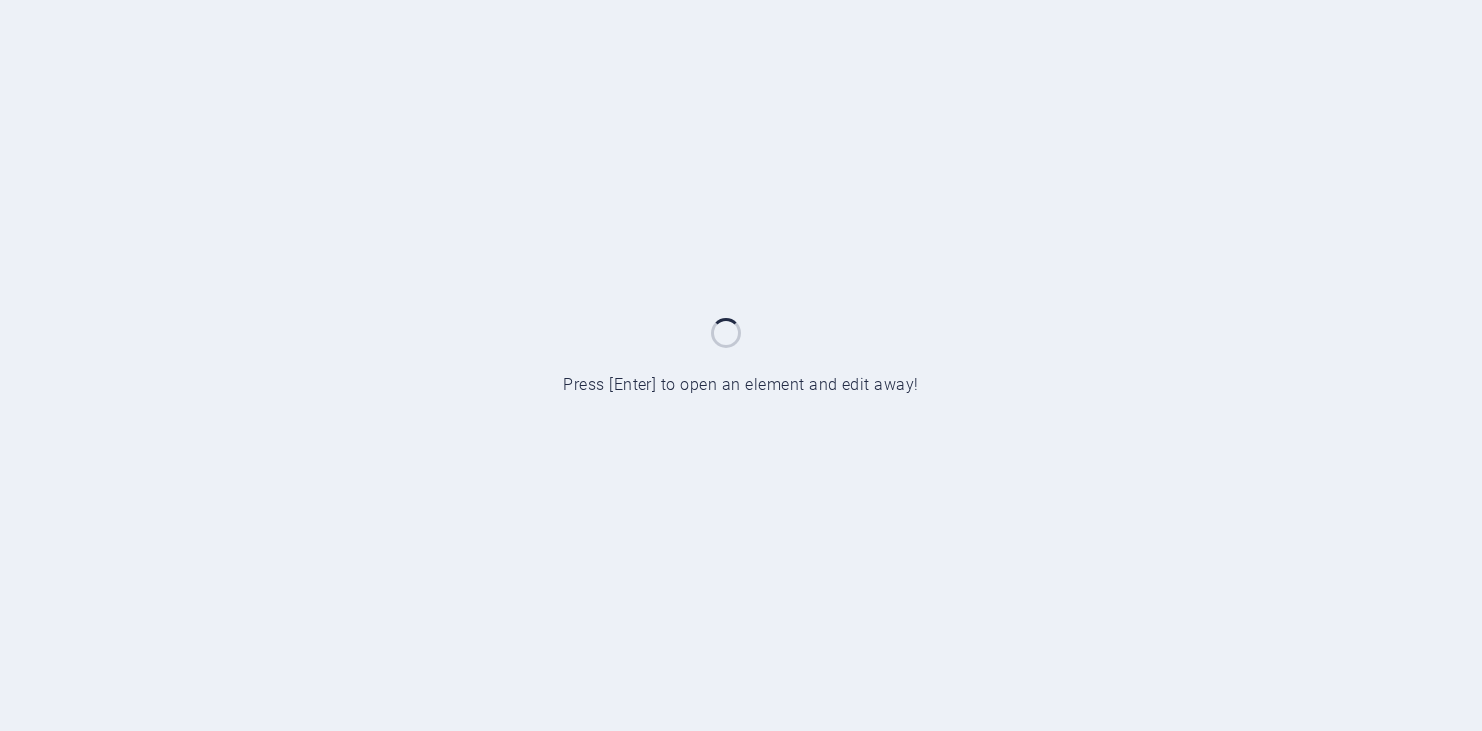 scroll, scrollTop: 0, scrollLeft: 0, axis: both 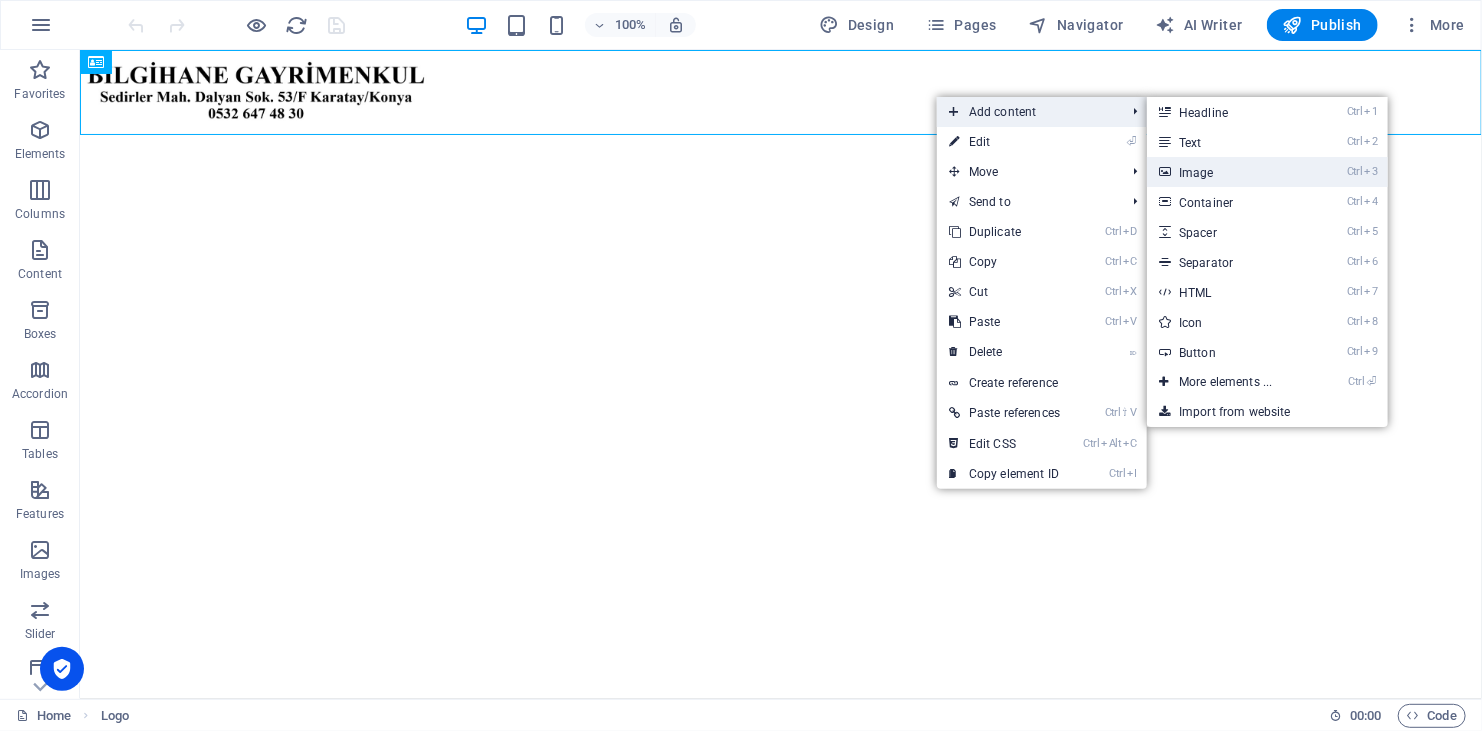 click on "Ctrl 3  Image" at bounding box center [1229, 172] 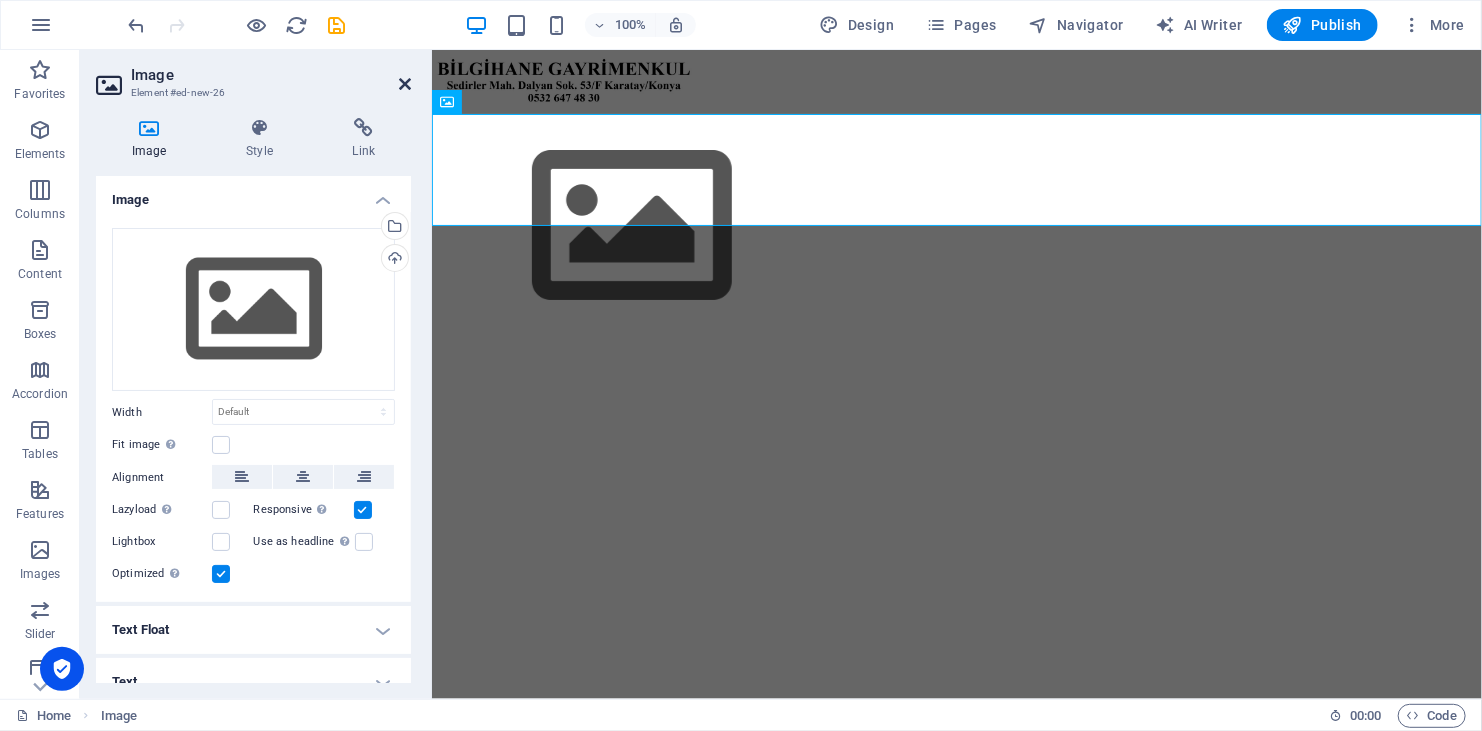 click at bounding box center [405, 84] 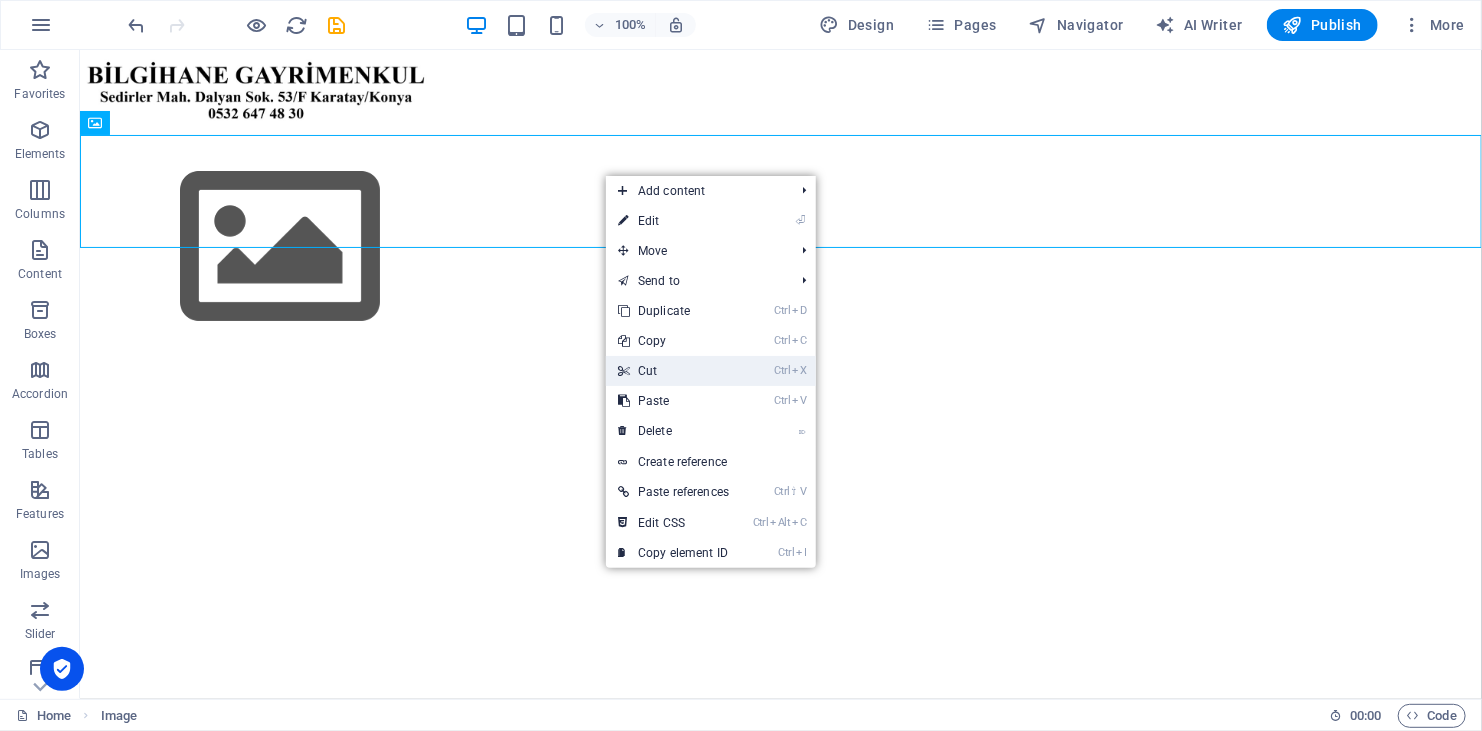 click on "Ctrl X  Cut" at bounding box center (673, 371) 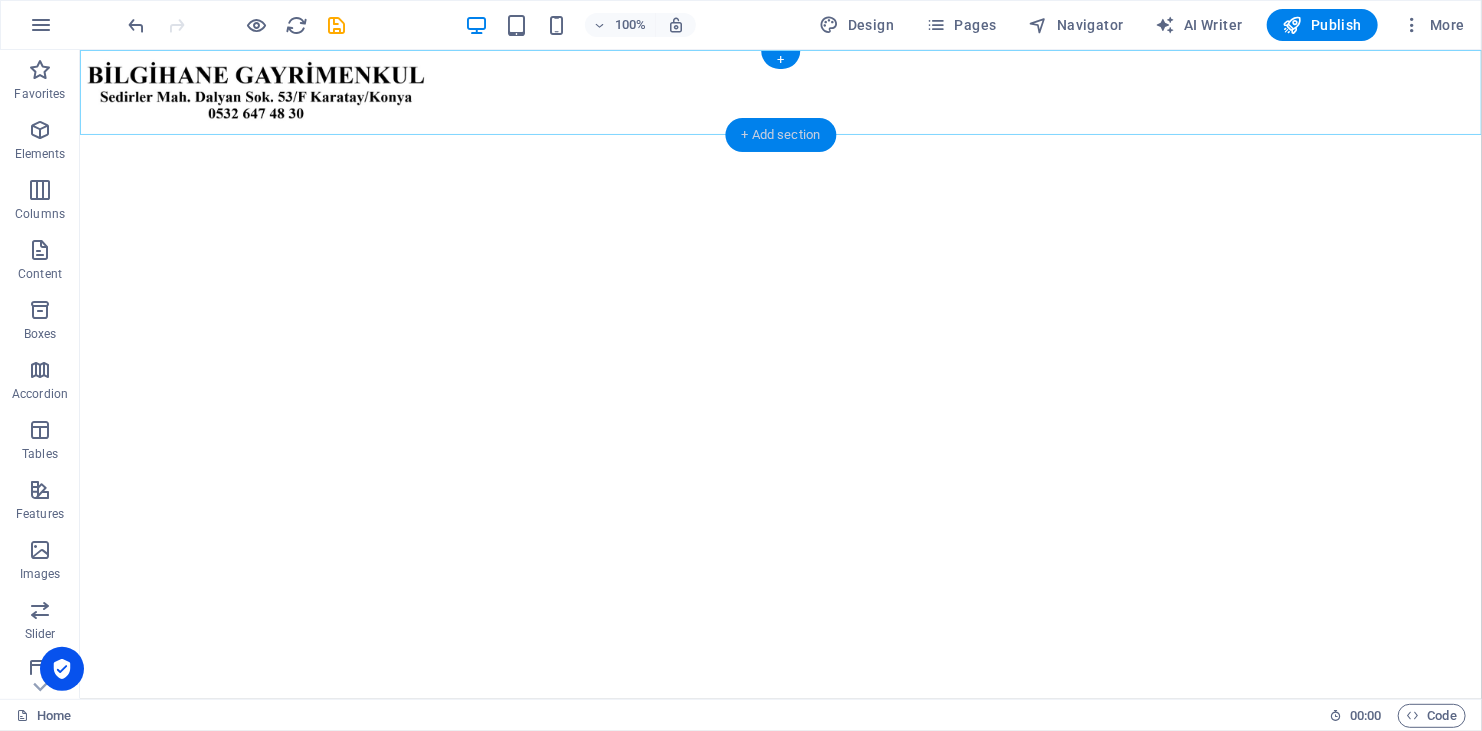 click on "+ Add section" at bounding box center (781, 135) 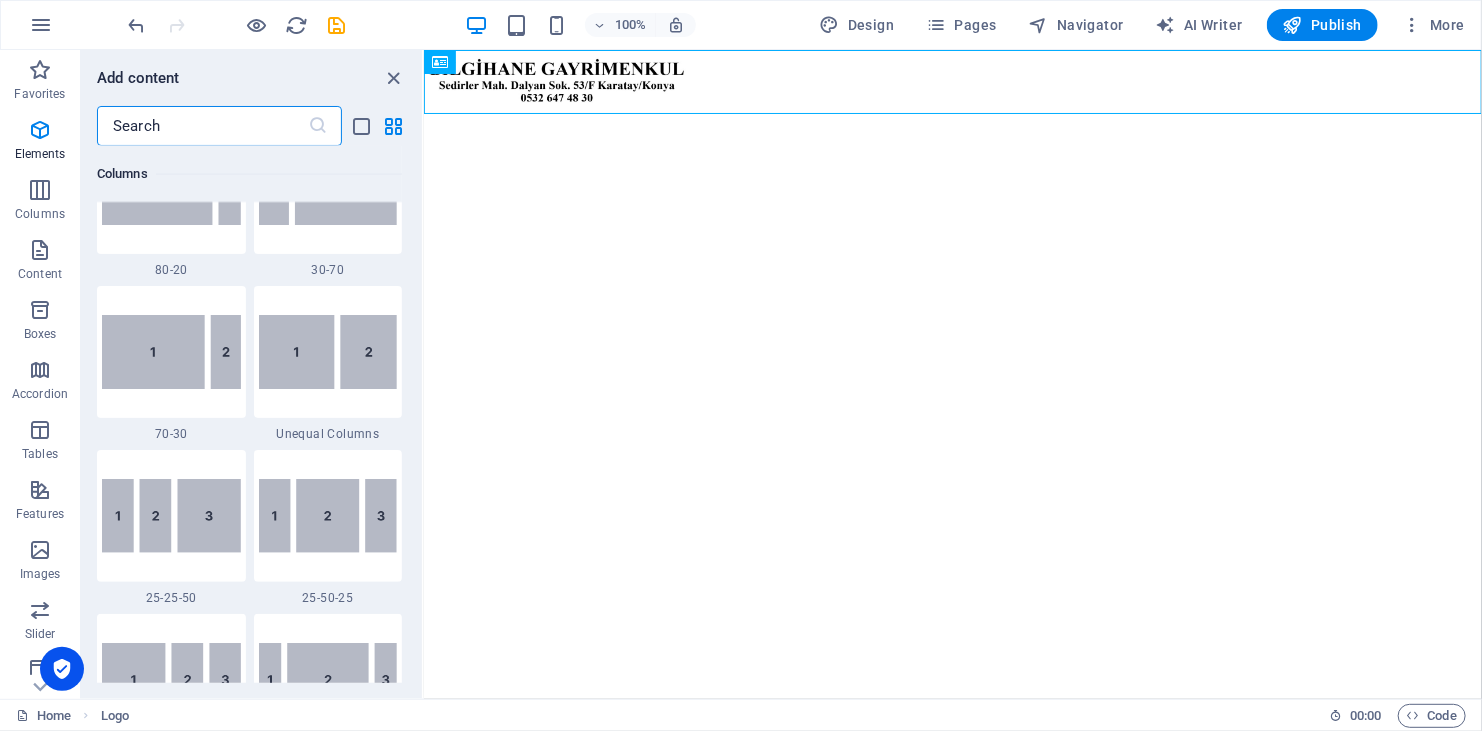 scroll, scrollTop: 3499, scrollLeft: 0, axis: vertical 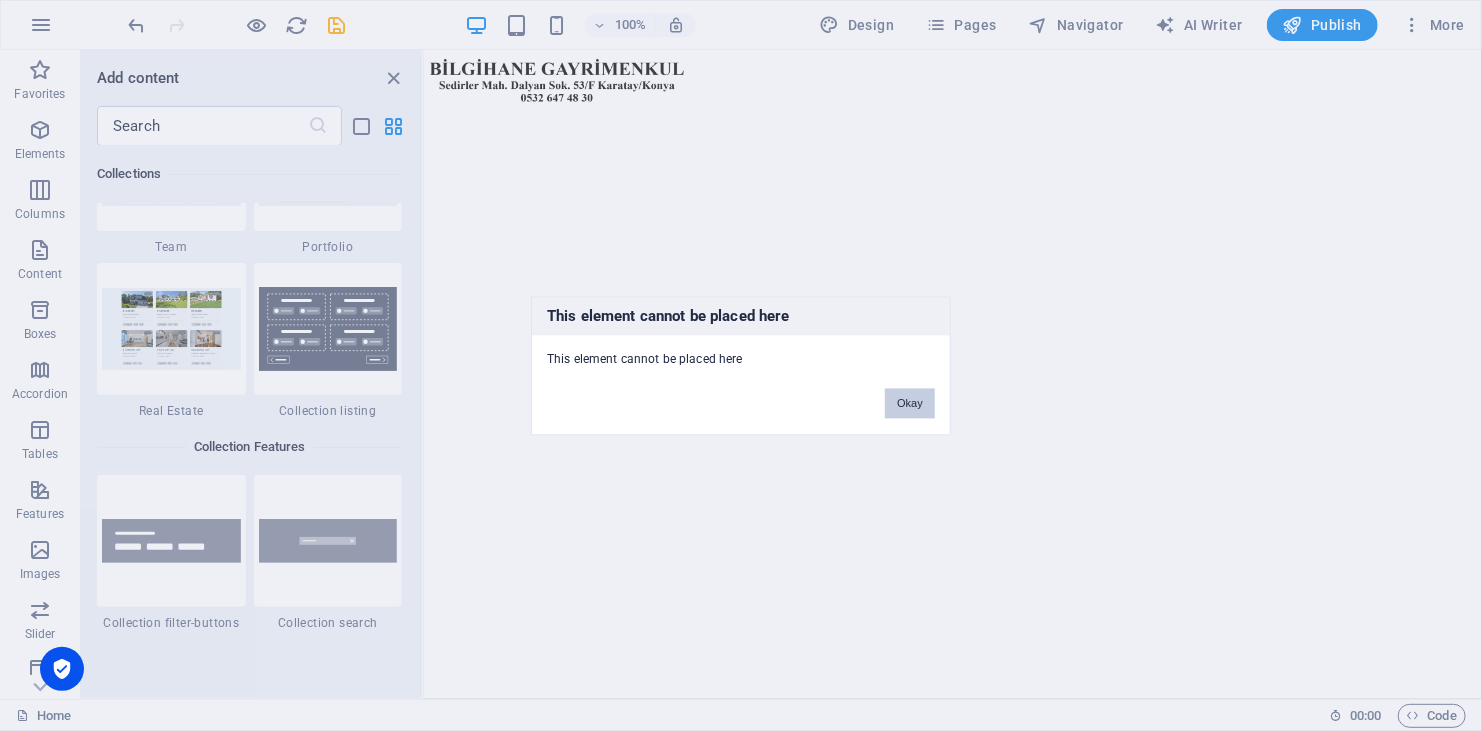 click on "Okay" at bounding box center (910, 403) 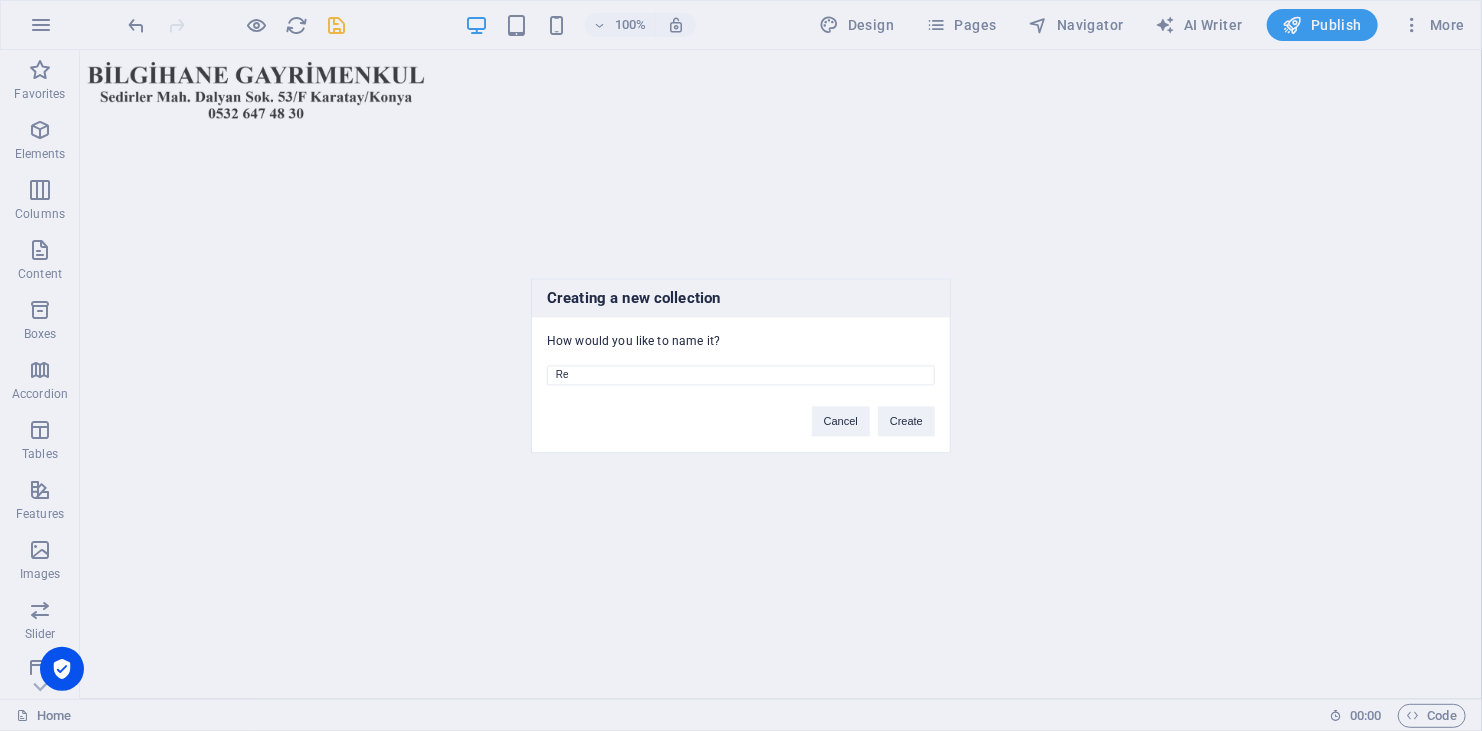 type on "R" 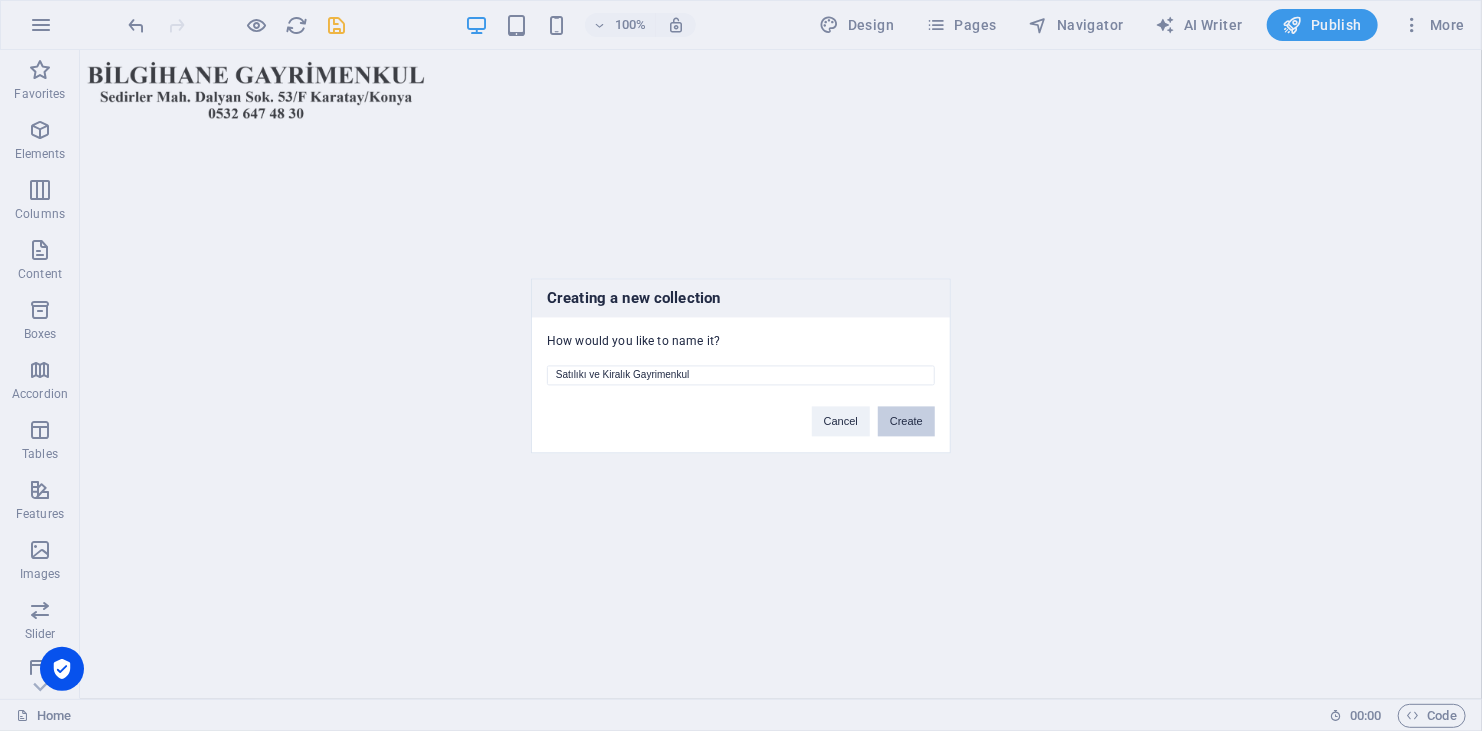 type on "Satılıkı ve Kiralık Gayrimenkul" 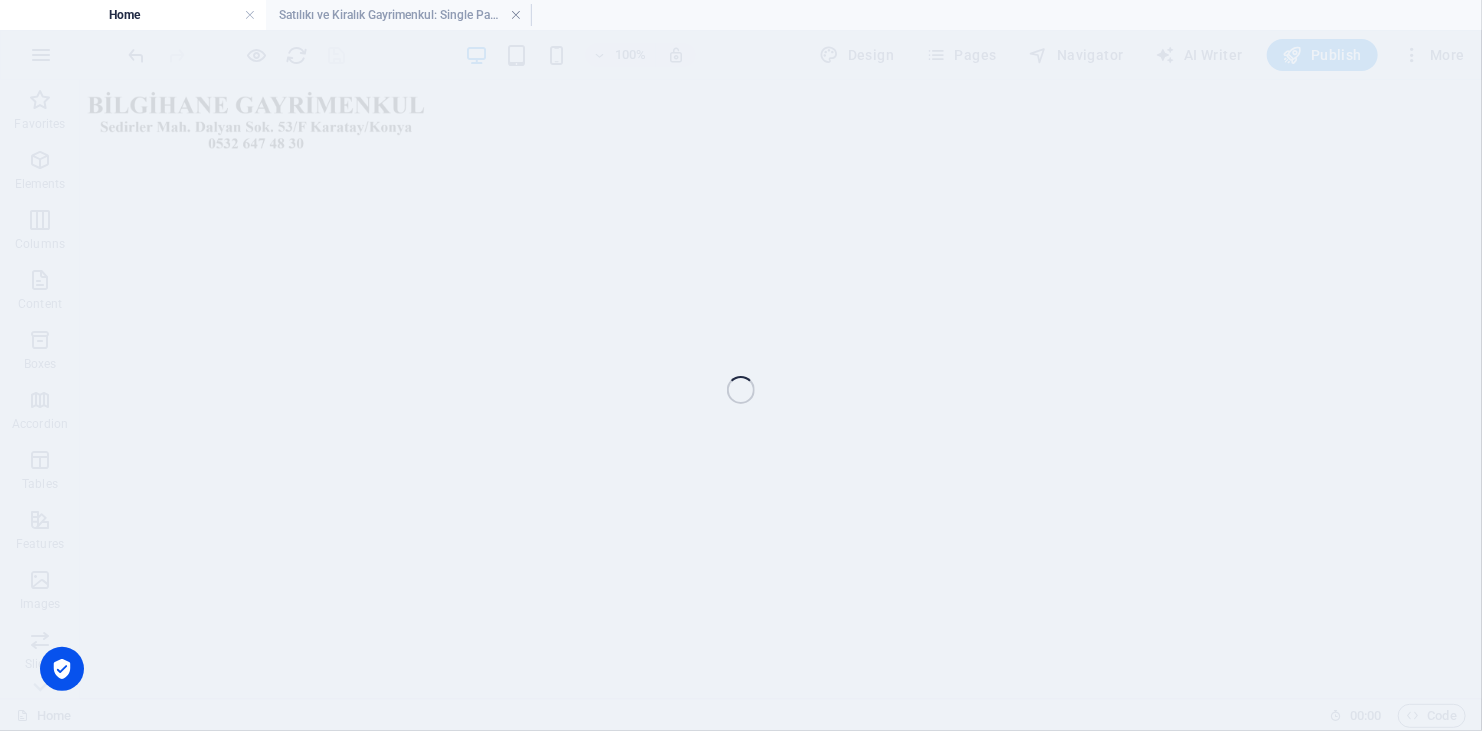 select on "68721aad52b7b329c801cf49" 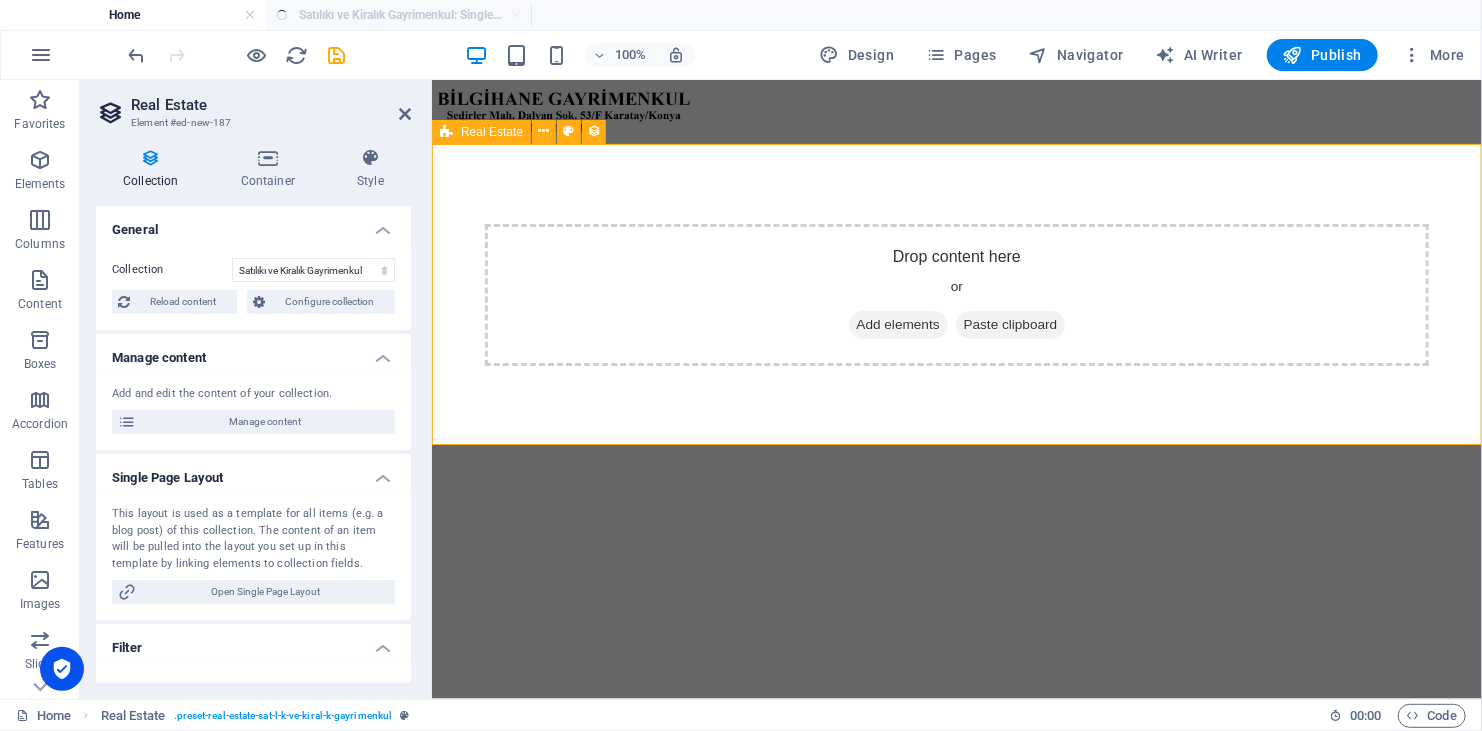 select on "createdAt_DESC" 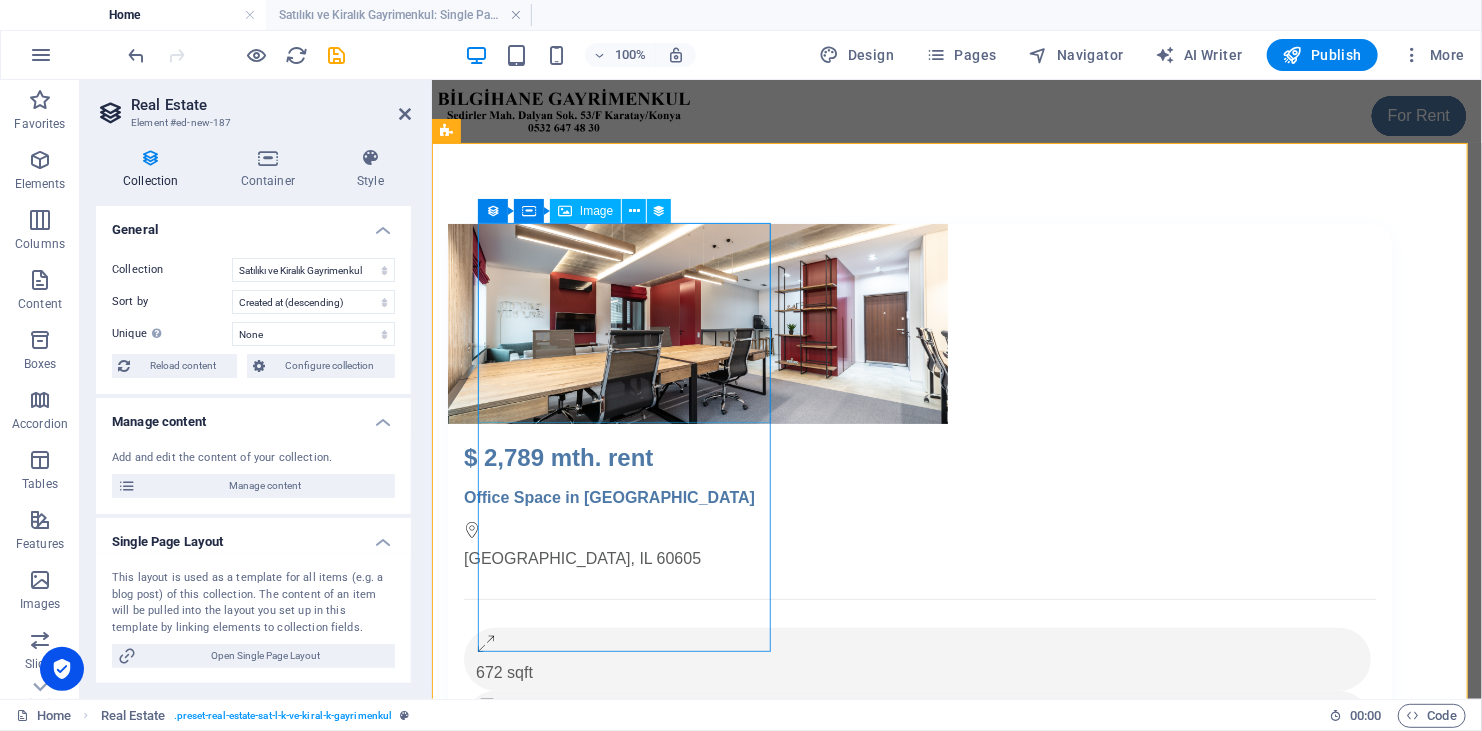 scroll, scrollTop: 0, scrollLeft: 0, axis: both 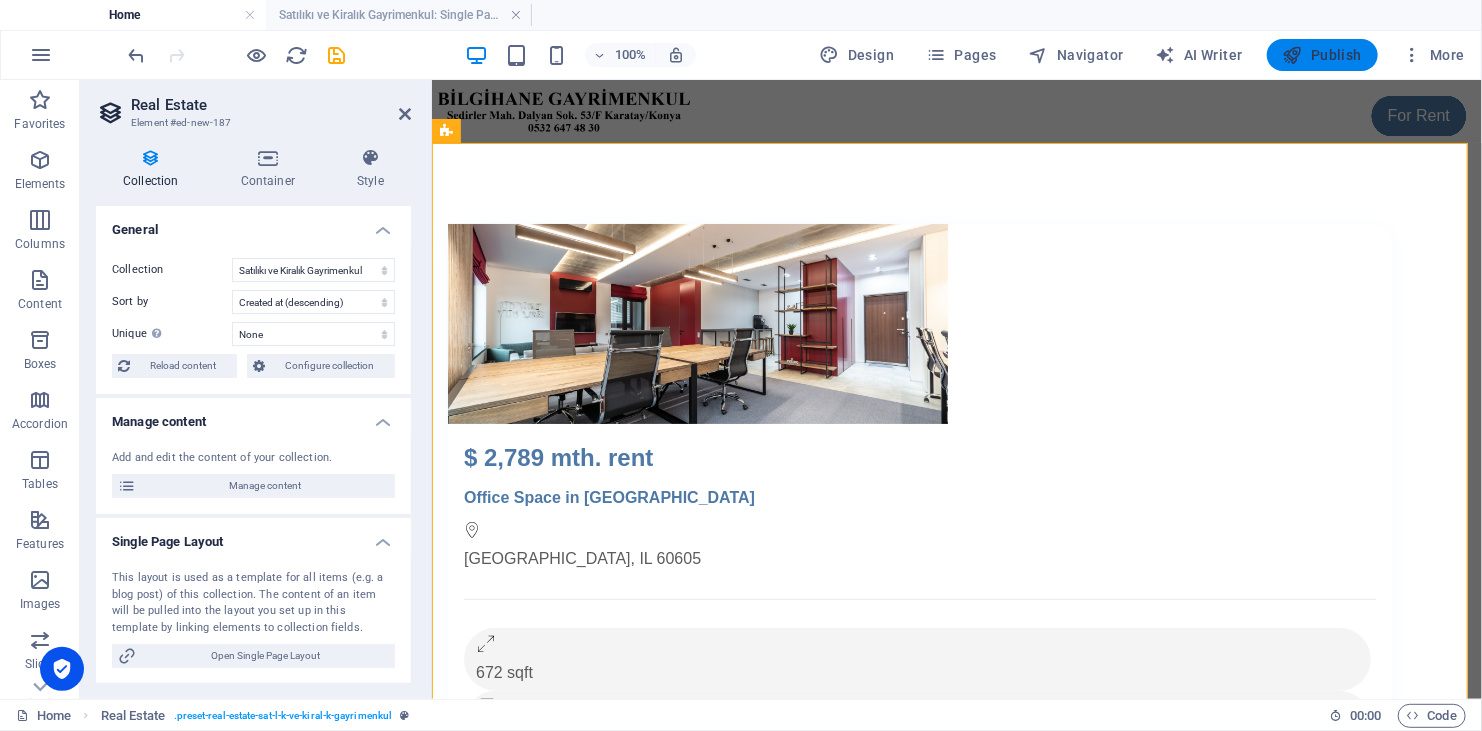 click on "Publish" at bounding box center (1322, 55) 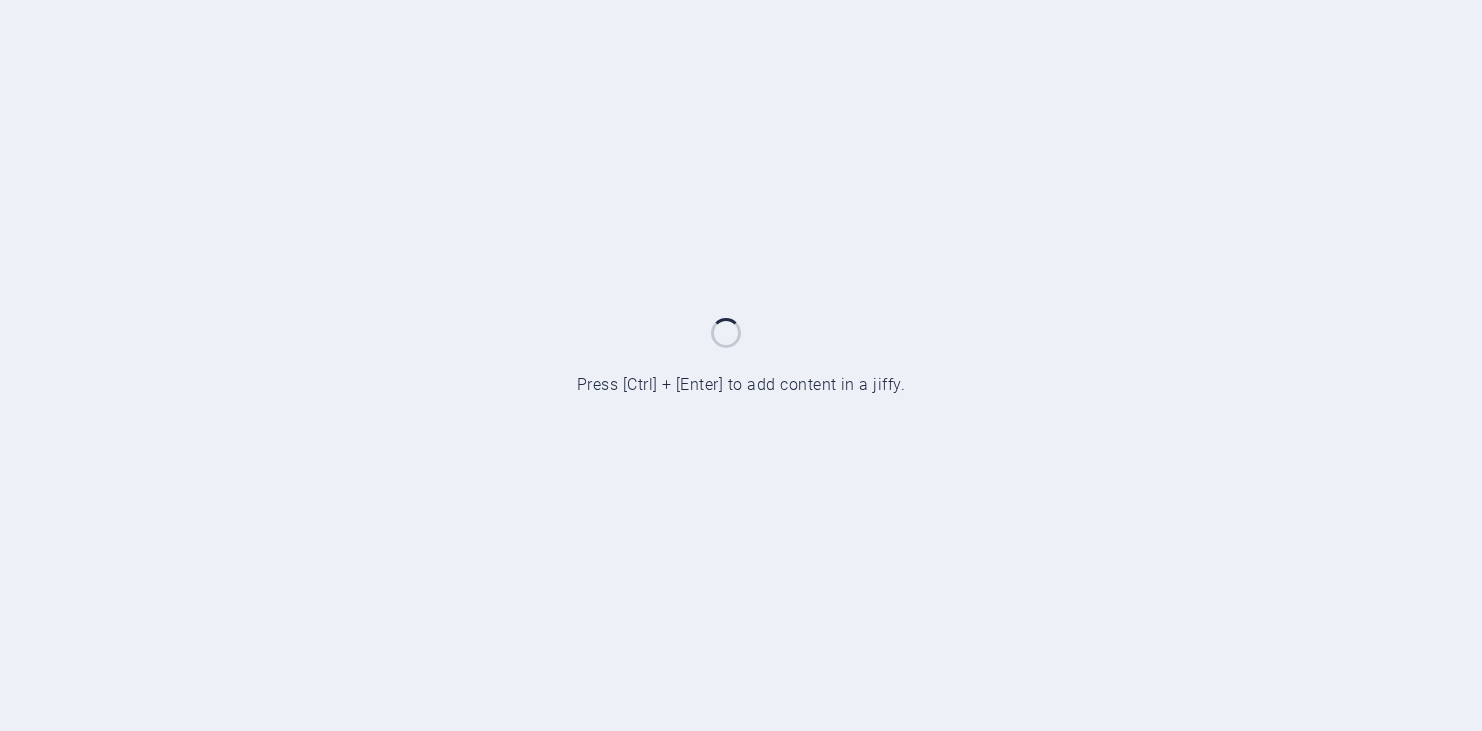 scroll, scrollTop: 0, scrollLeft: 0, axis: both 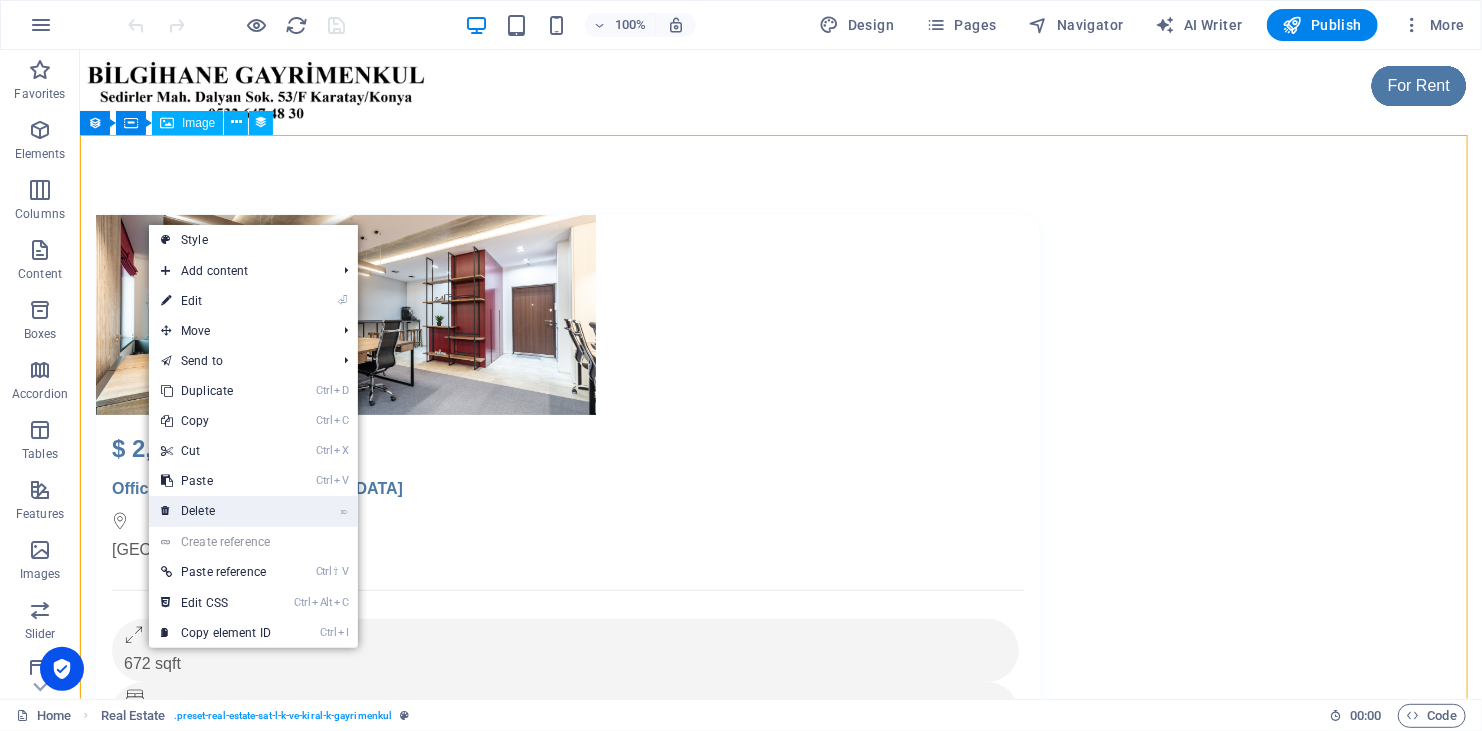 click on "⌦  Delete" at bounding box center (216, 511) 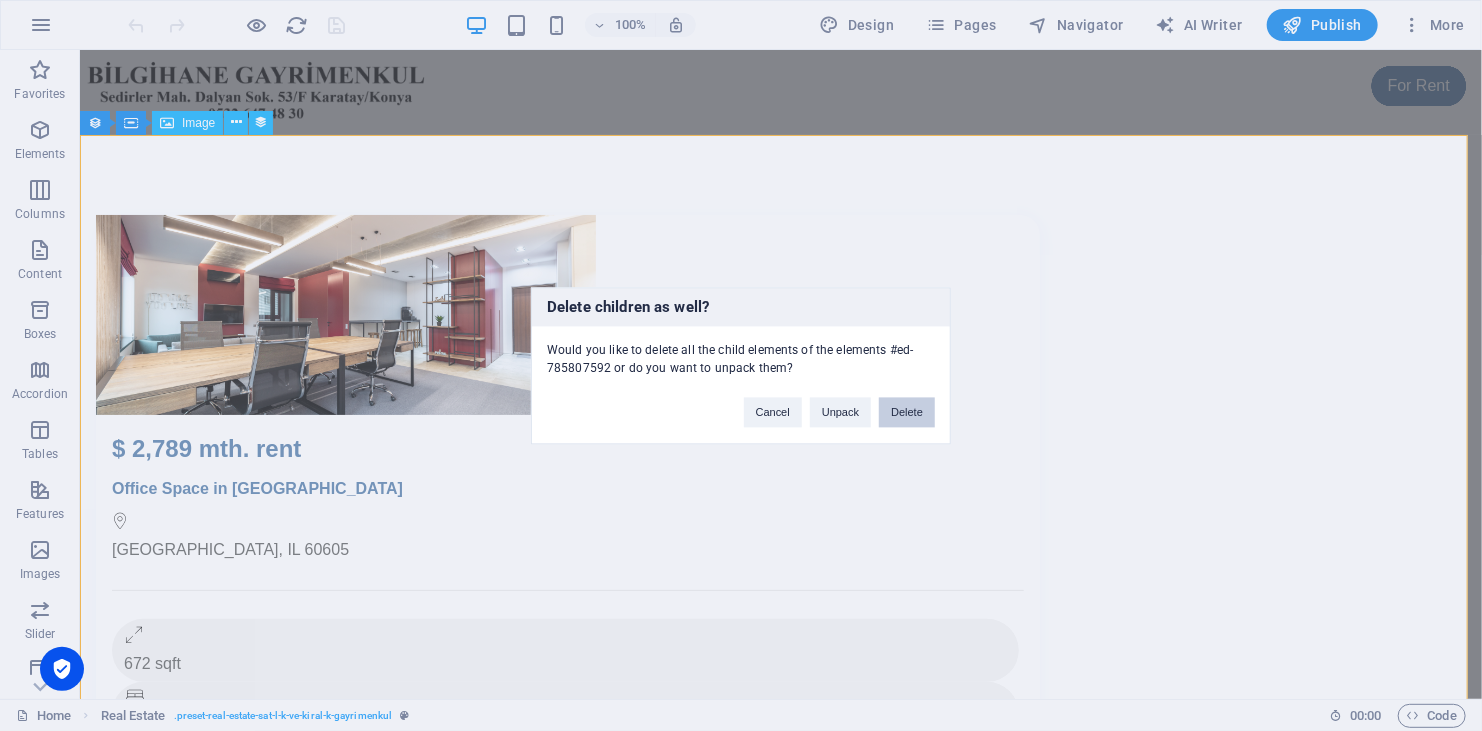 click on "Delete" at bounding box center (907, 412) 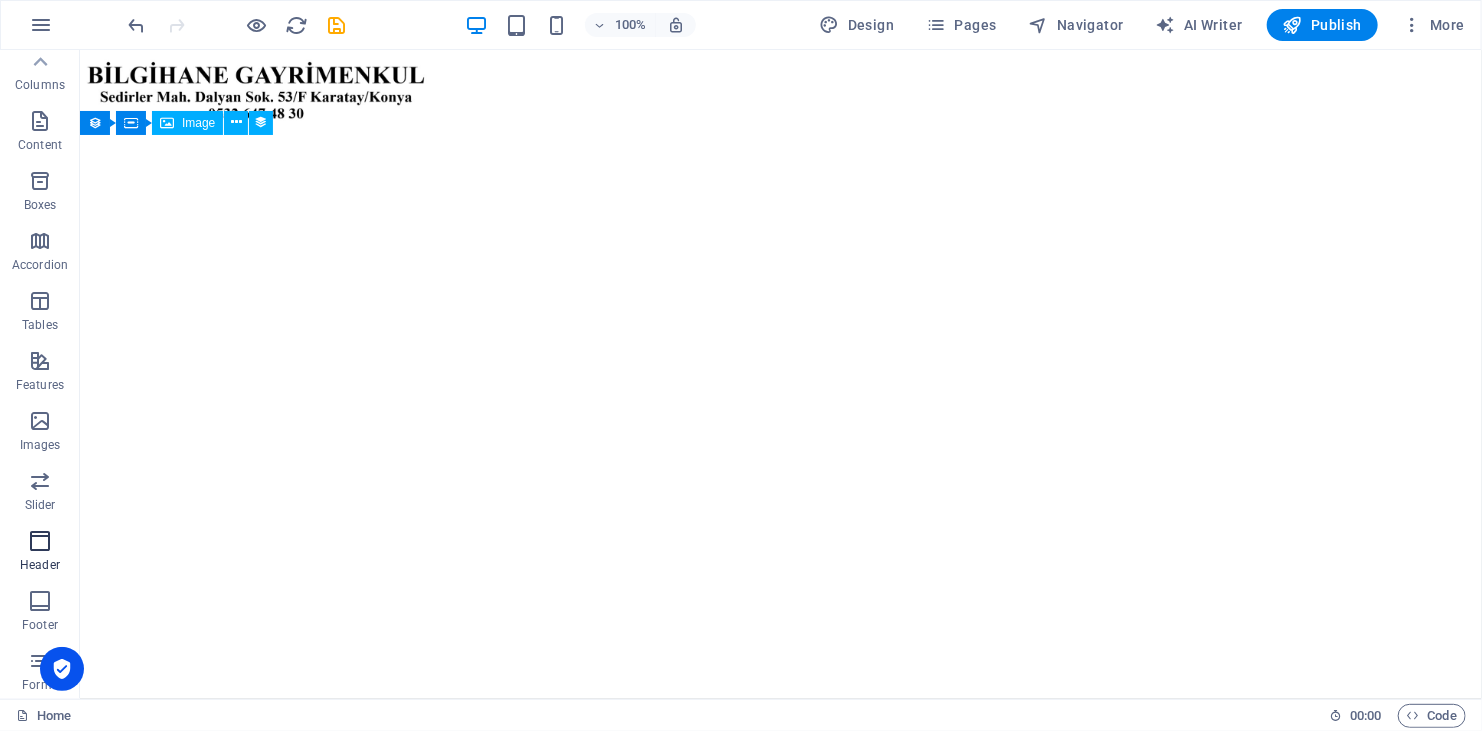scroll, scrollTop: 0, scrollLeft: 0, axis: both 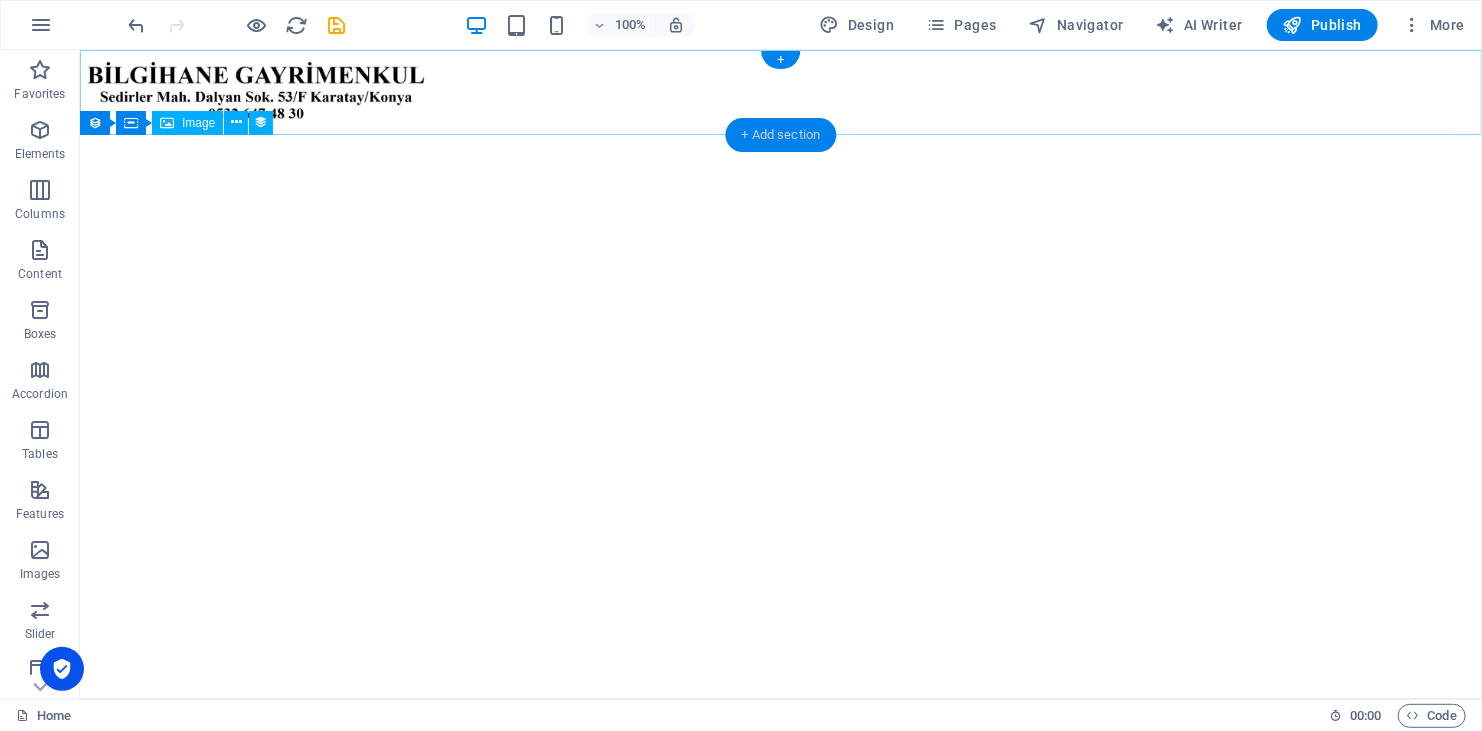 click on "+ Add section" at bounding box center (781, 135) 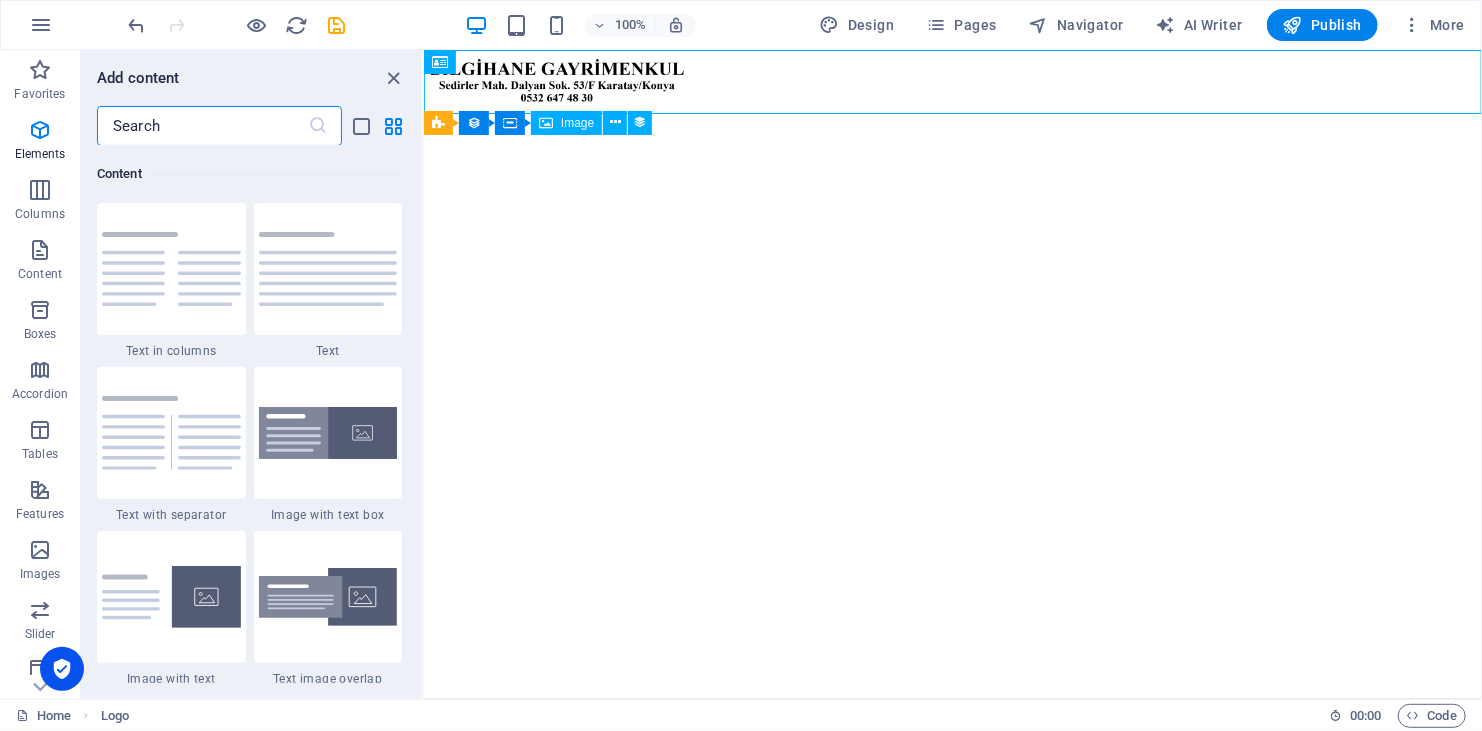 scroll, scrollTop: 3499, scrollLeft: 0, axis: vertical 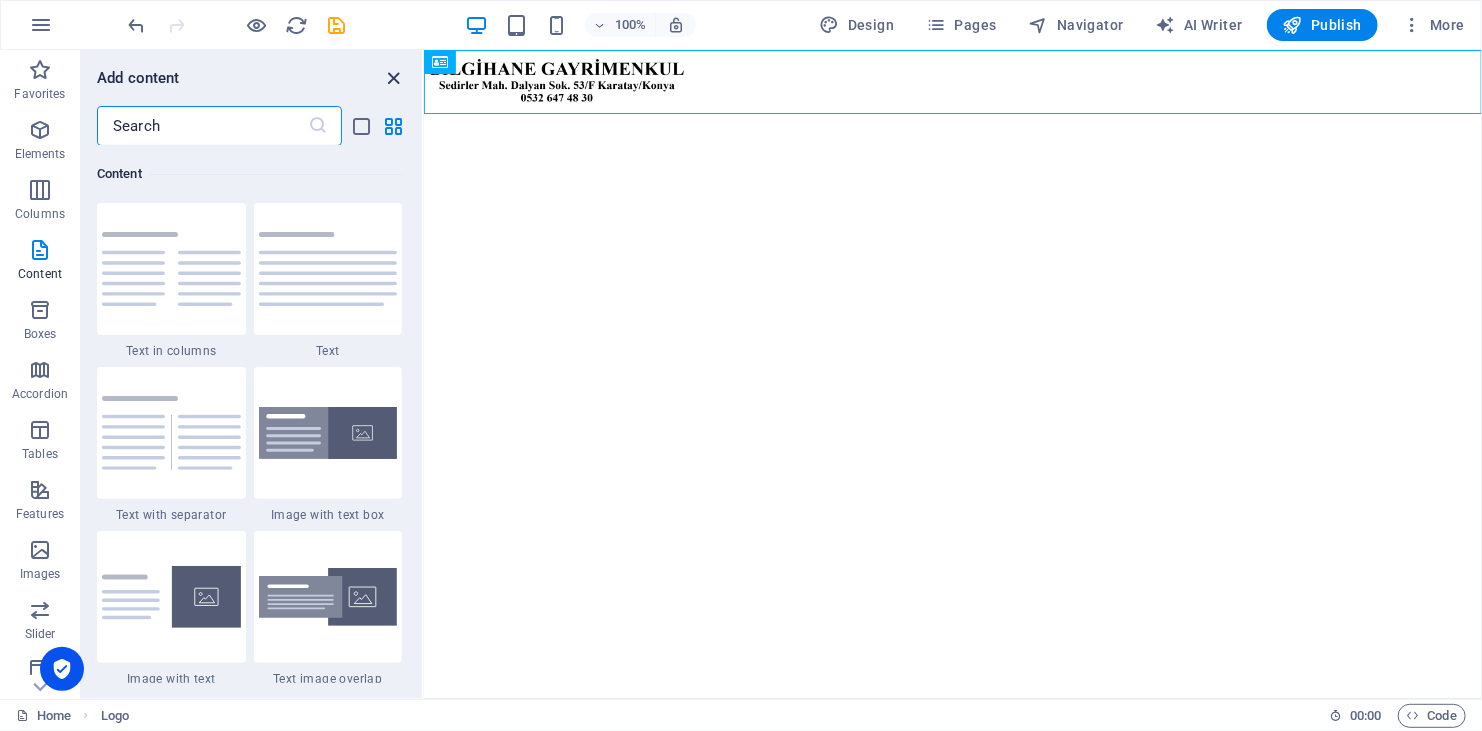 click at bounding box center [394, 78] 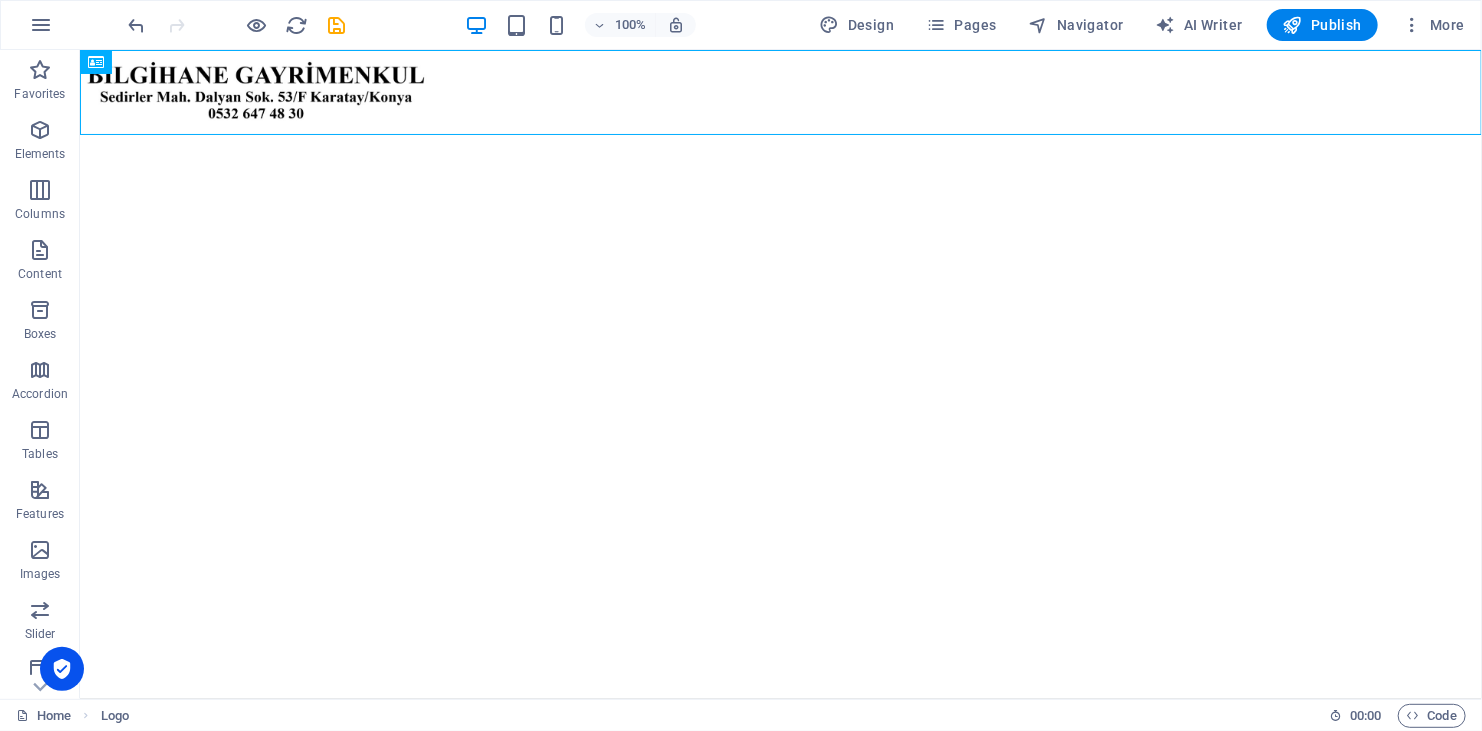drag, startPoint x: 526, startPoint y: 210, endPoint x: 364, endPoint y: 227, distance: 162.88953 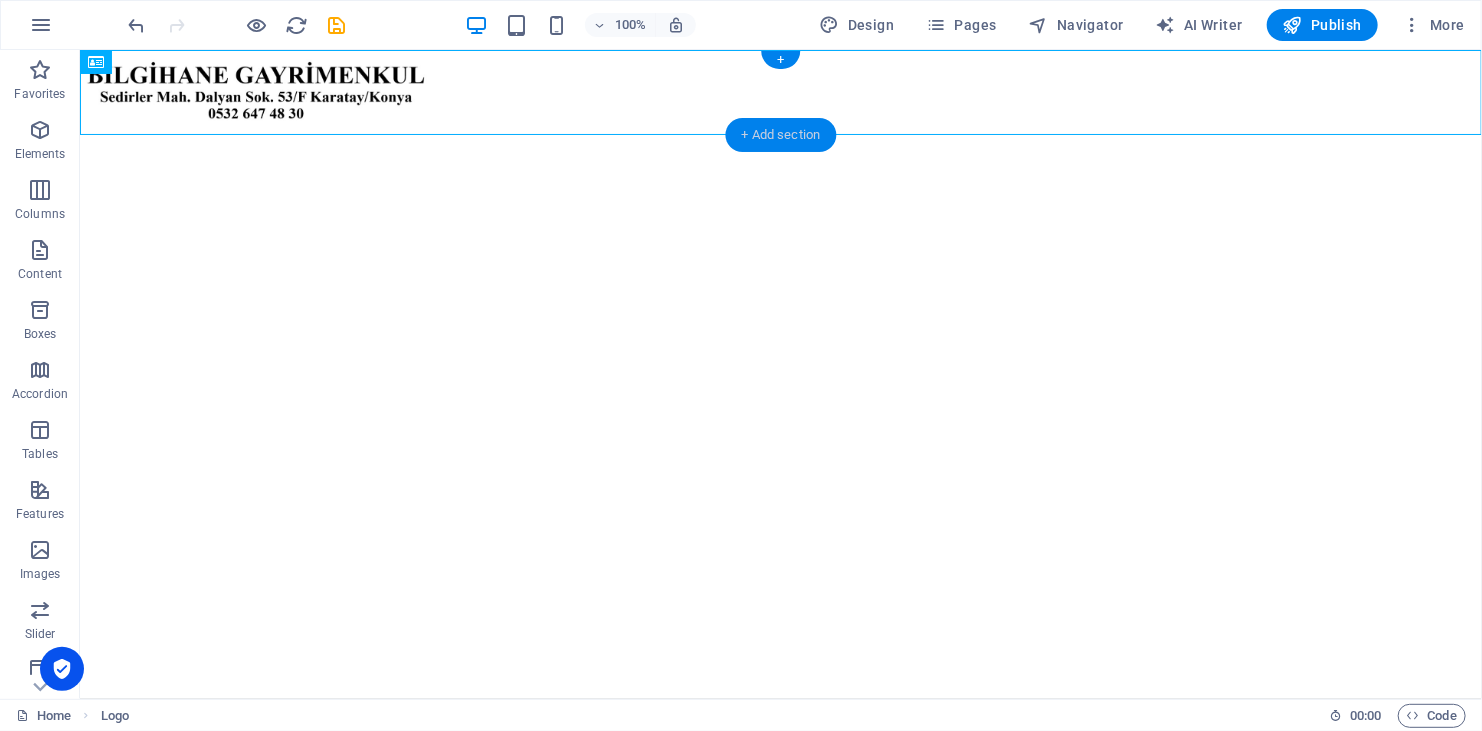 click on "+ Add section" at bounding box center [781, 135] 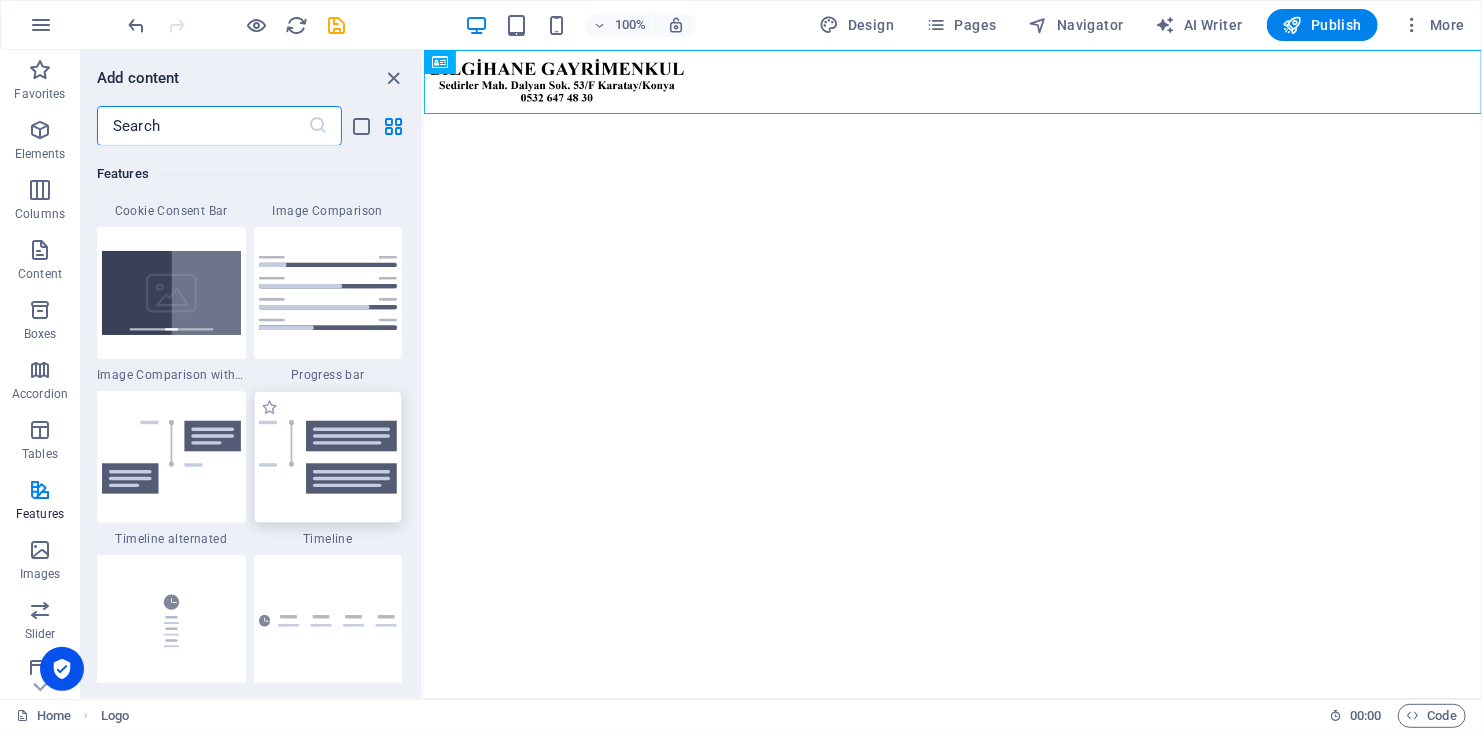 scroll, scrollTop: 7899, scrollLeft: 0, axis: vertical 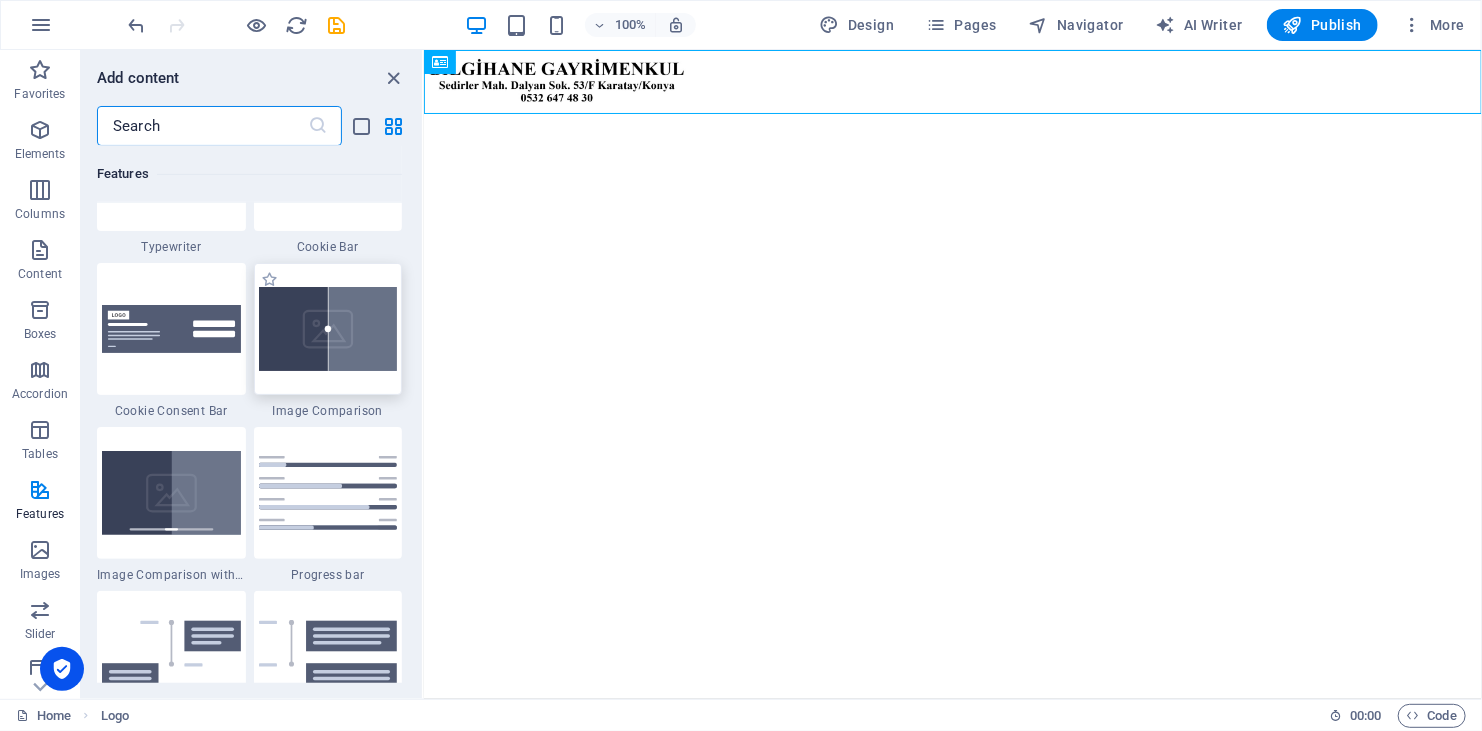 click at bounding box center [328, 329] 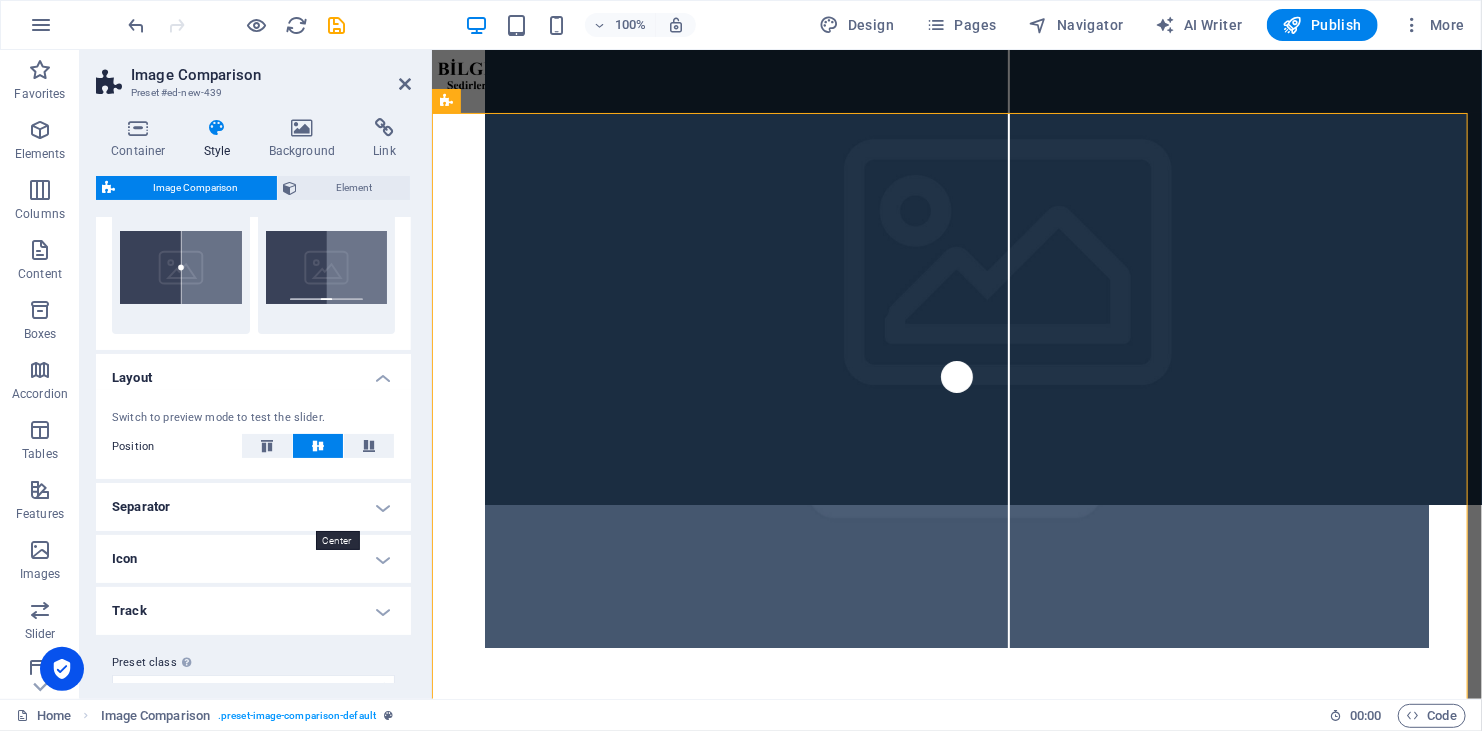 scroll, scrollTop: 99, scrollLeft: 0, axis: vertical 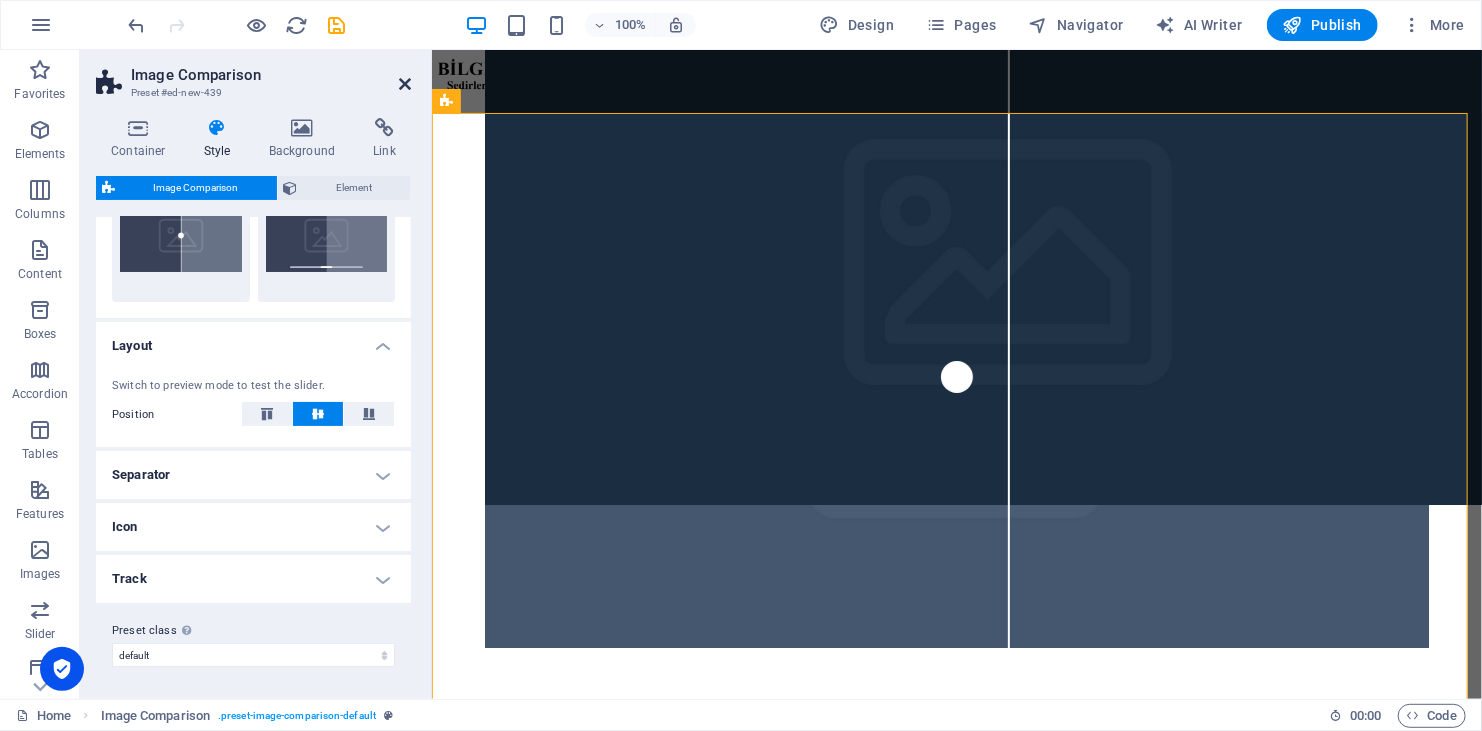 click at bounding box center (405, 84) 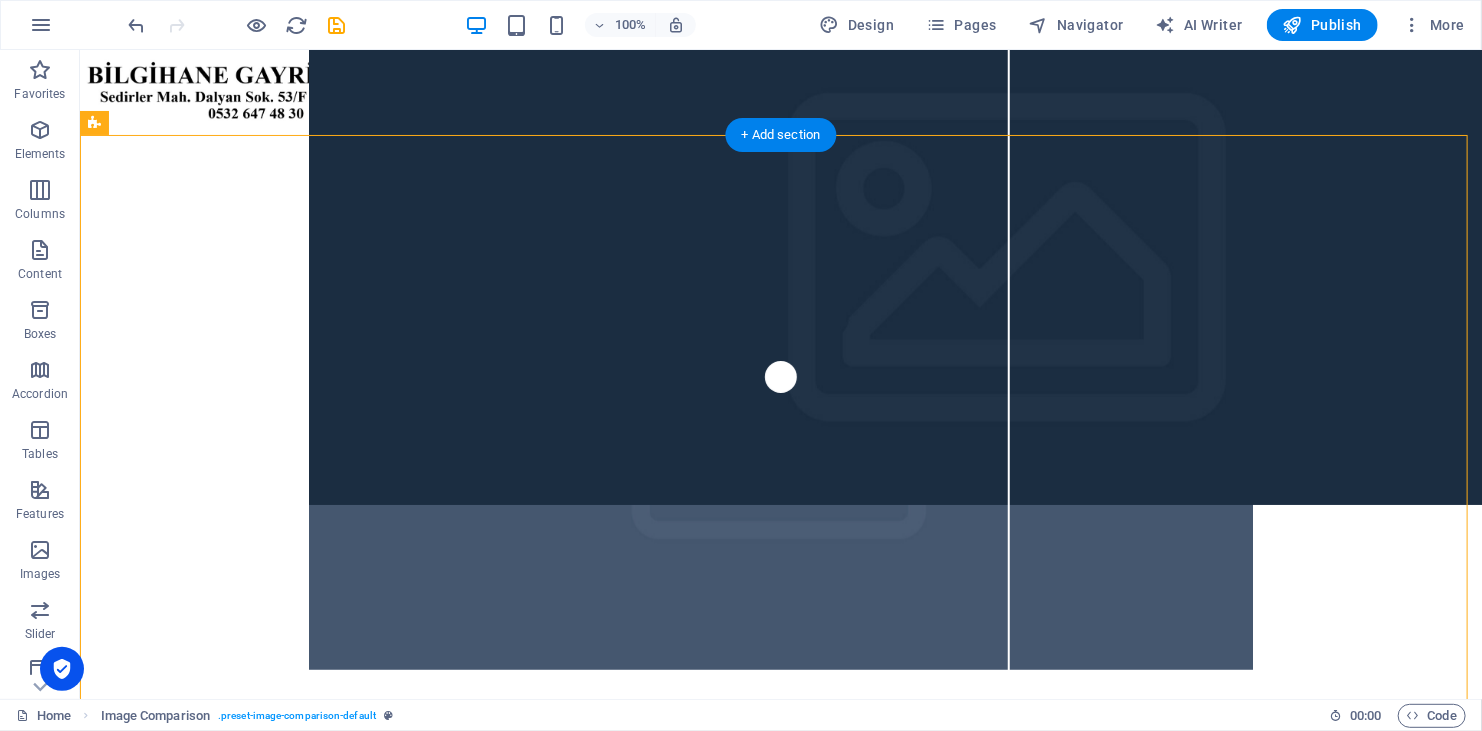 scroll, scrollTop: 49, scrollLeft: 0, axis: vertical 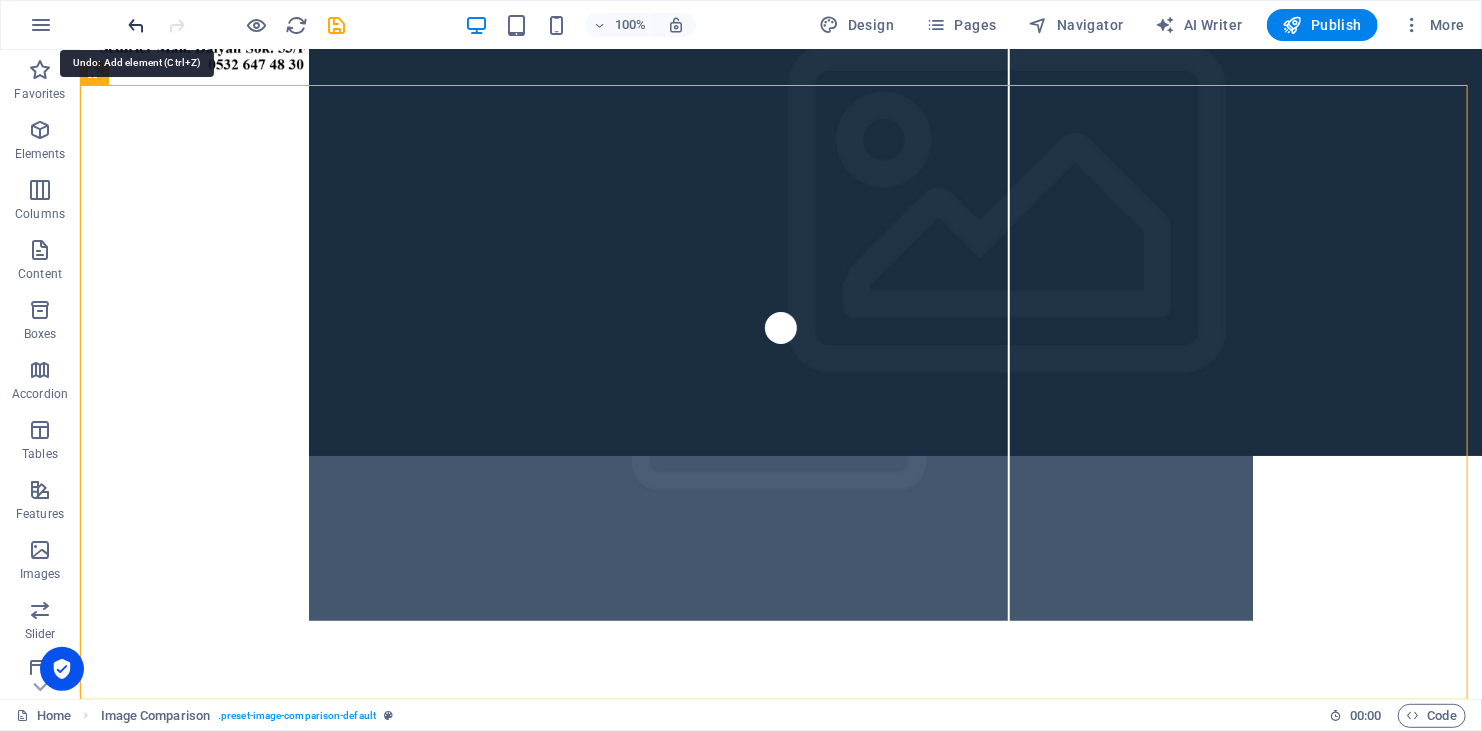 click at bounding box center (137, 25) 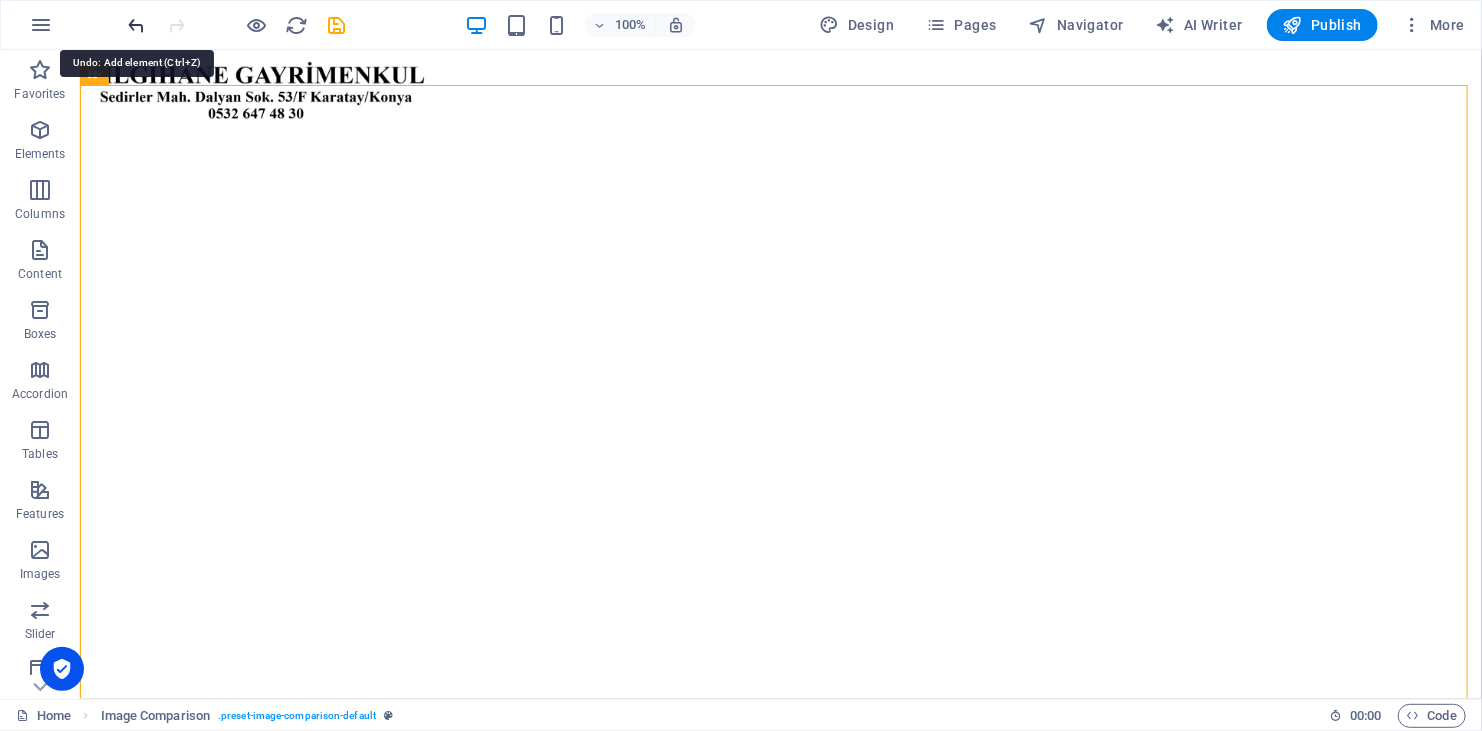 scroll, scrollTop: 0, scrollLeft: 0, axis: both 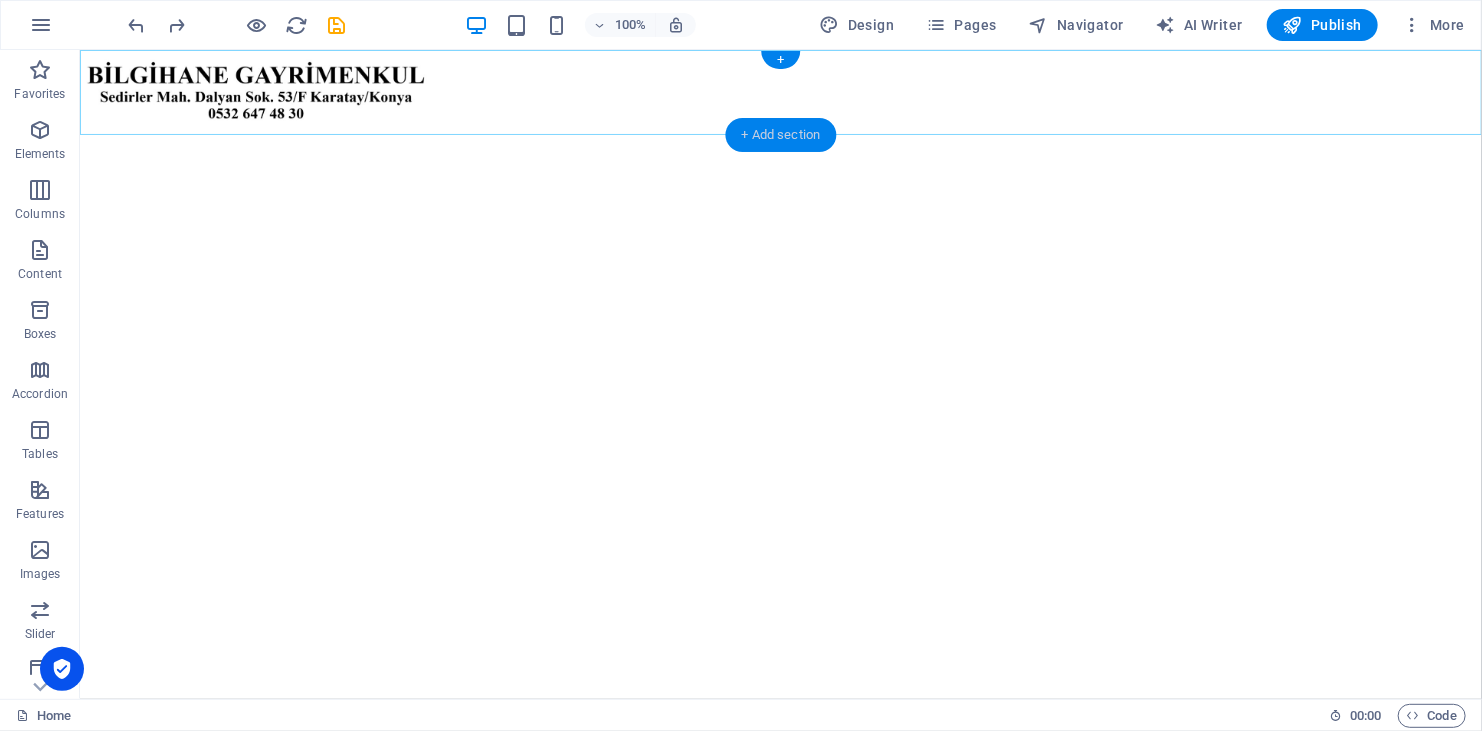 click on "+ Add section" at bounding box center [781, 135] 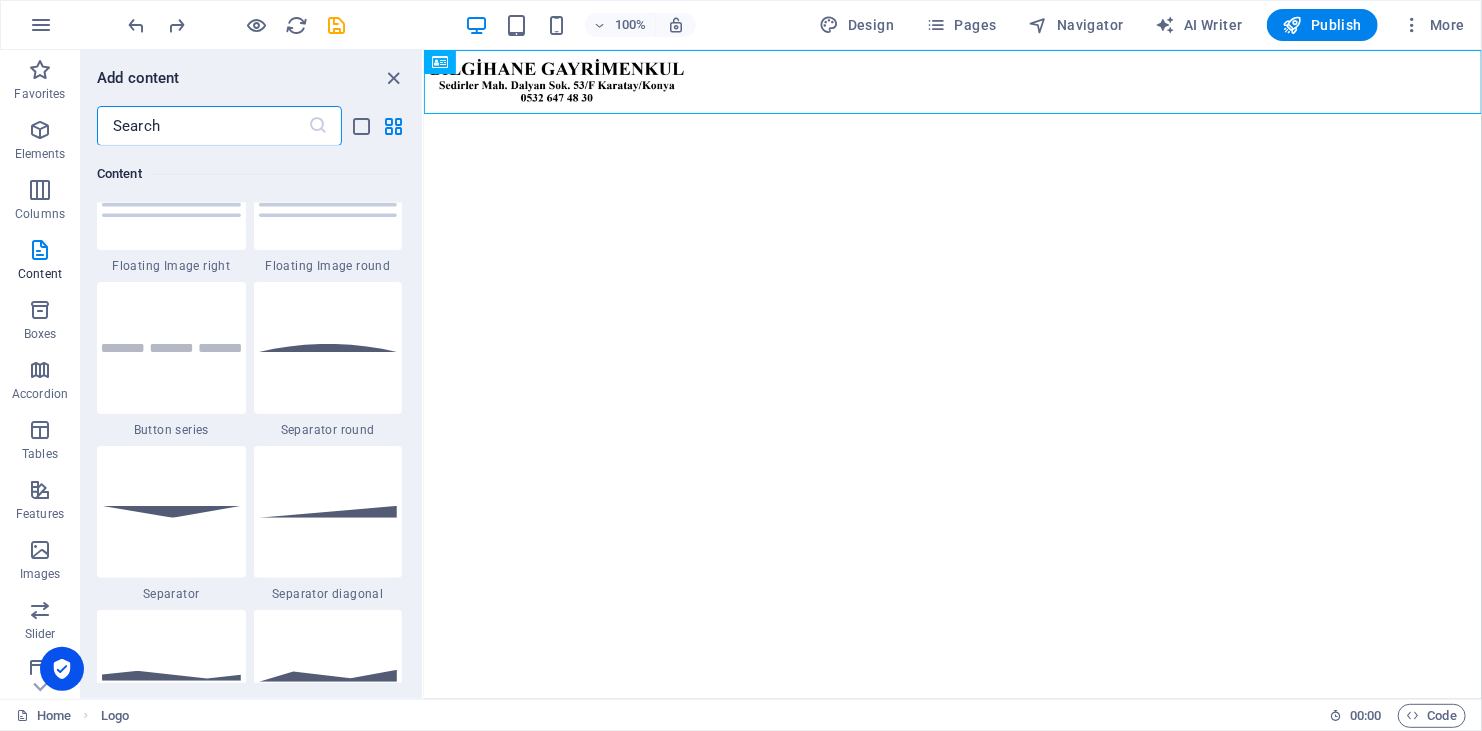scroll, scrollTop: 4599, scrollLeft: 0, axis: vertical 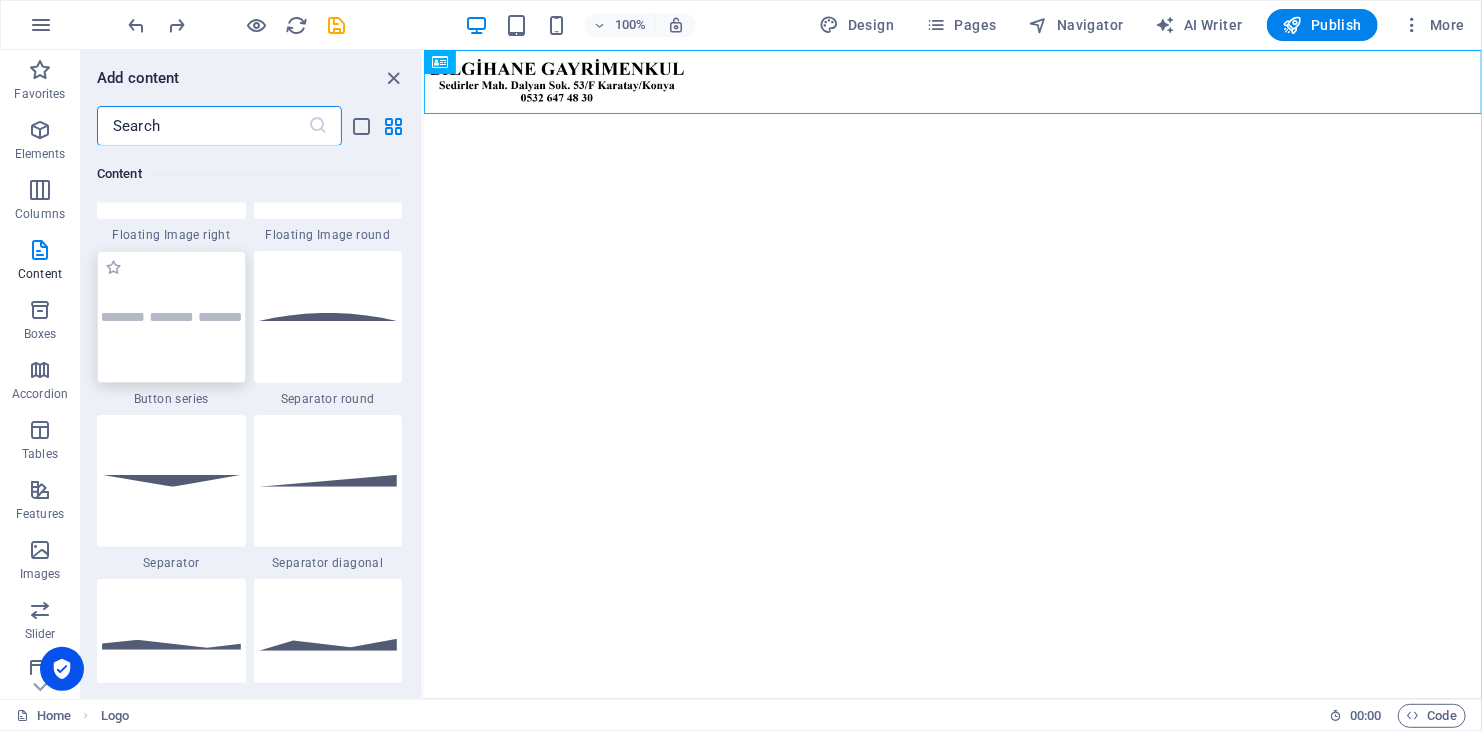 click at bounding box center [171, 317] 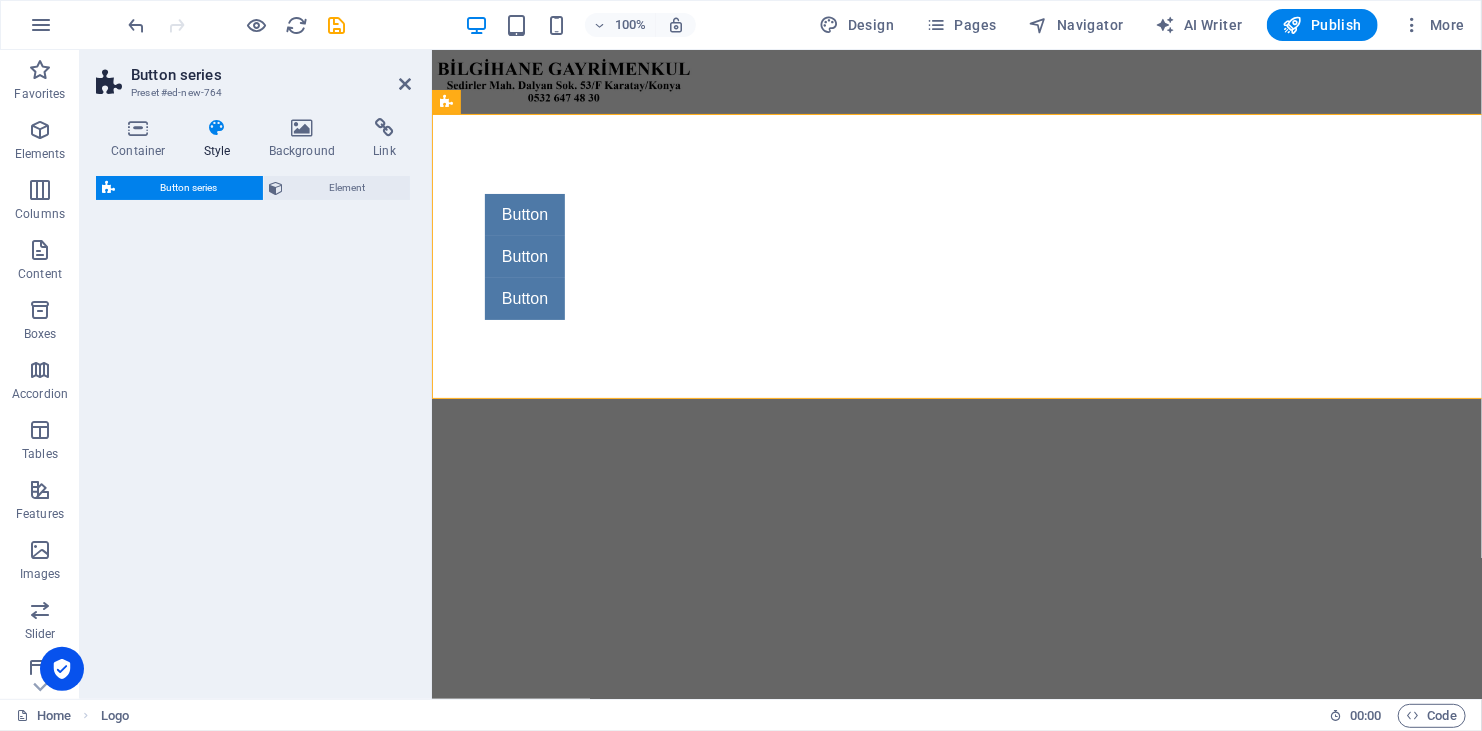 select on "rem" 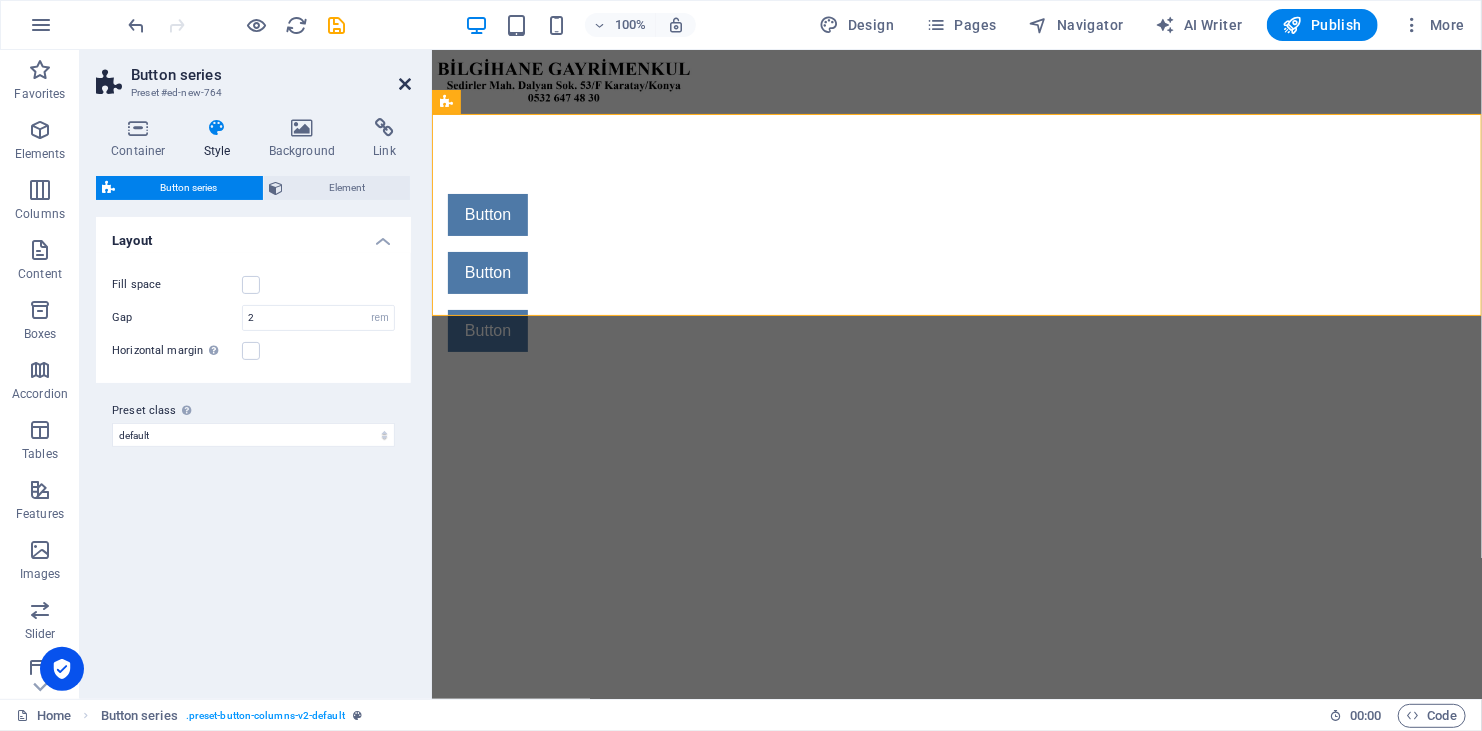 click at bounding box center [405, 84] 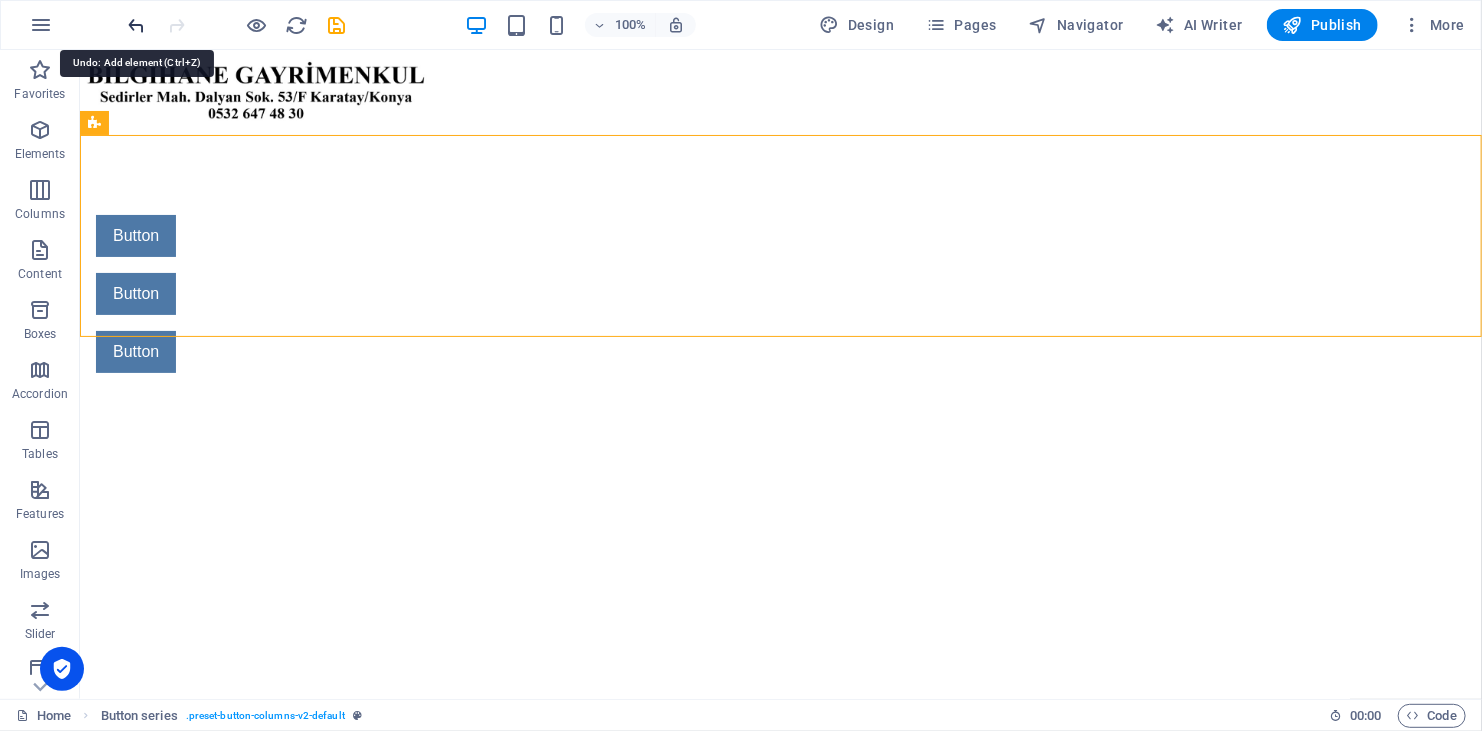 click at bounding box center (137, 25) 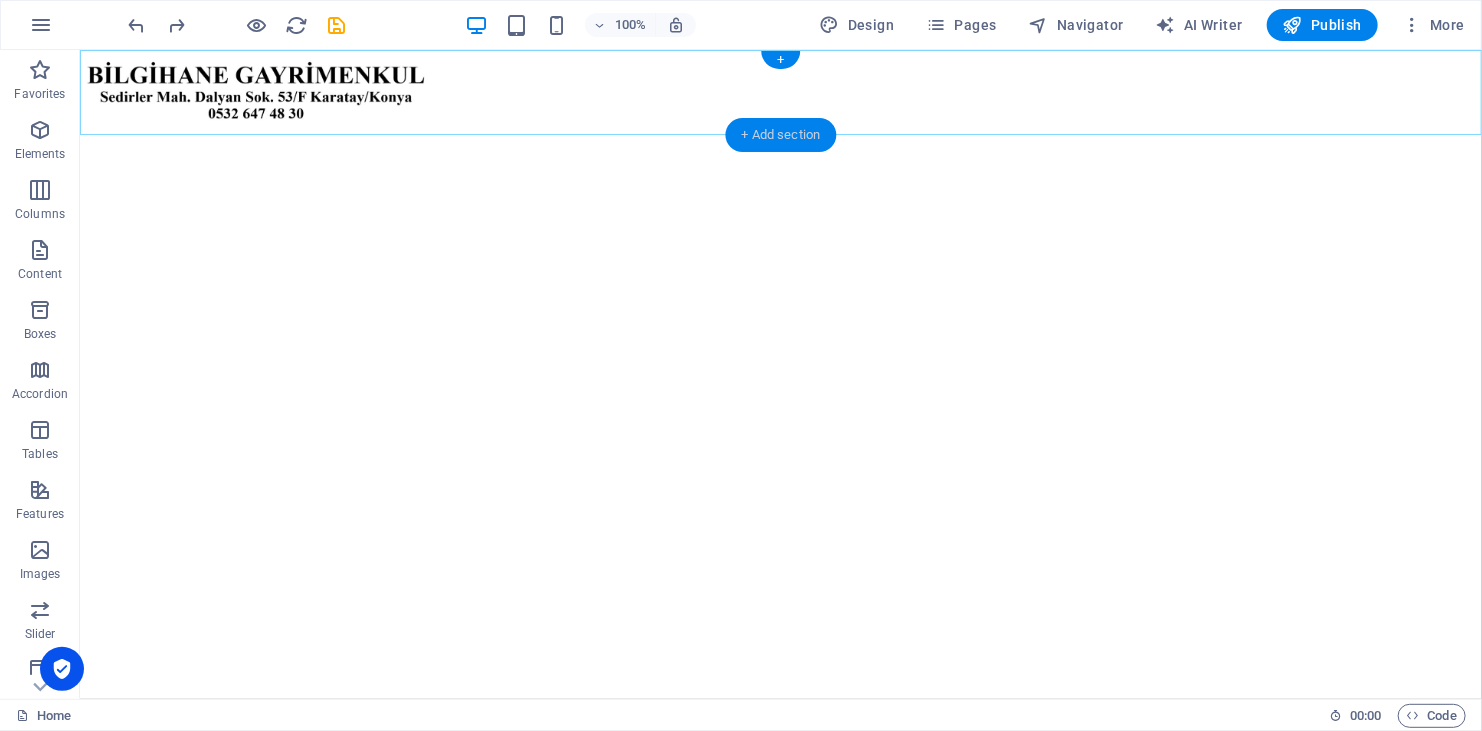 click on "+ Add section" at bounding box center (781, 135) 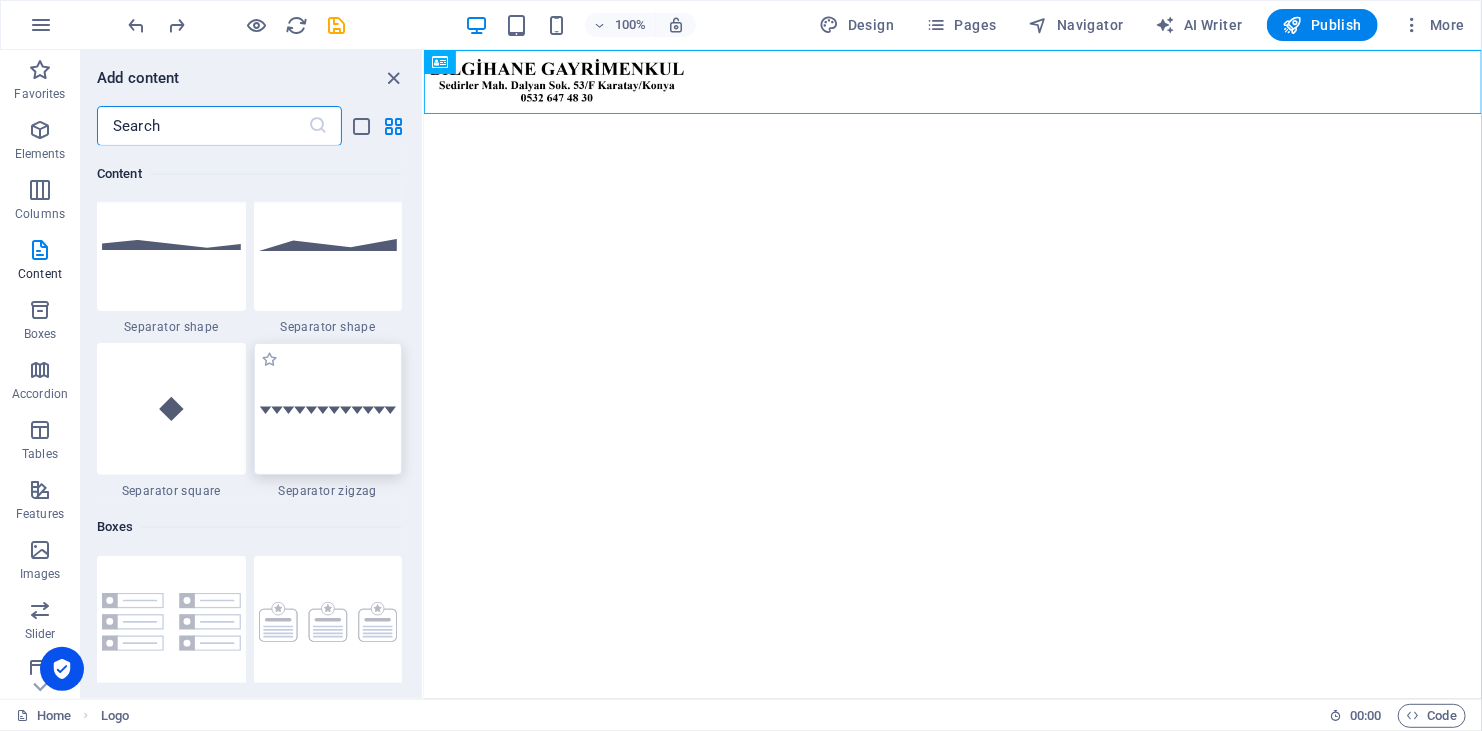 scroll, scrollTop: 5099, scrollLeft: 0, axis: vertical 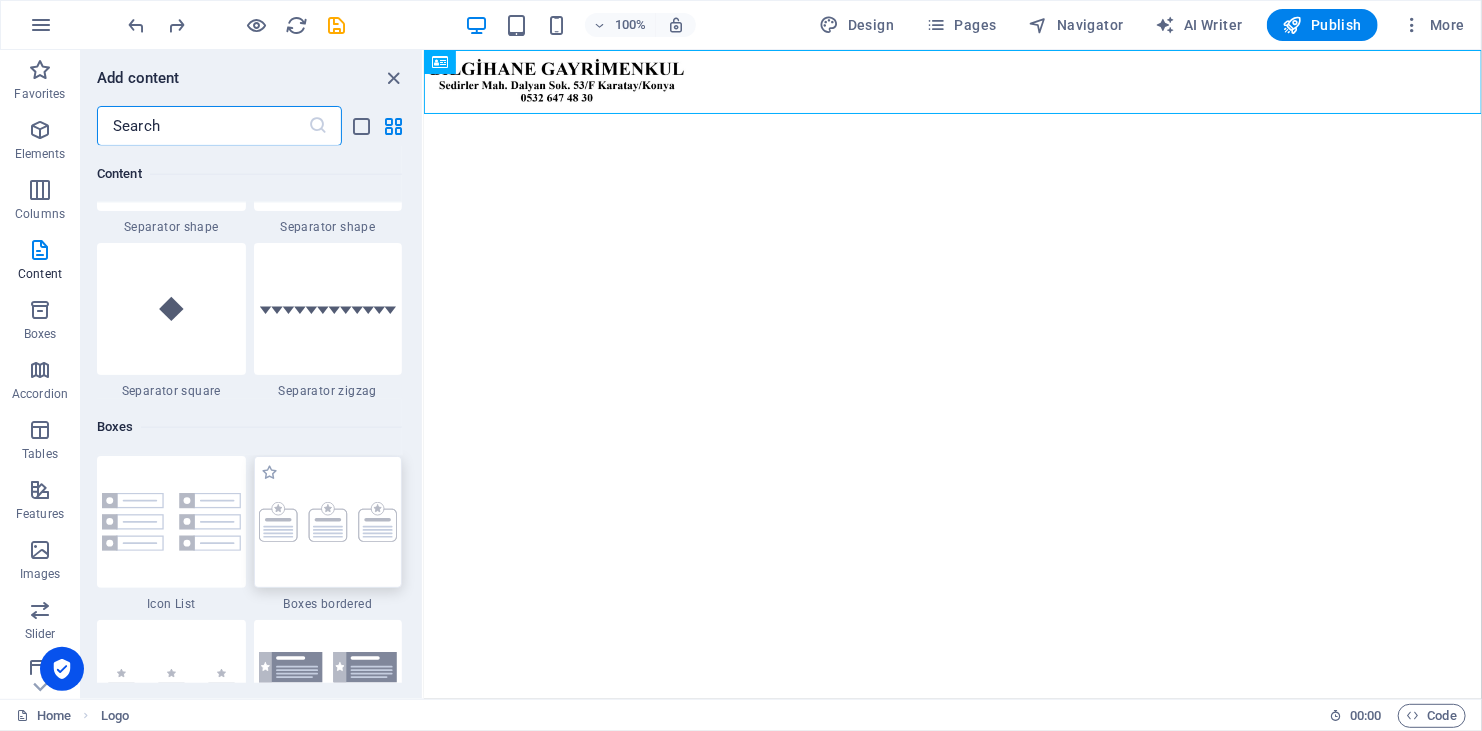 click at bounding box center (328, 522) 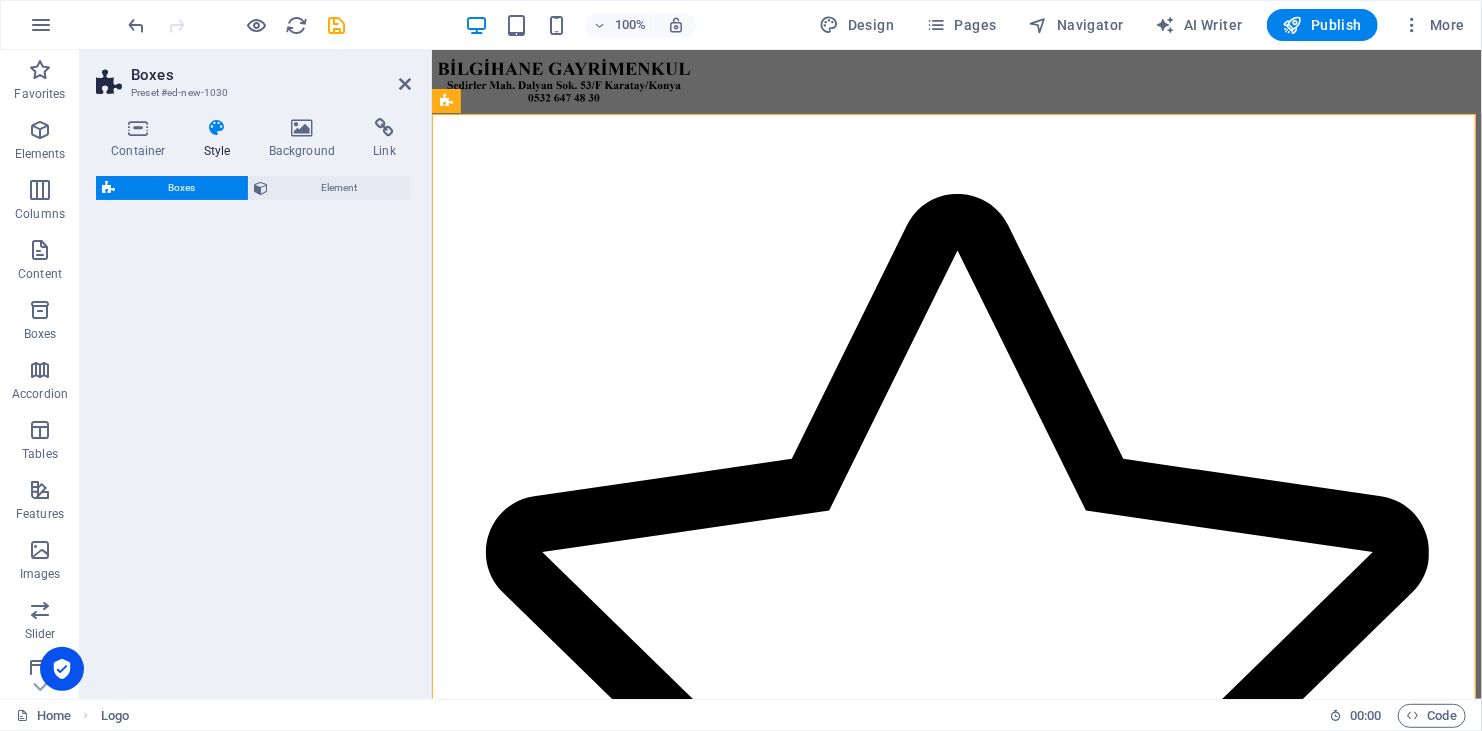 select on "rem" 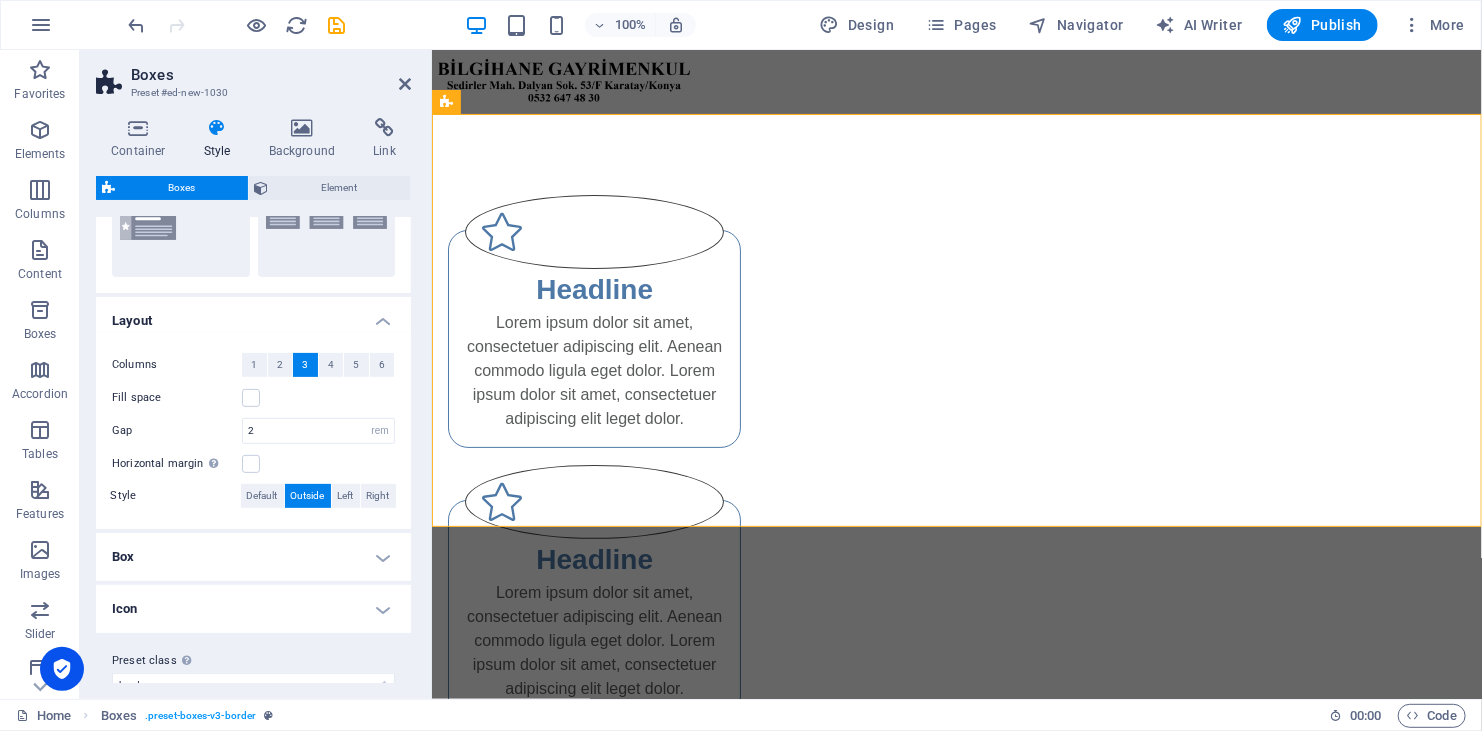 scroll, scrollTop: 292, scrollLeft: 0, axis: vertical 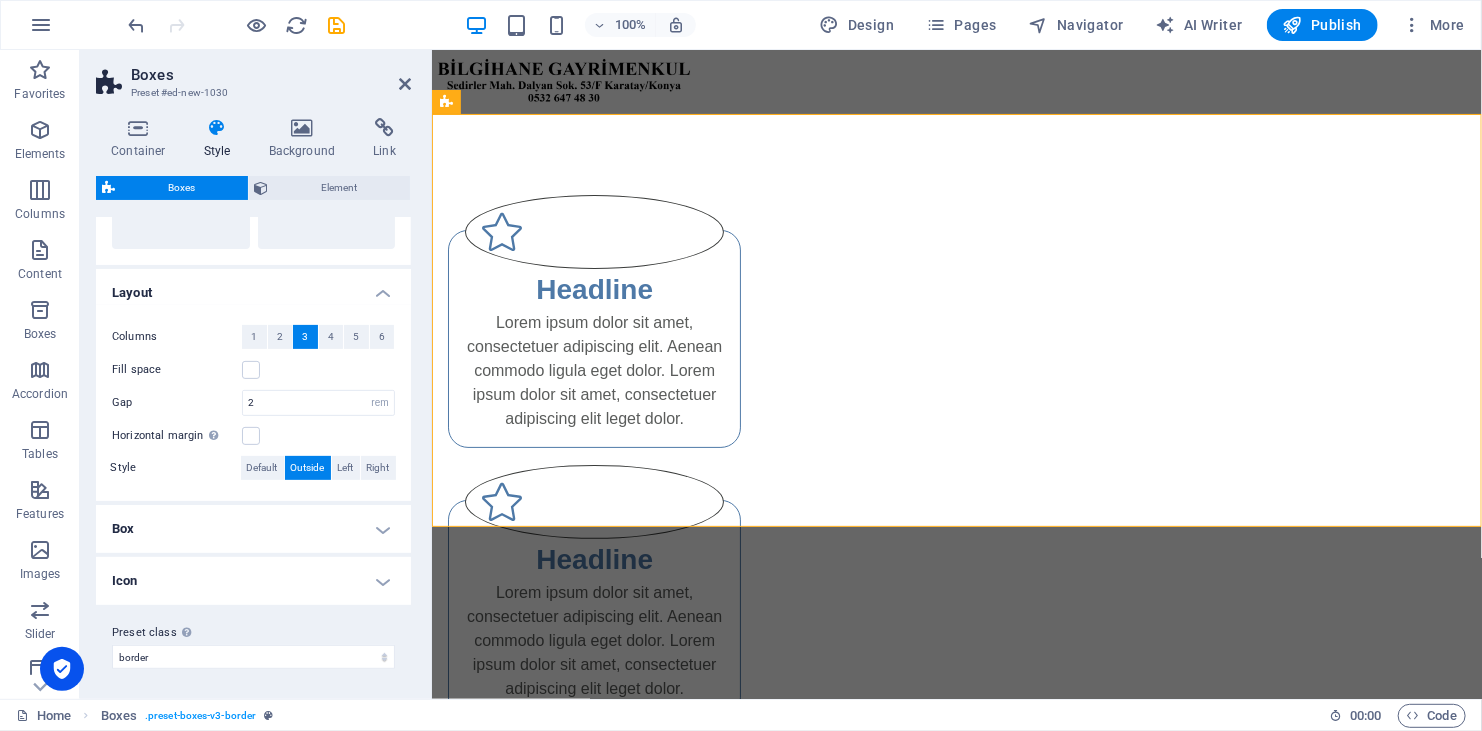 click on "Box" at bounding box center [253, 529] 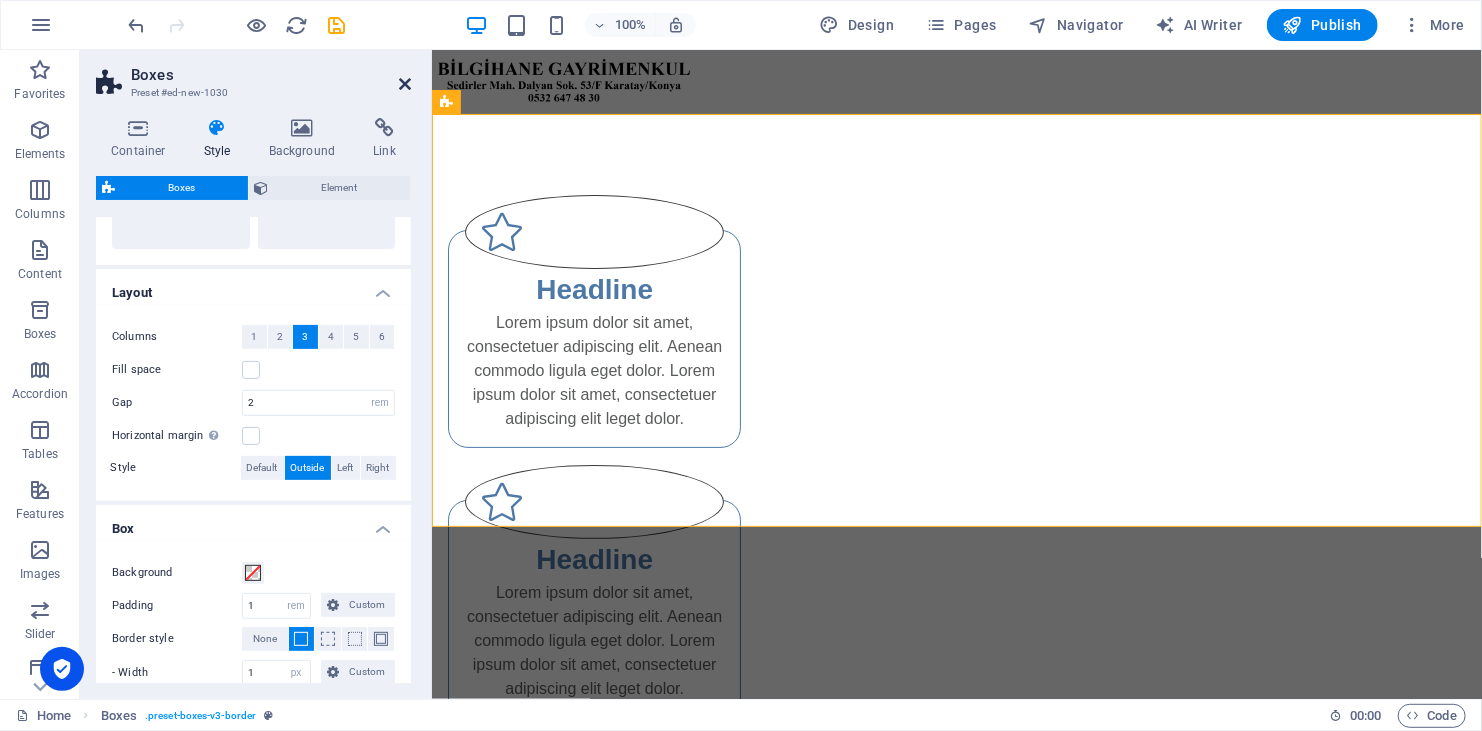click at bounding box center (405, 84) 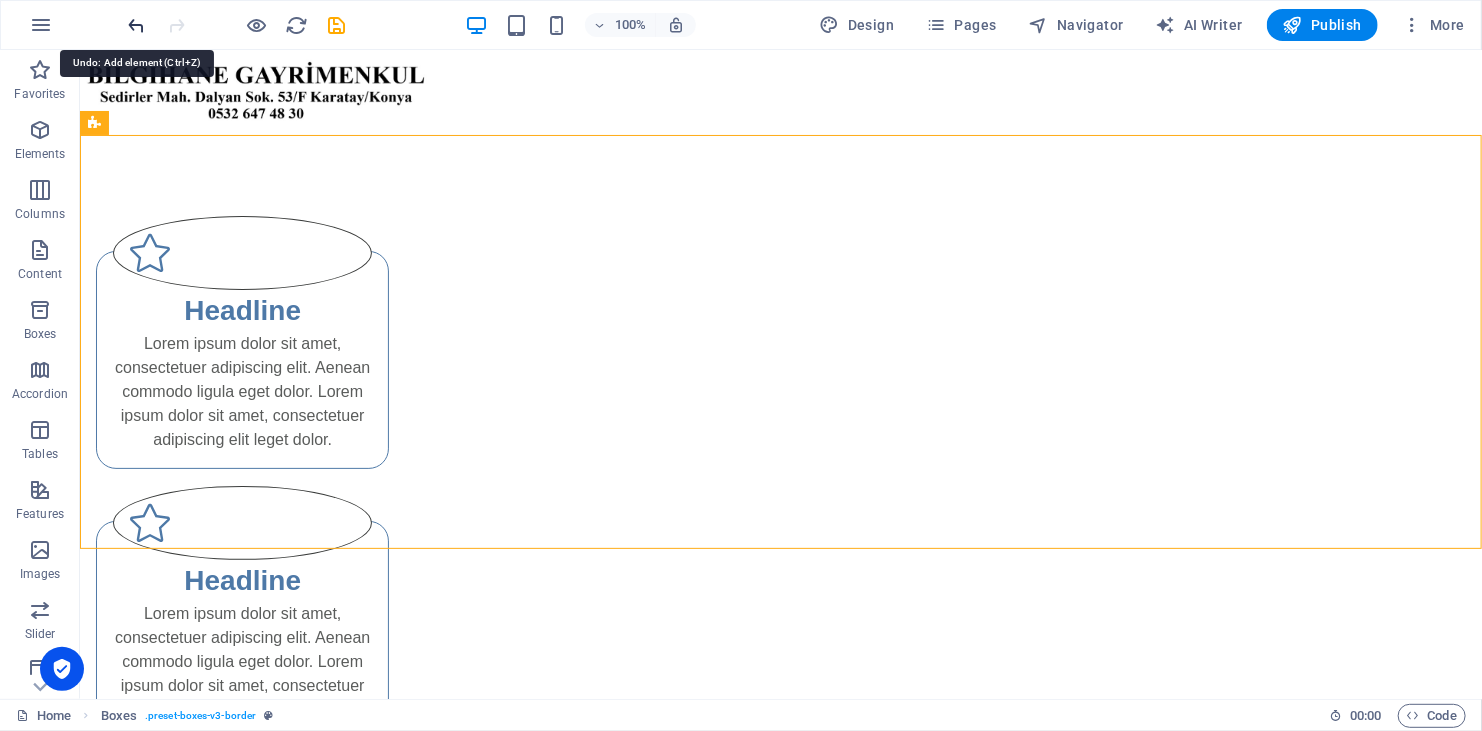 click at bounding box center (137, 25) 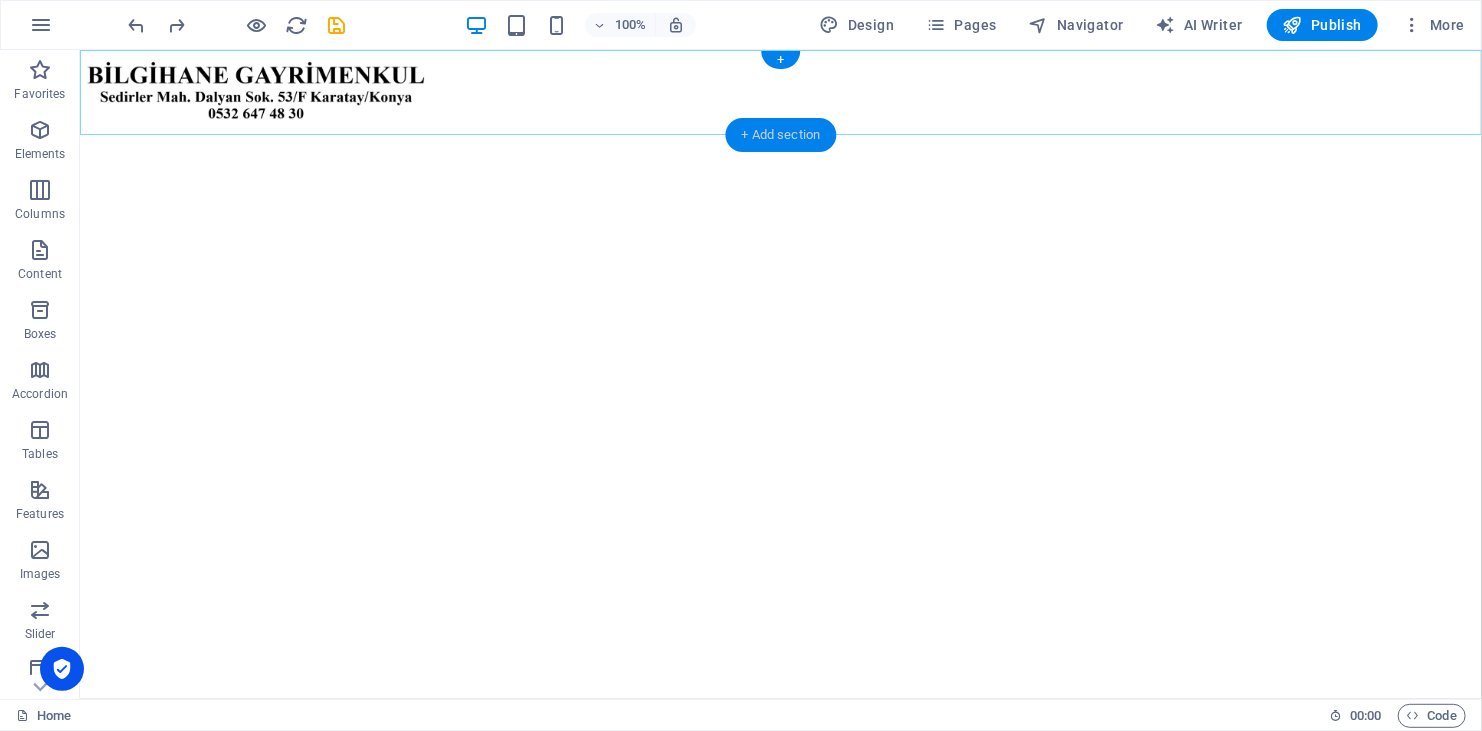 drag, startPoint x: 771, startPoint y: 126, endPoint x: 636, endPoint y: 138, distance: 135.53229 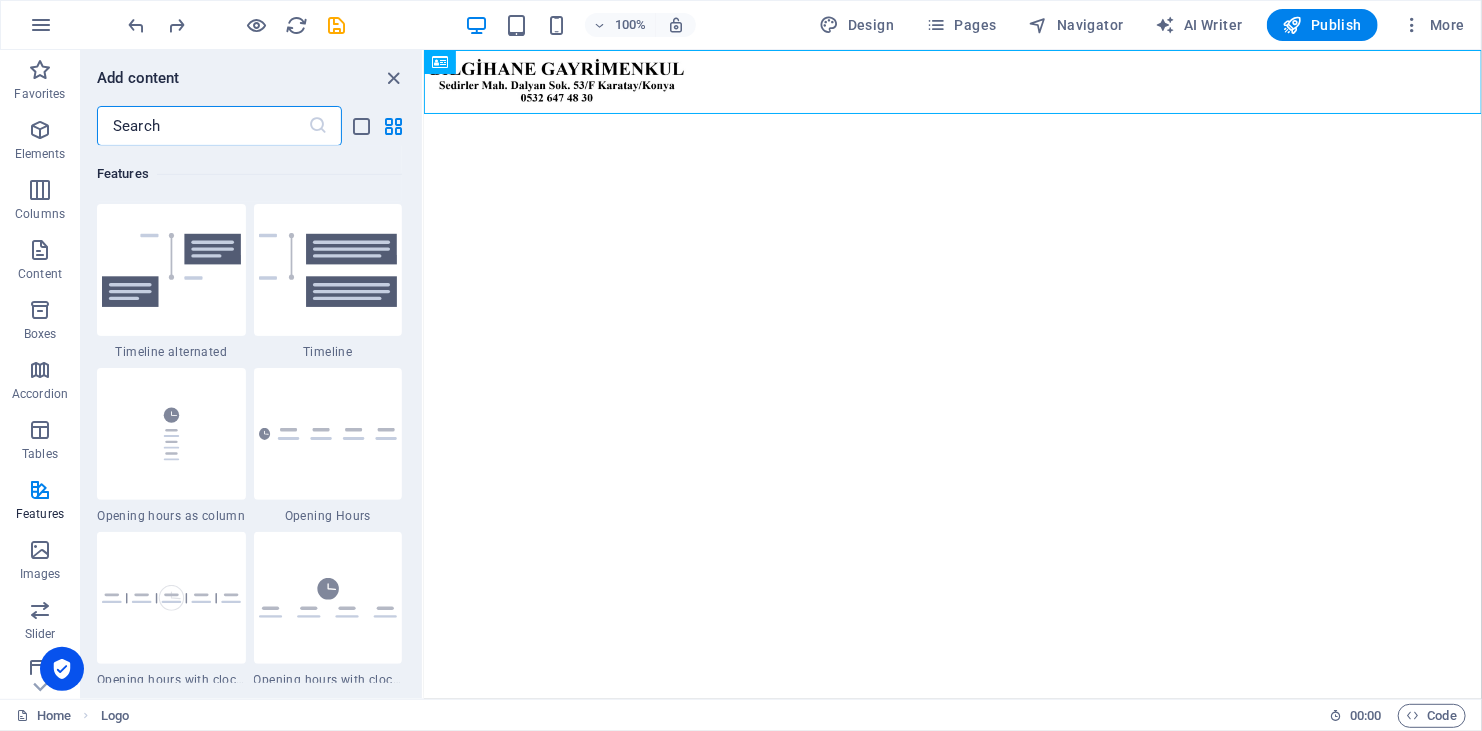 scroll, scrollTop: 8299, scrollLeft: 0, axis: vertical 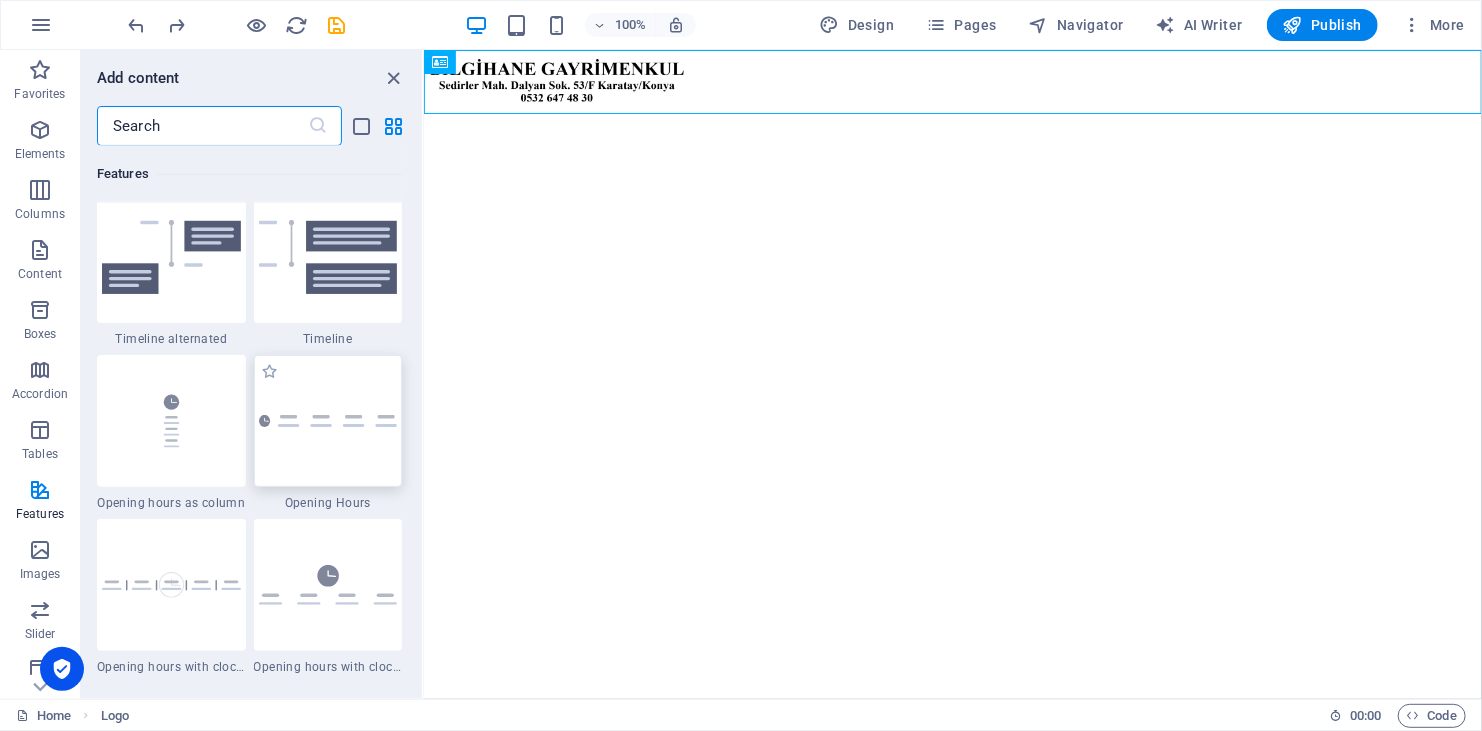click at bounding box center (328, 420) 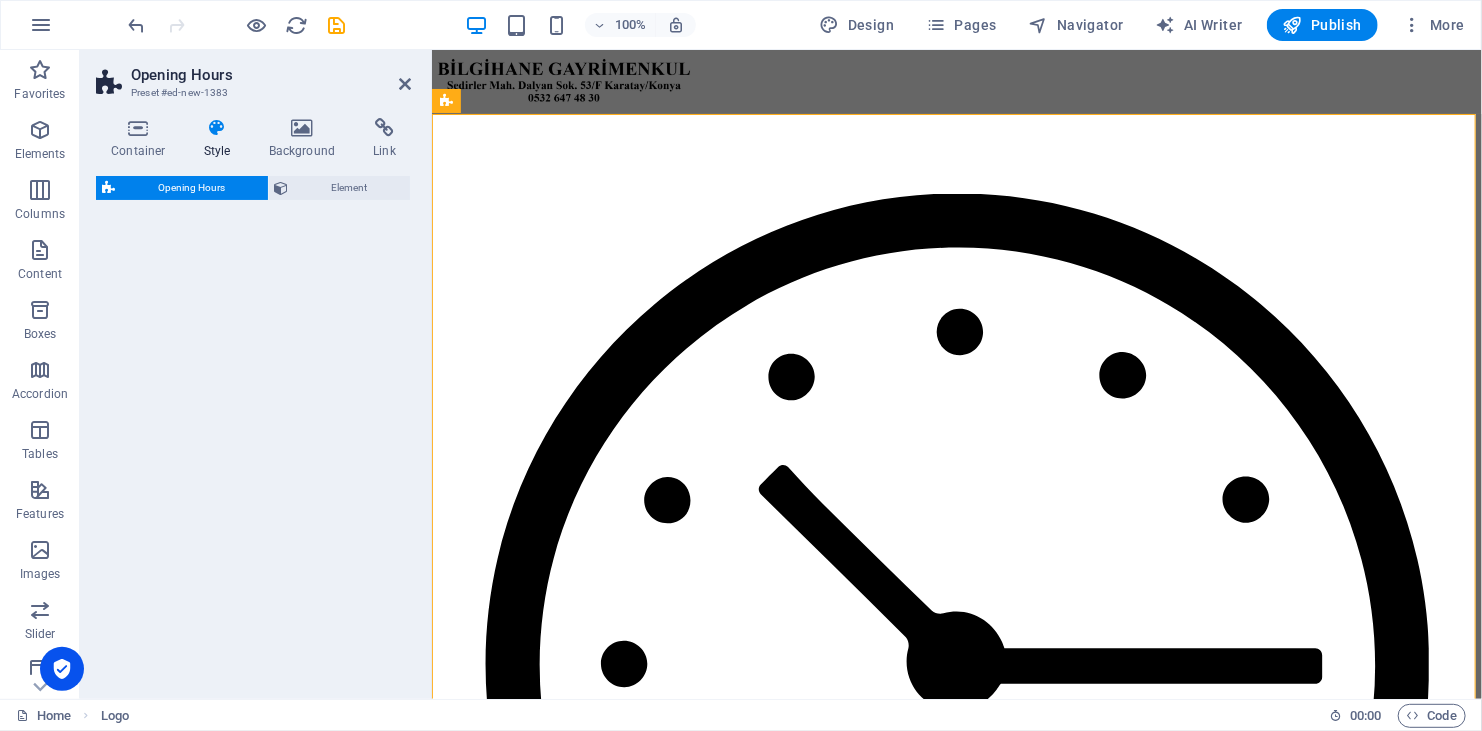 select on "rem" 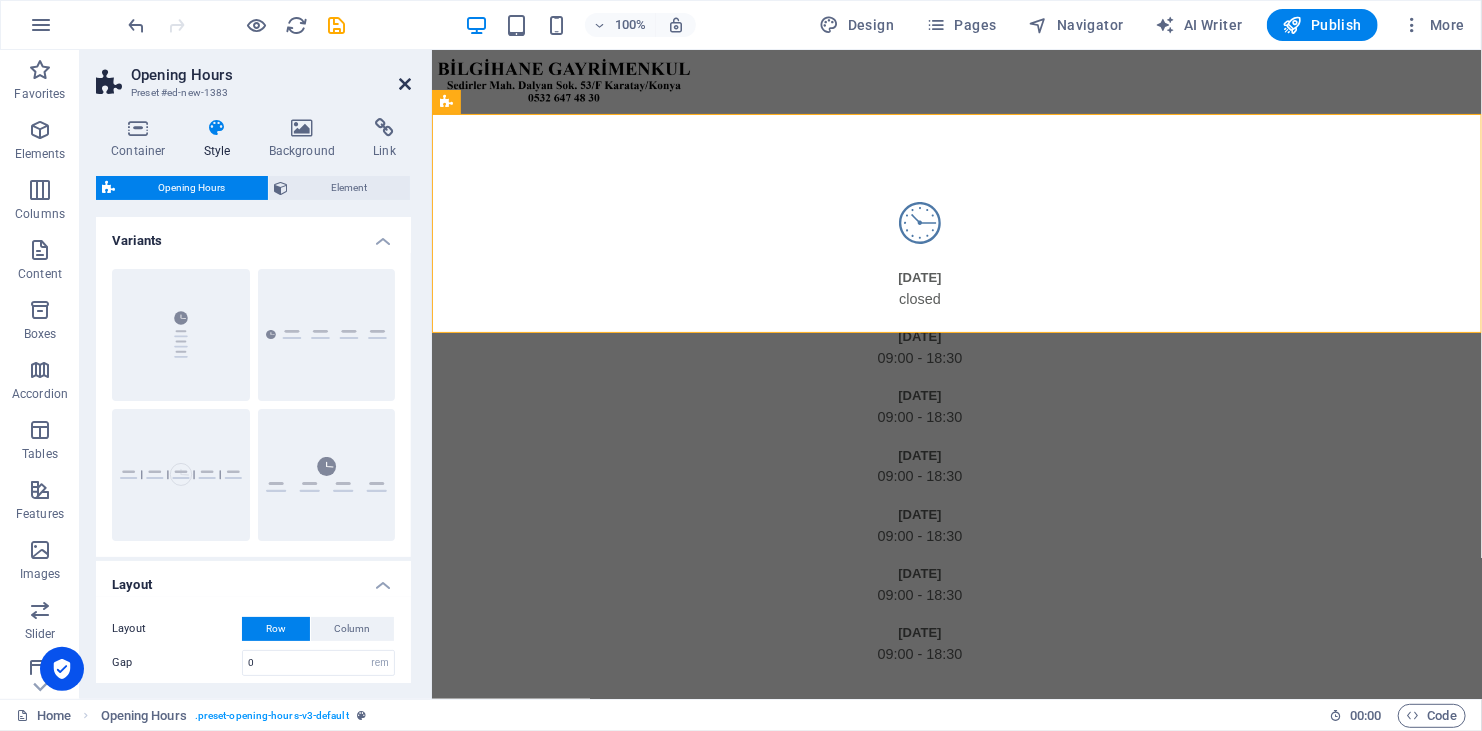 drag, startPoint x: 408, startPoint y: 80, endPoint x: 162, endPoint y: 59, distance: 246.89471 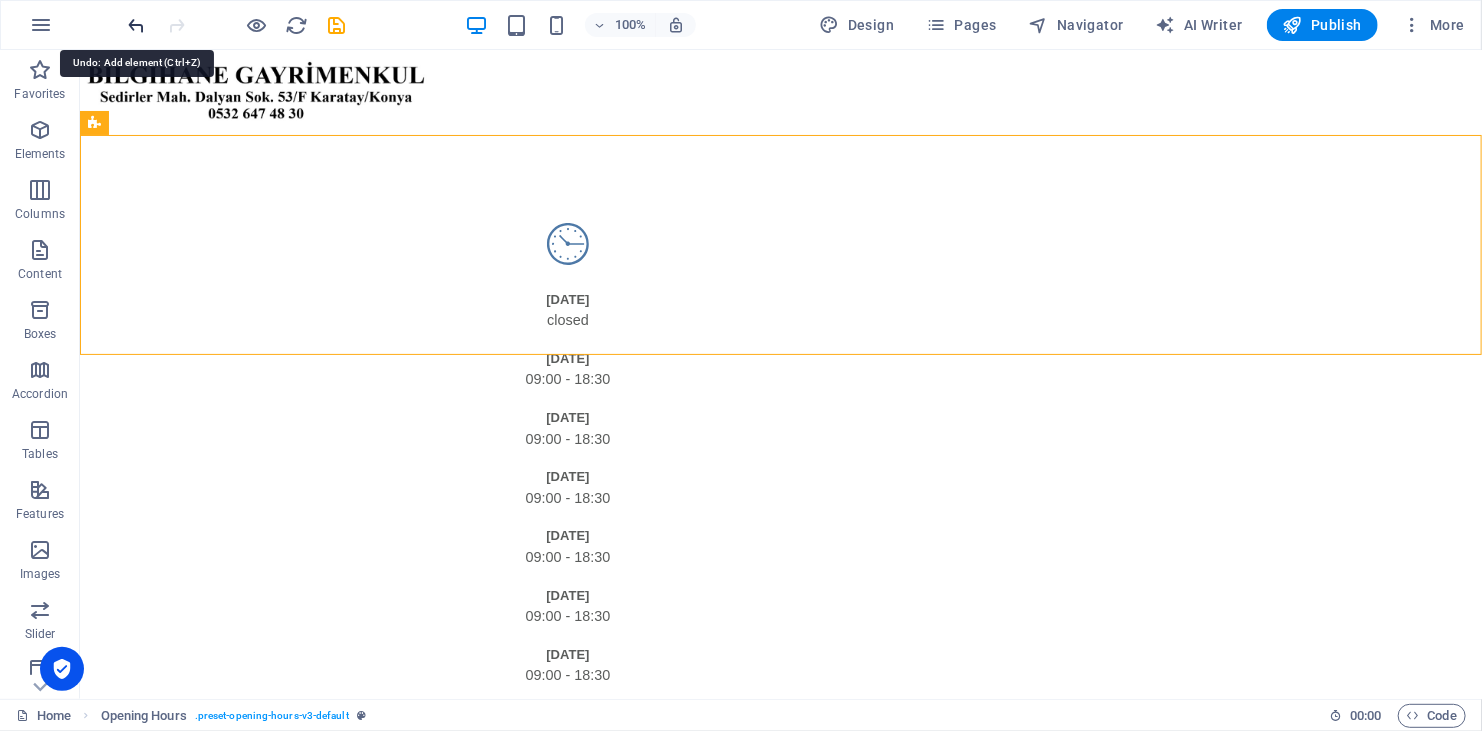 click at bounding box center [137, 25] 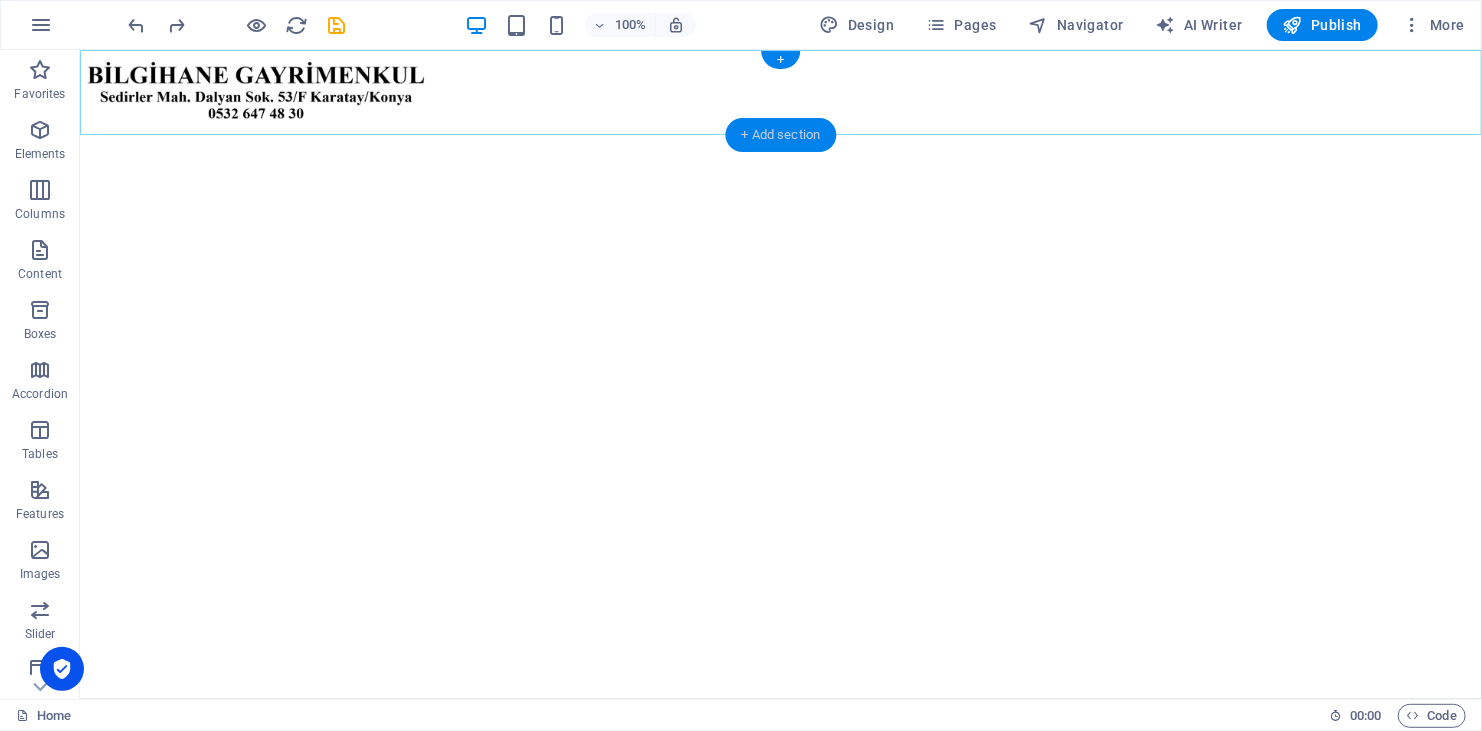 click on "+ Add section" at bounding box center (781, 135) 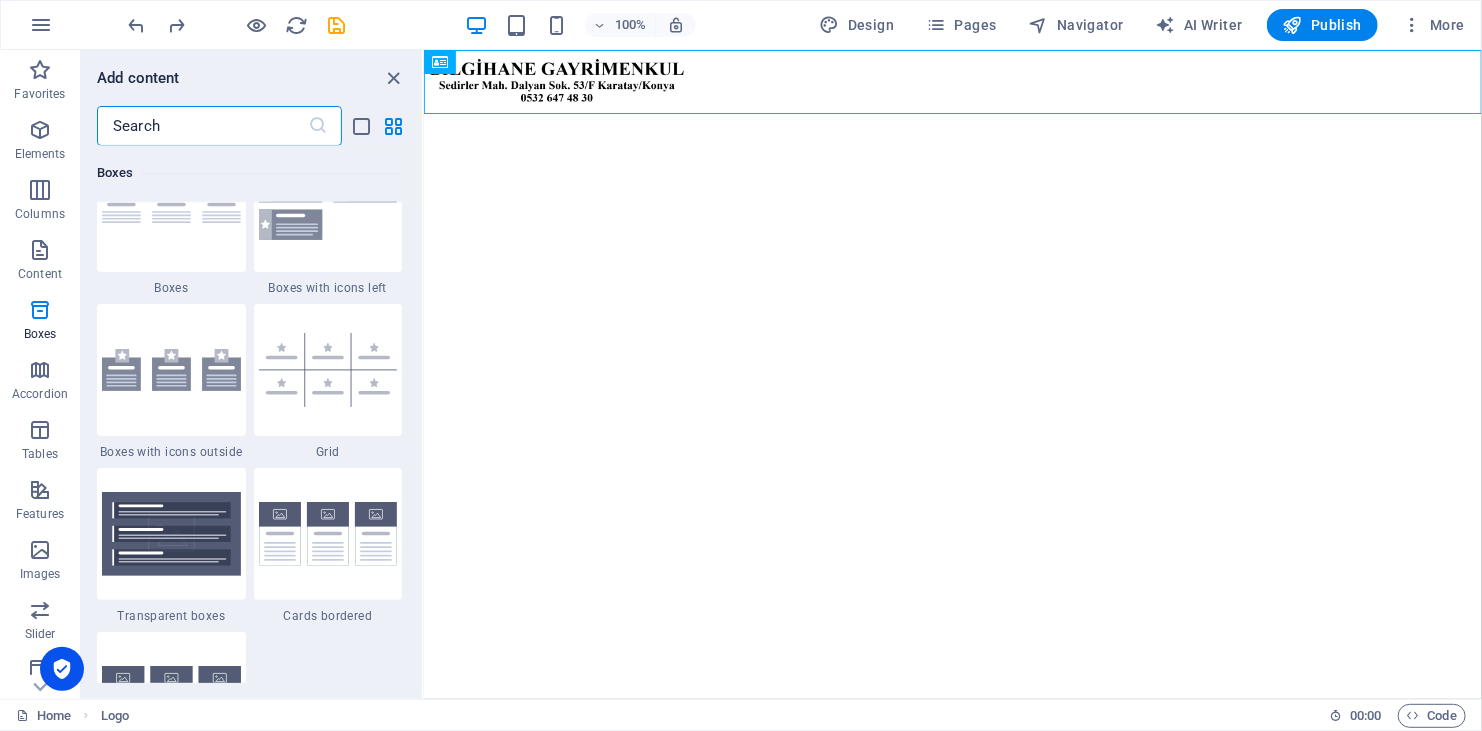 scroll, scrollTop: 5699, scrollLeft: 0, axis: vertical 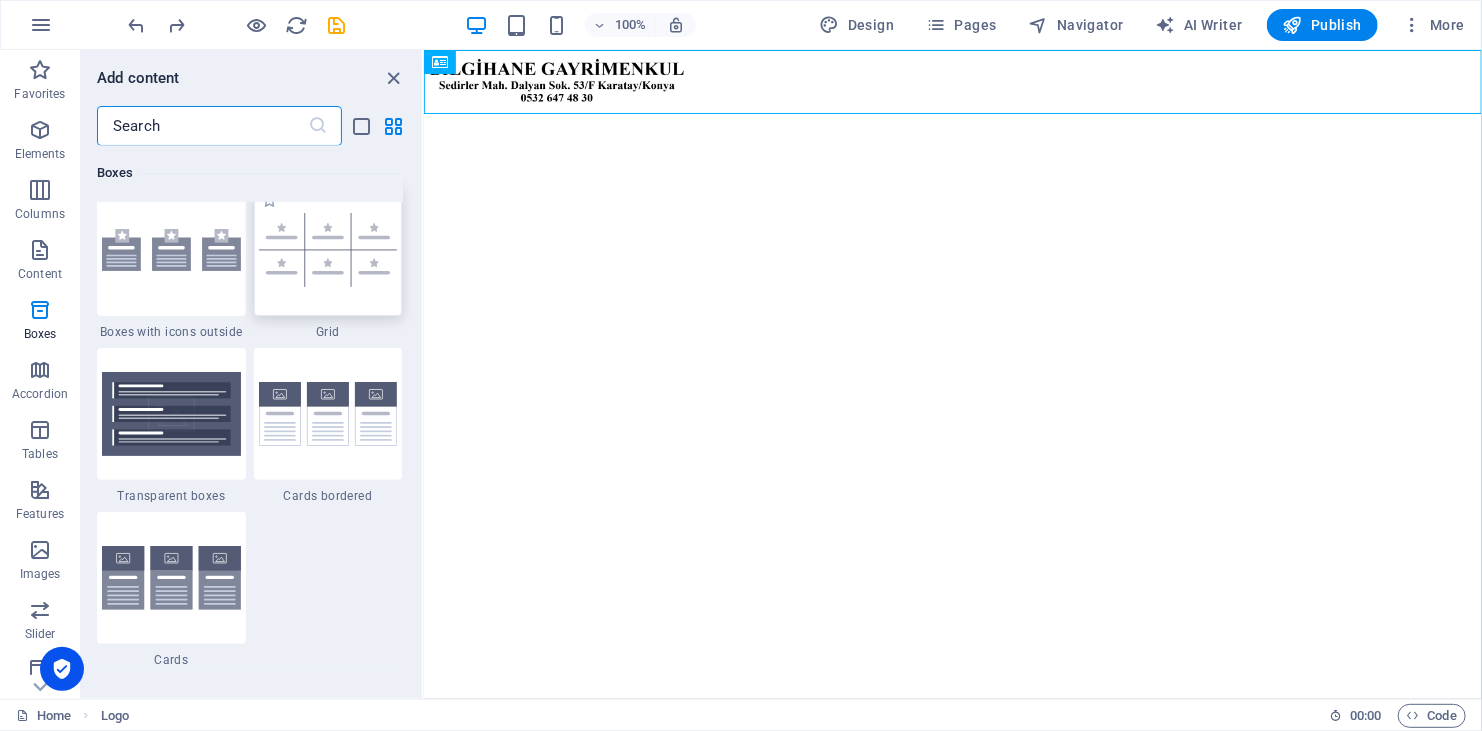 click at bounding box center [328, 250] 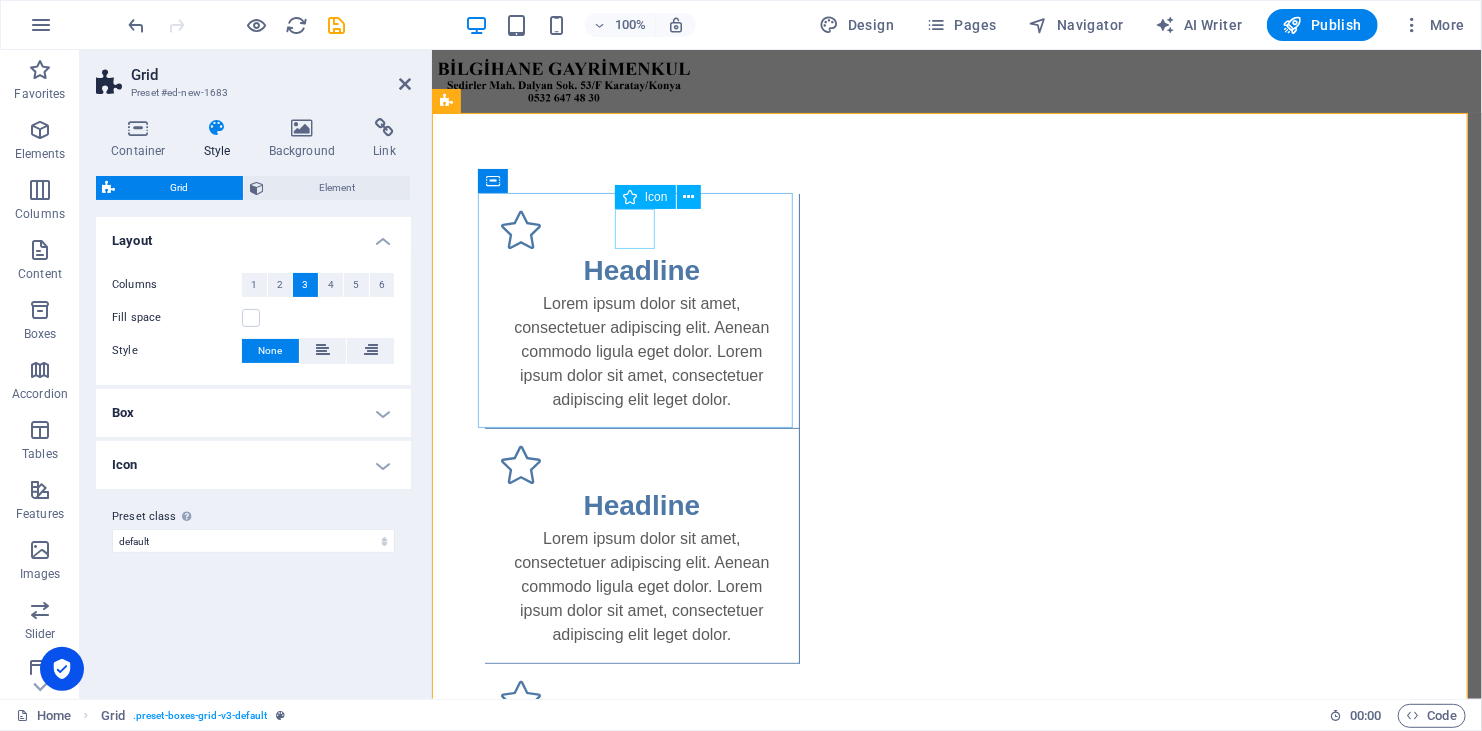 click at bounding box center (641, 229) 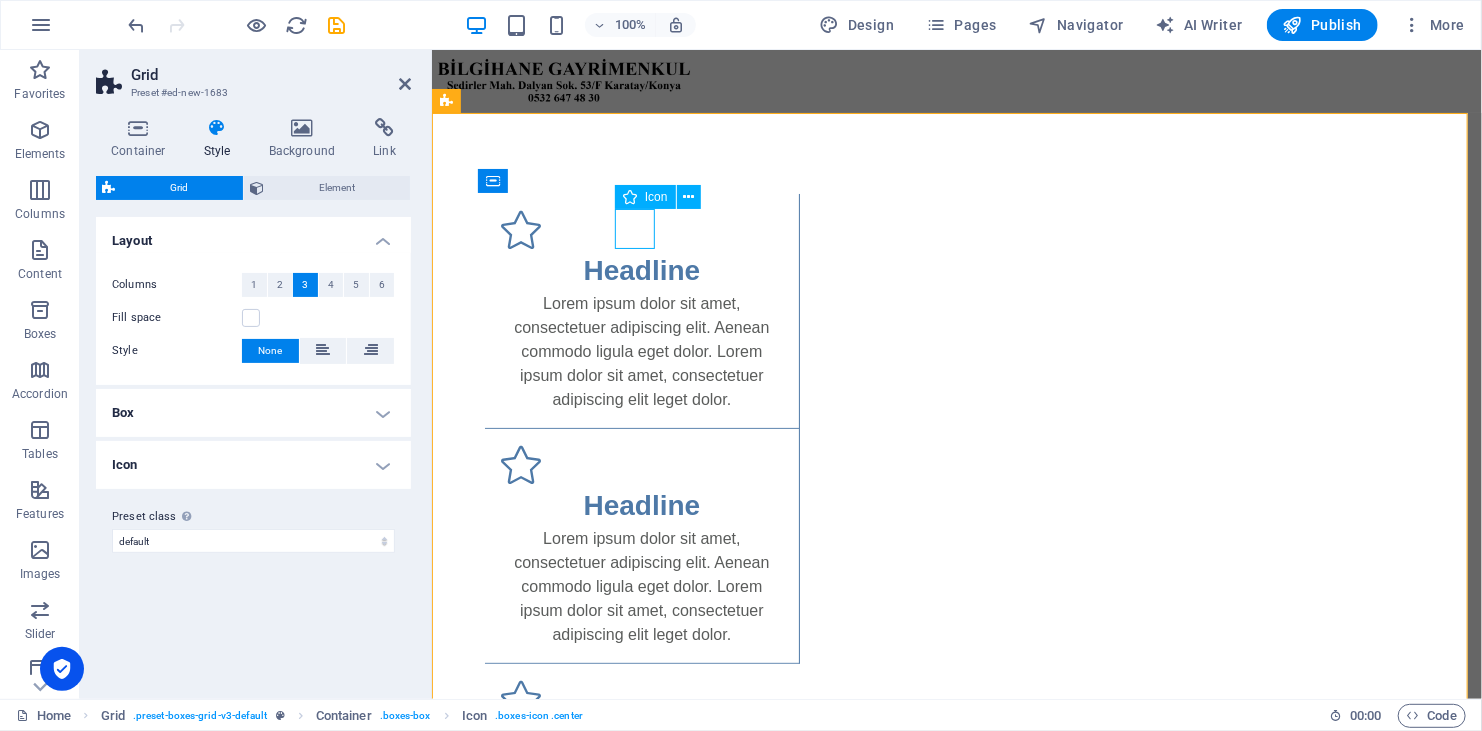 click at bounding box center (641, 229) 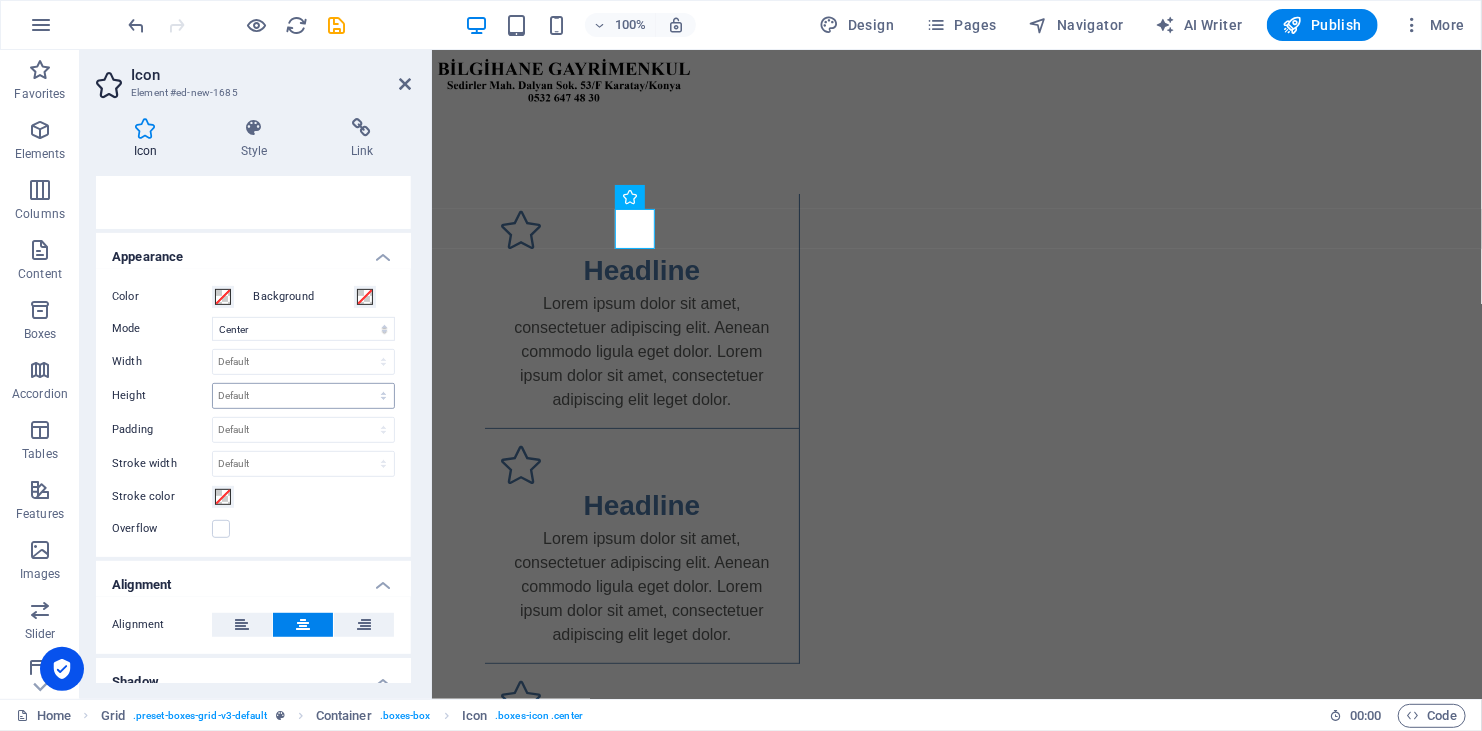 scroll, scrollTop: 400, scrollLeft: 0, axis: vertical 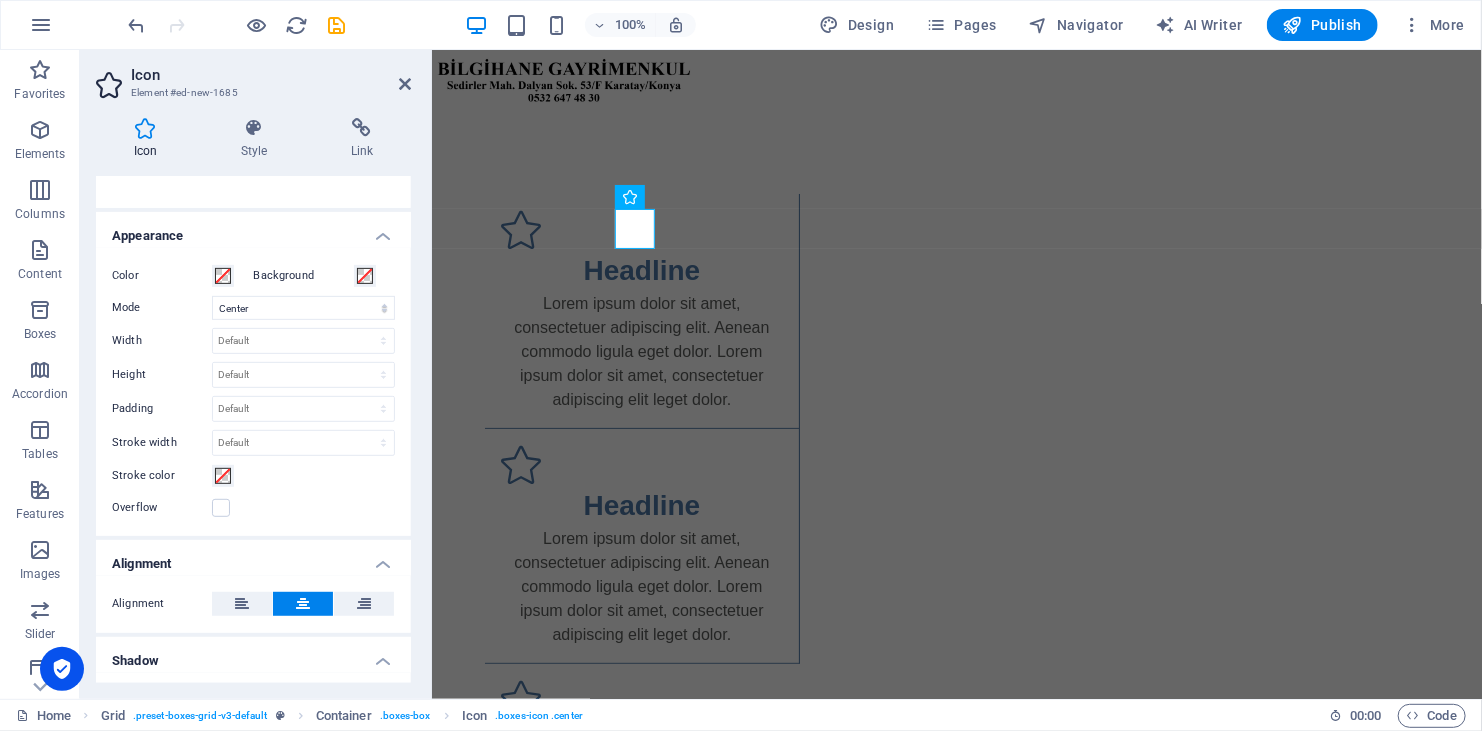 click on "Background" at bounding box center [304, 276] 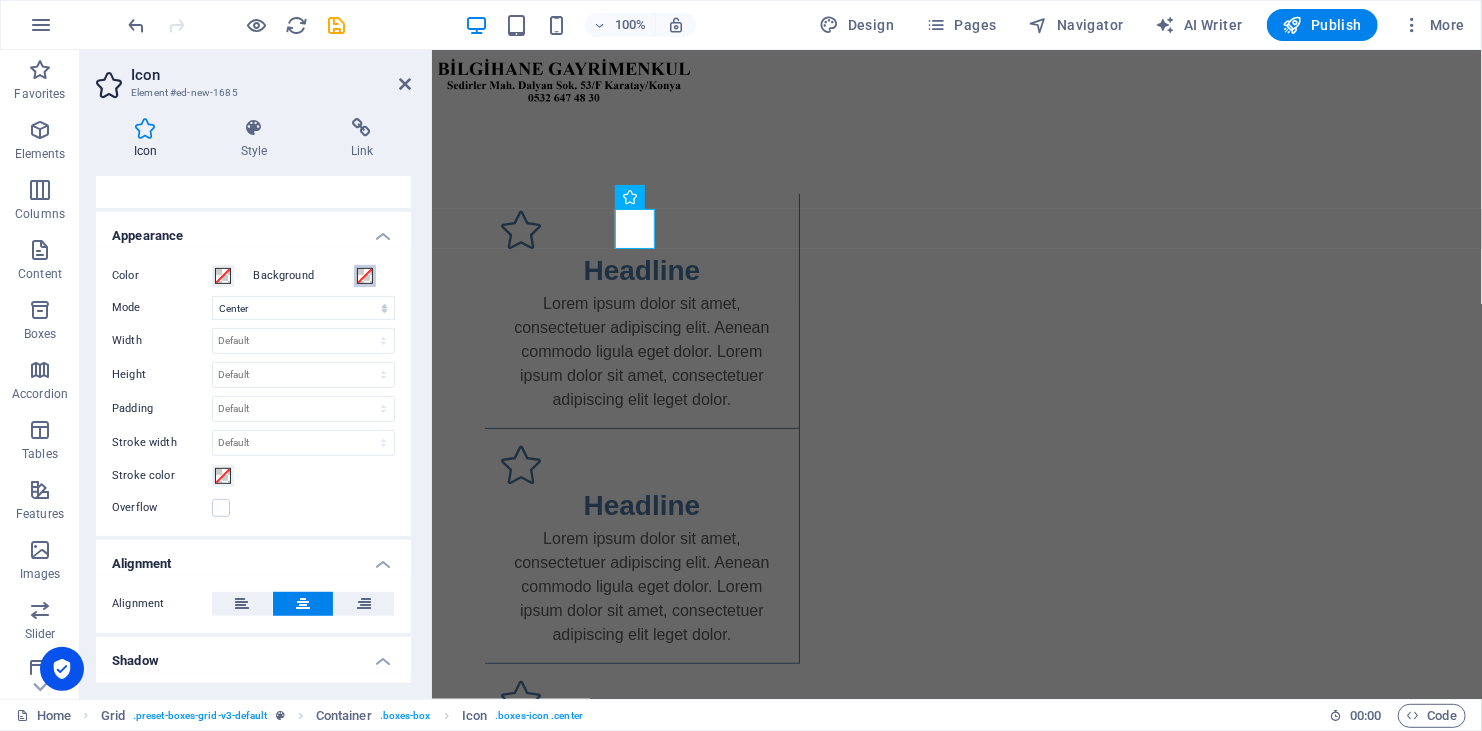 click on "Background" at bounding box center (365, 276) 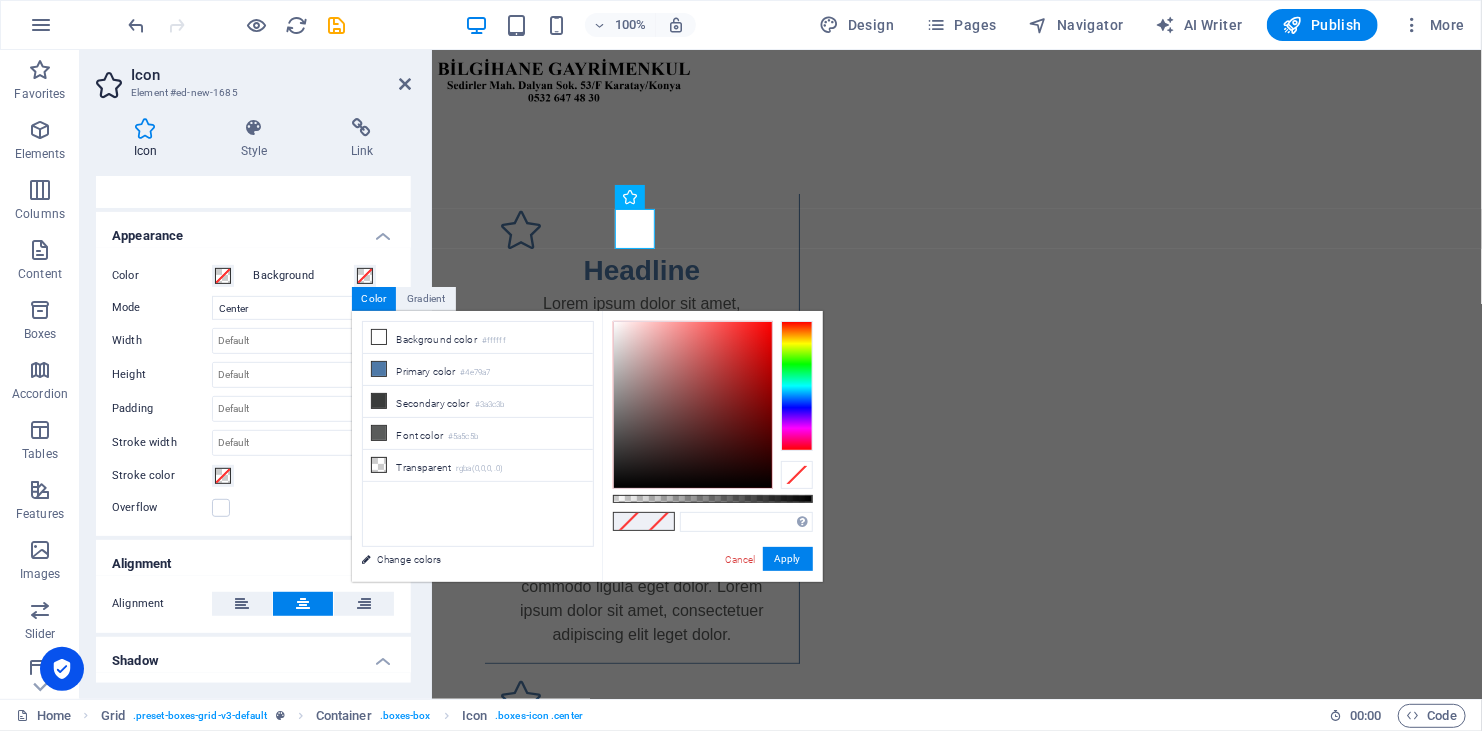 click on "Background" at bounding box center [304, 276] 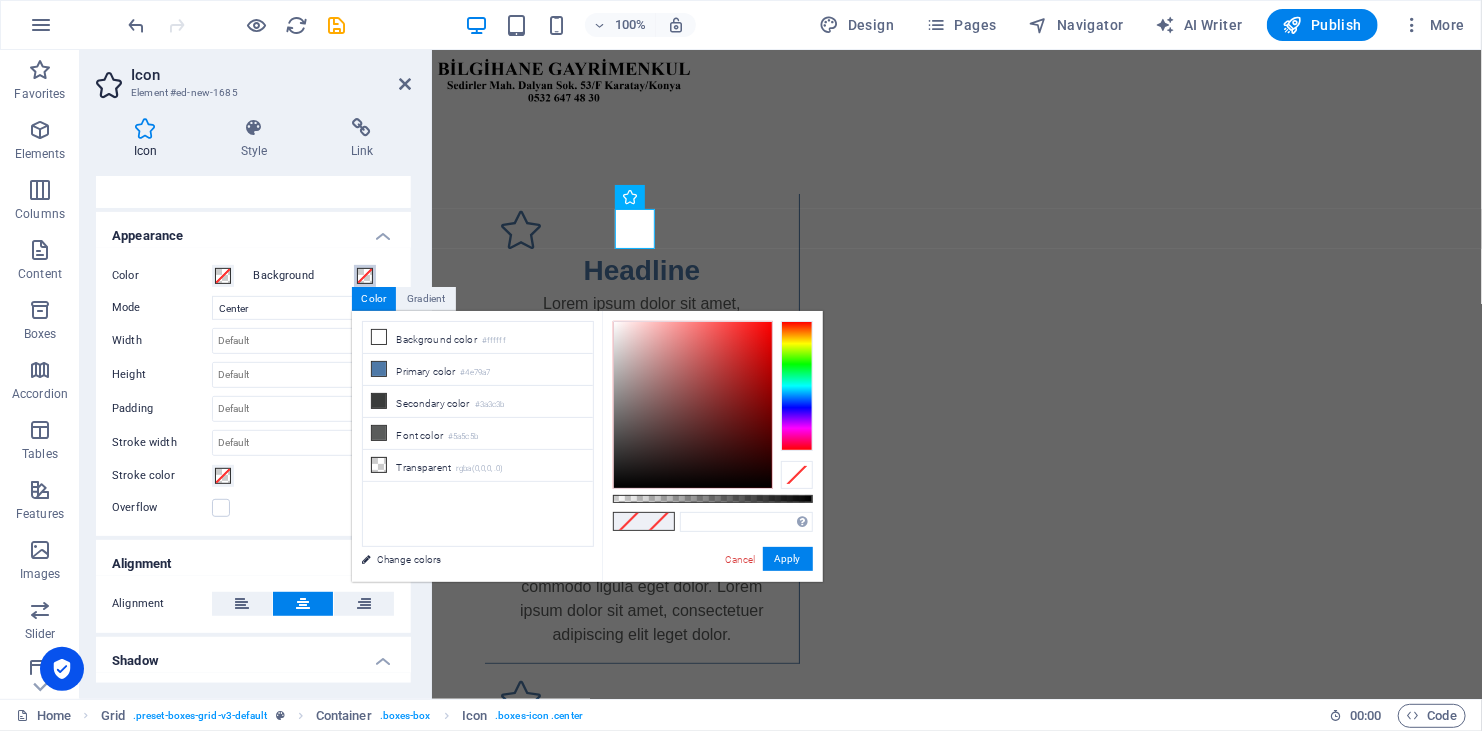 click on "Background" at bounding box center [365, 276] 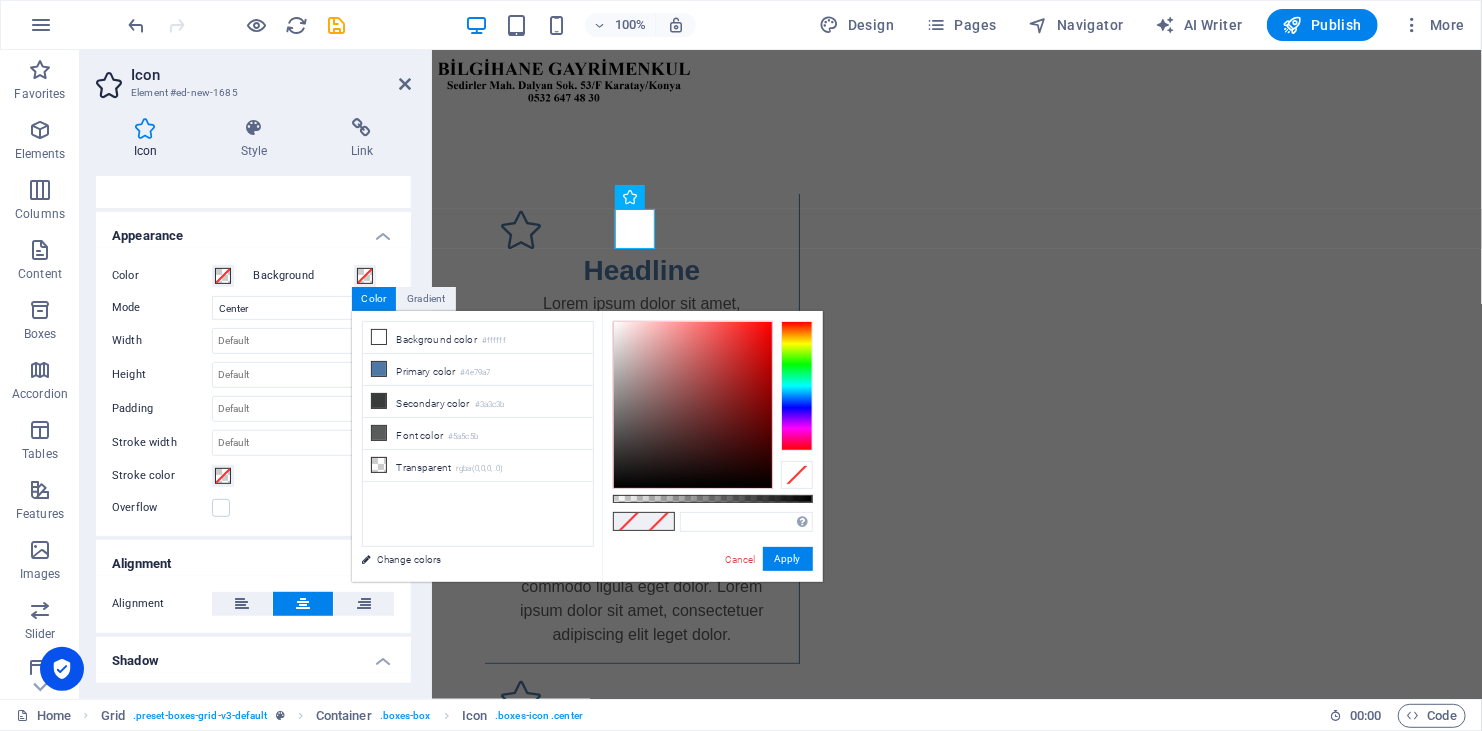 scroll, scrollTop: 0, scrollLeft: 0, axis: both 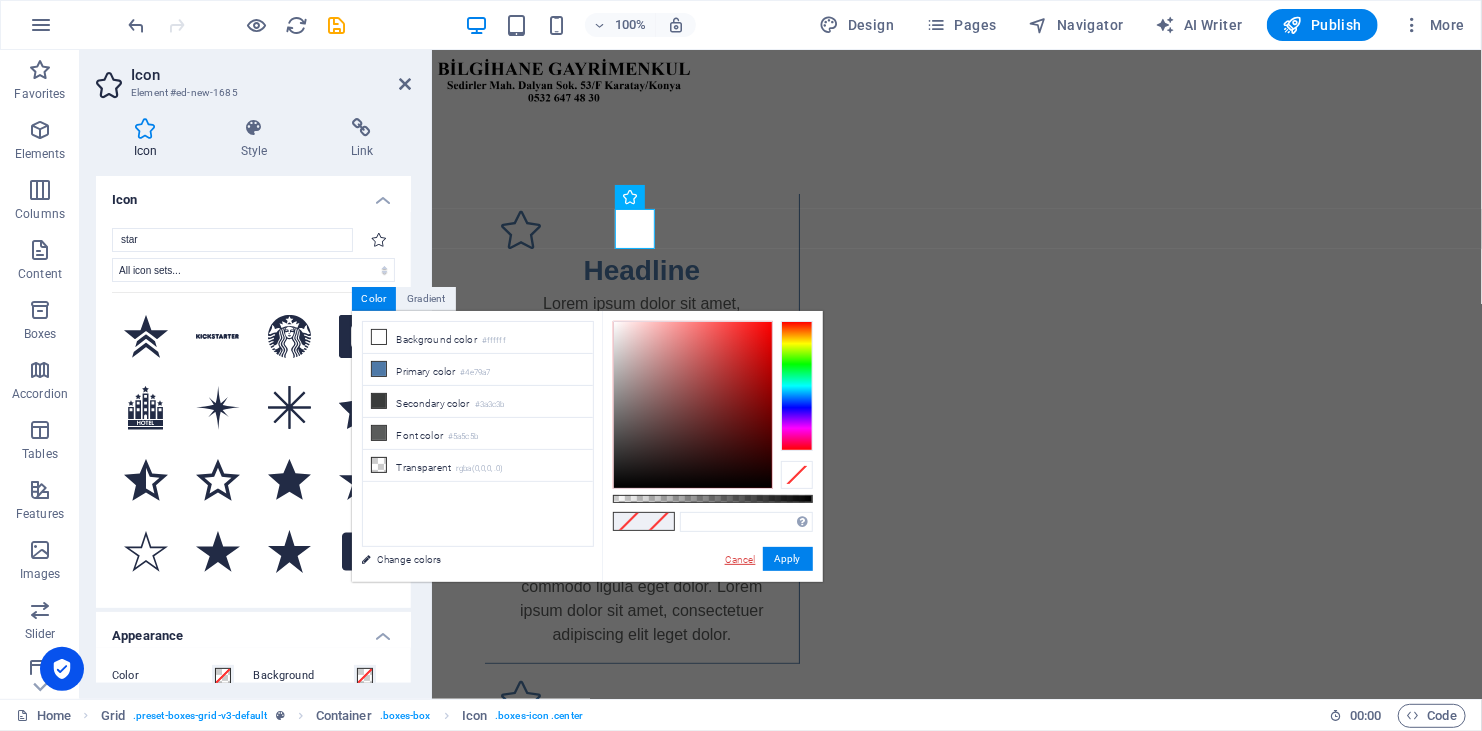 click on "Cancel" at bounding box center (740, 559) 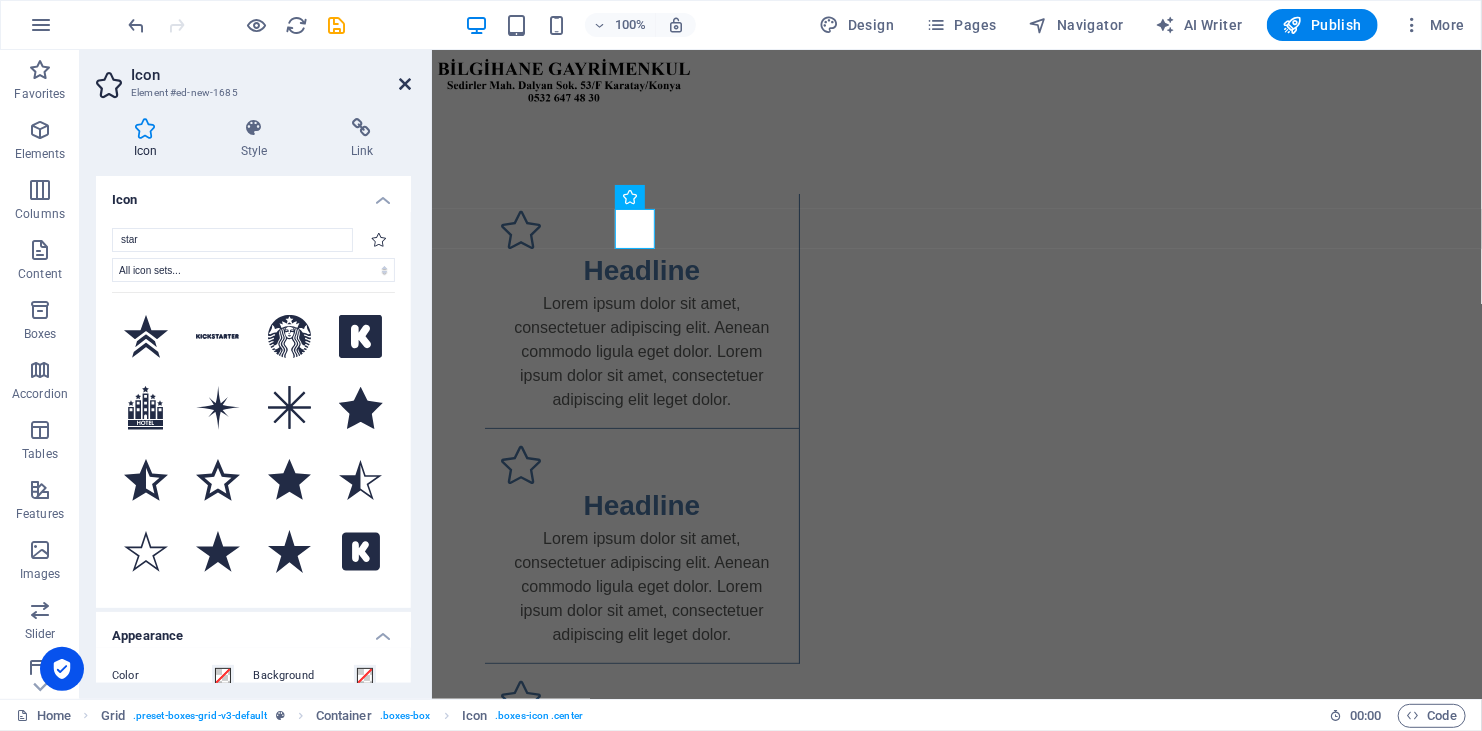 click at bounding box center (405, 84) 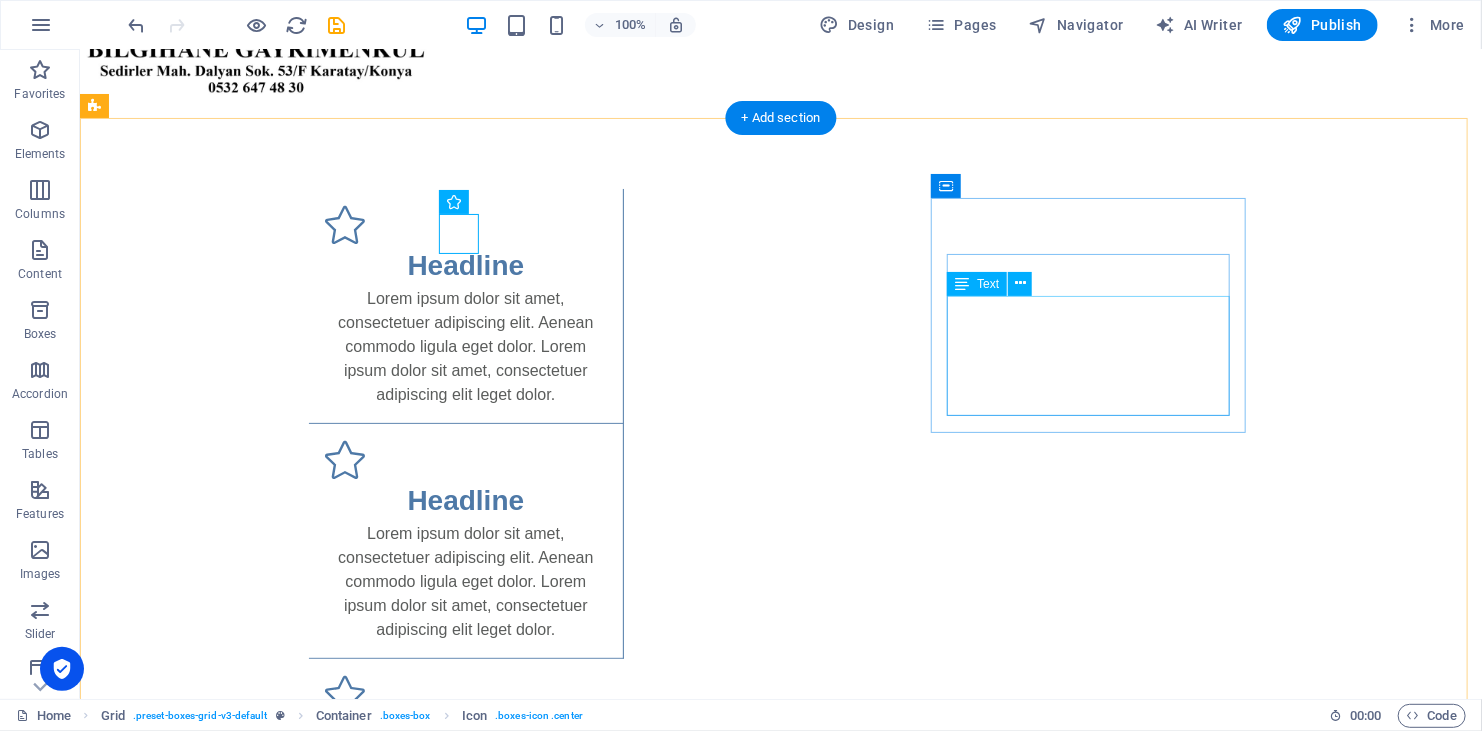 scroll, scrollTop: 0, scrollLeft: 0, axis: both 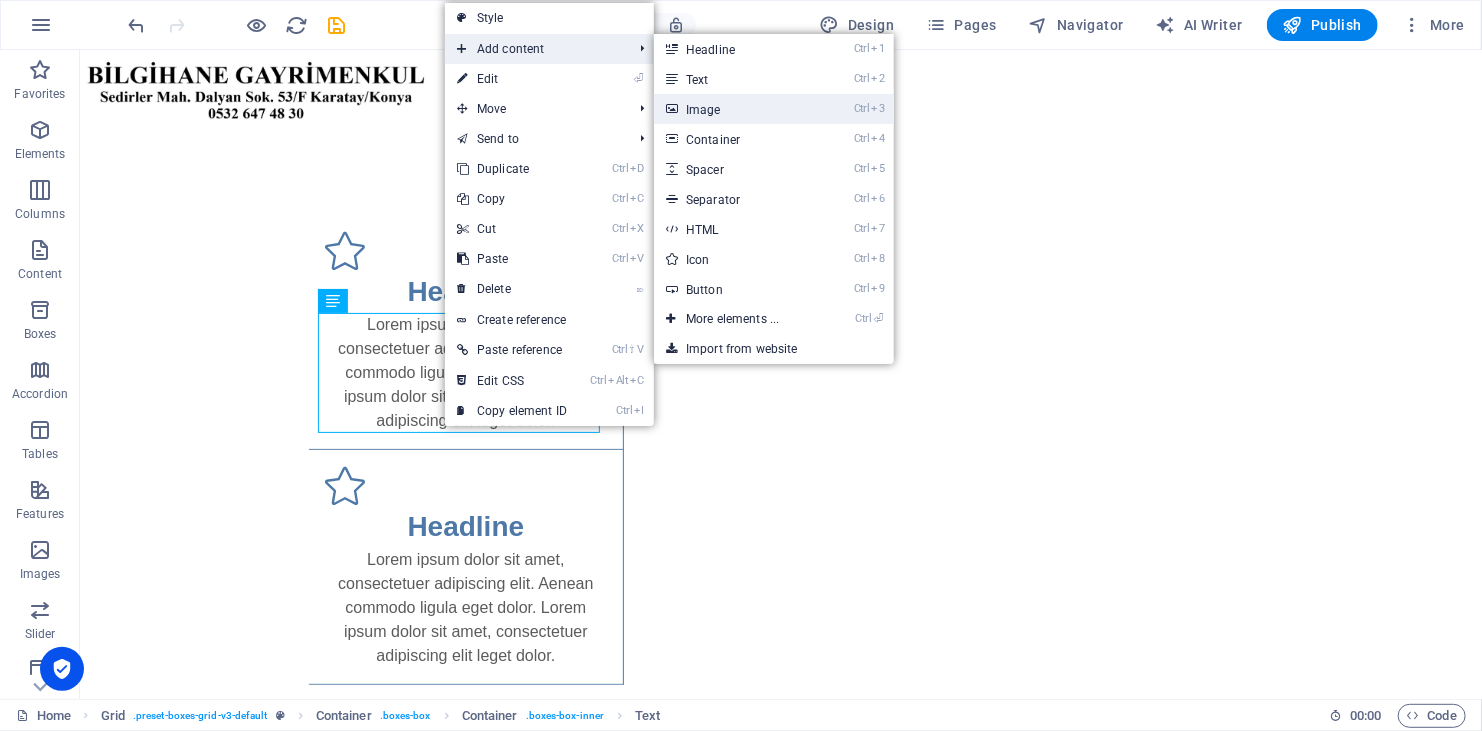 drag, startPoint x: 719, startPoint y: 105, endPoint x: 292, endPoint y: 57, distance: 429.68942 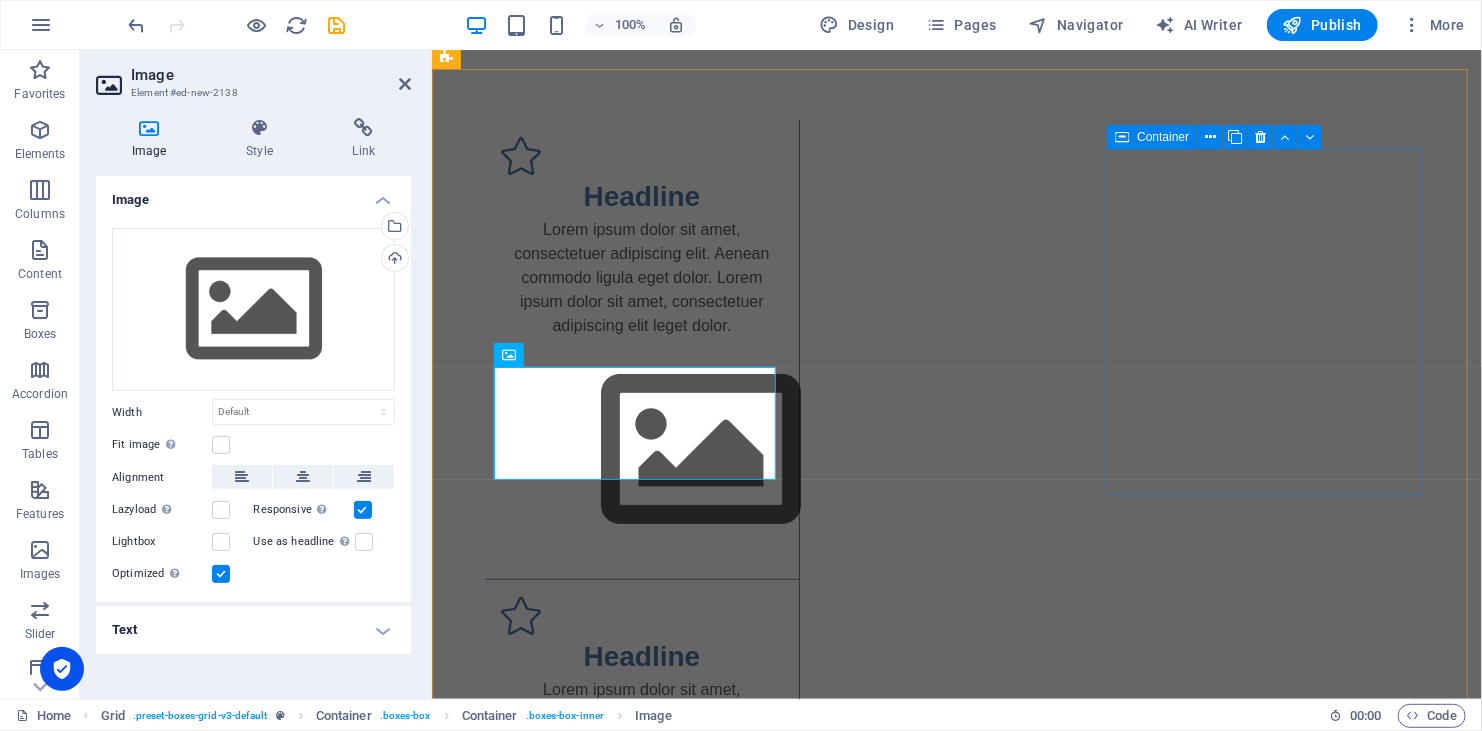 scroll, scrollTop: 100, scrollLeft: 0, axis: vertical 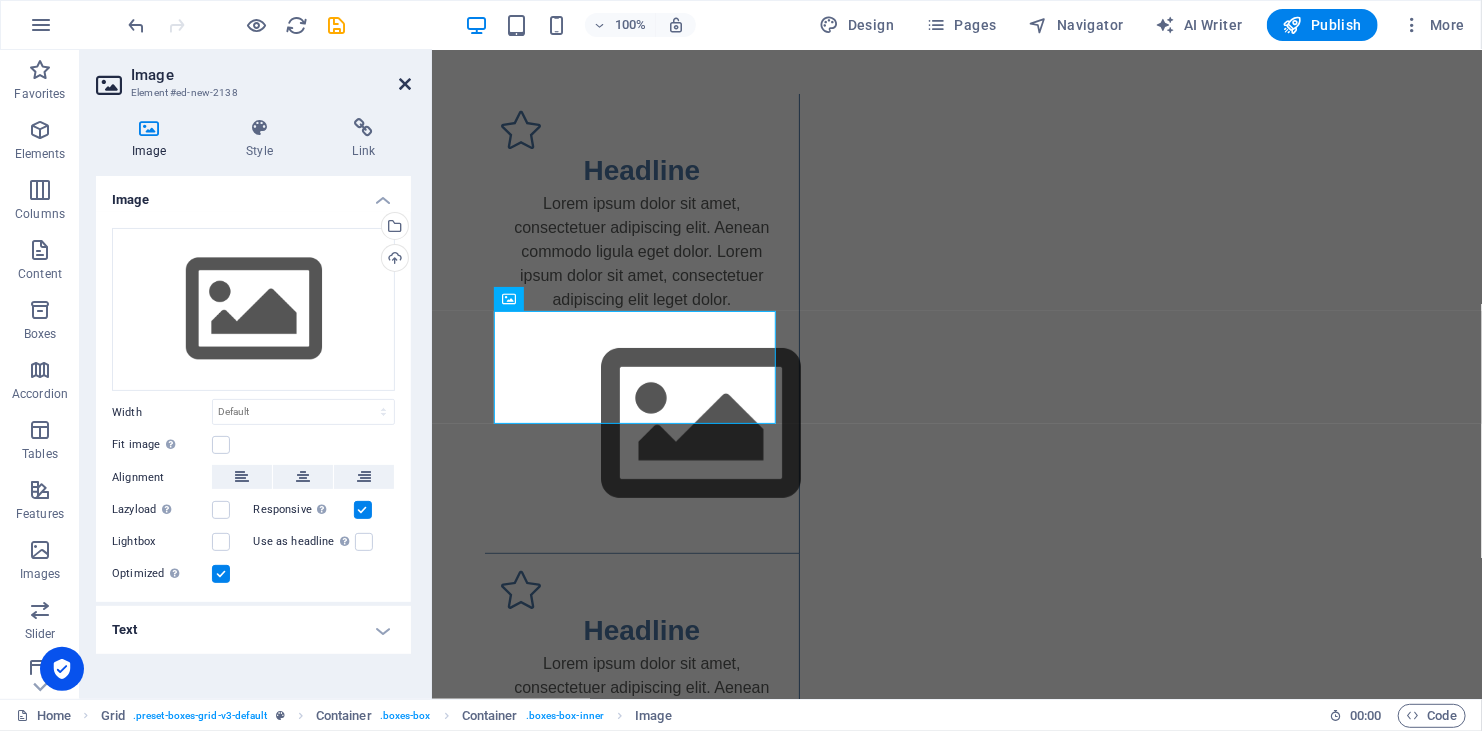 click at bounding box center (405, 84) 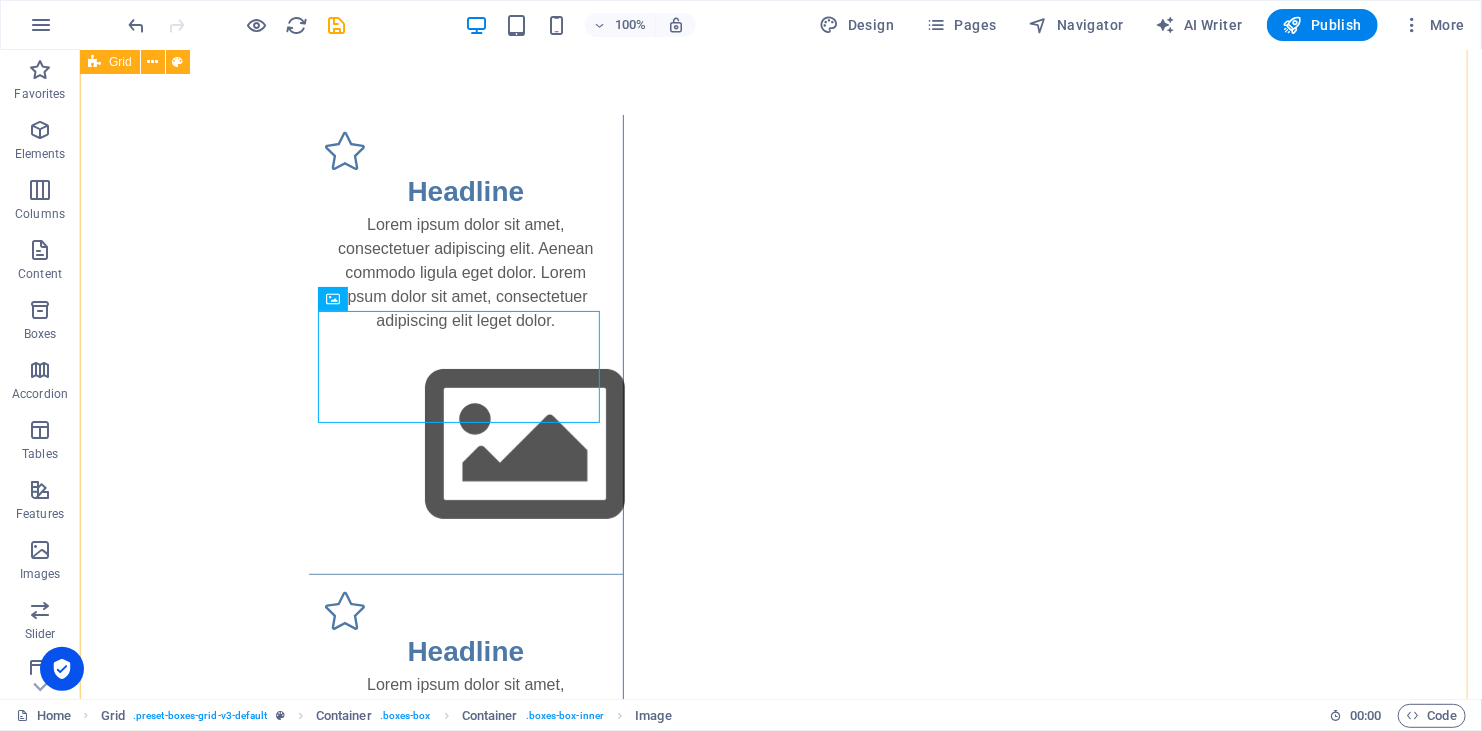 scroll, scrollTop: 121, scrollLeft: 0, axis: vertical 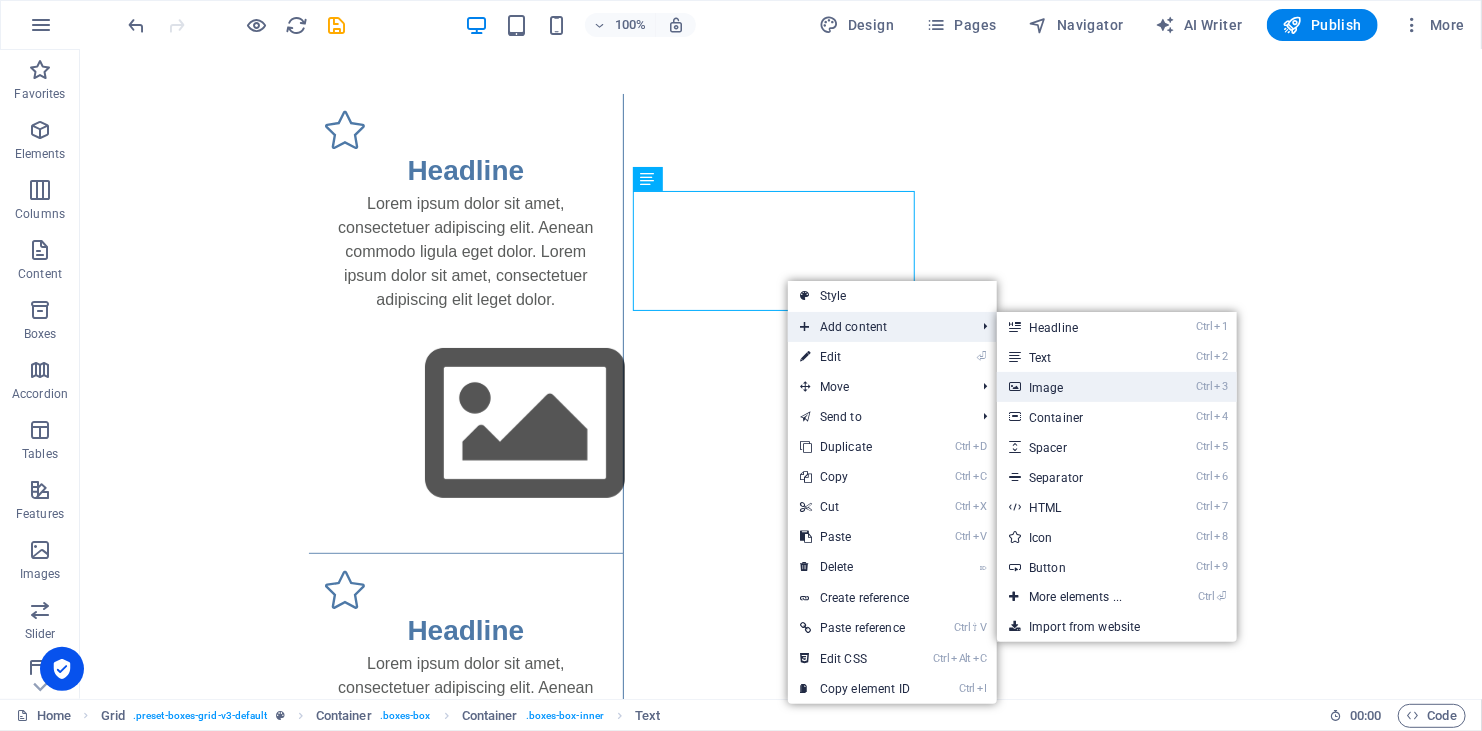 click on "Ctrl 3  Image" at bounding box center (1079, 387) 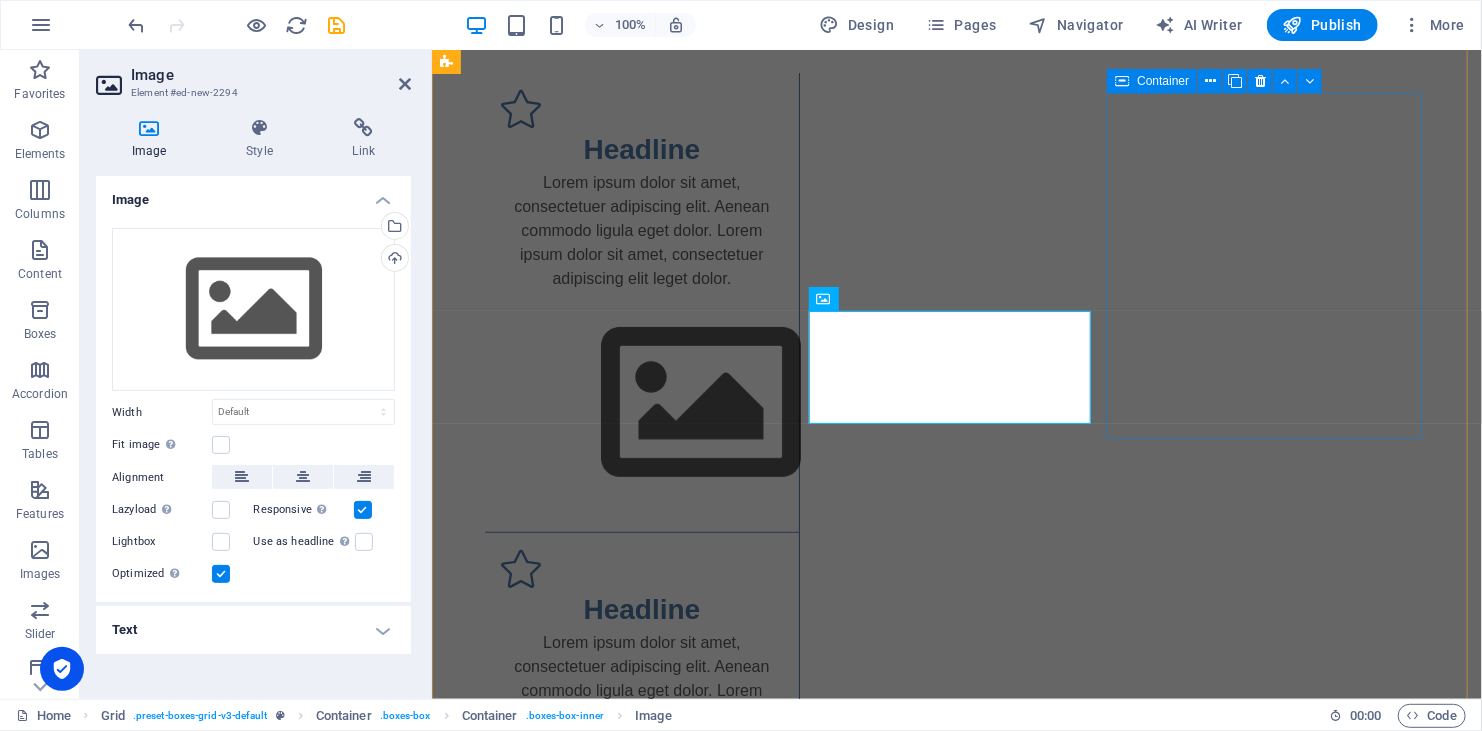 scroll, scrollTop: 100, scrollLeft: 0, axis: vertical 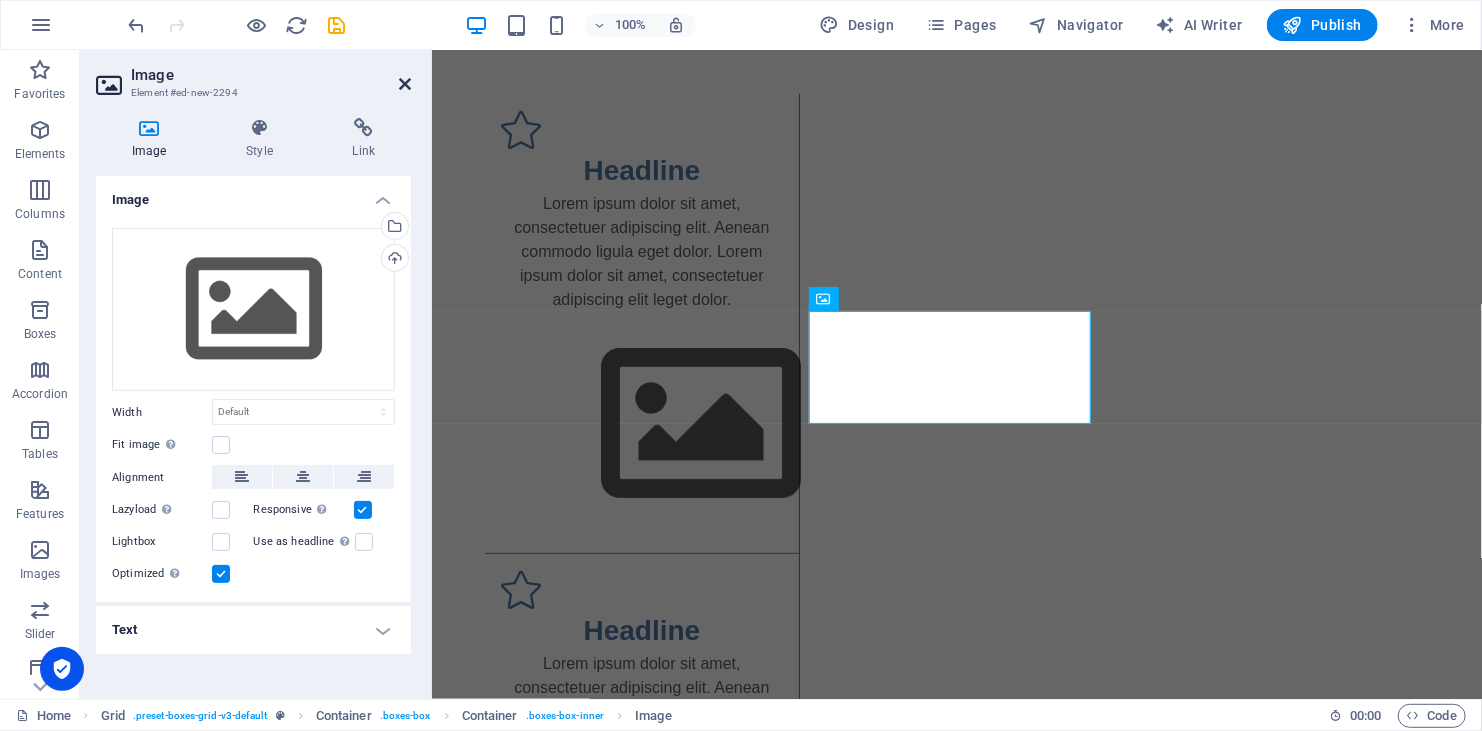 click at bounding box center [405, 84] 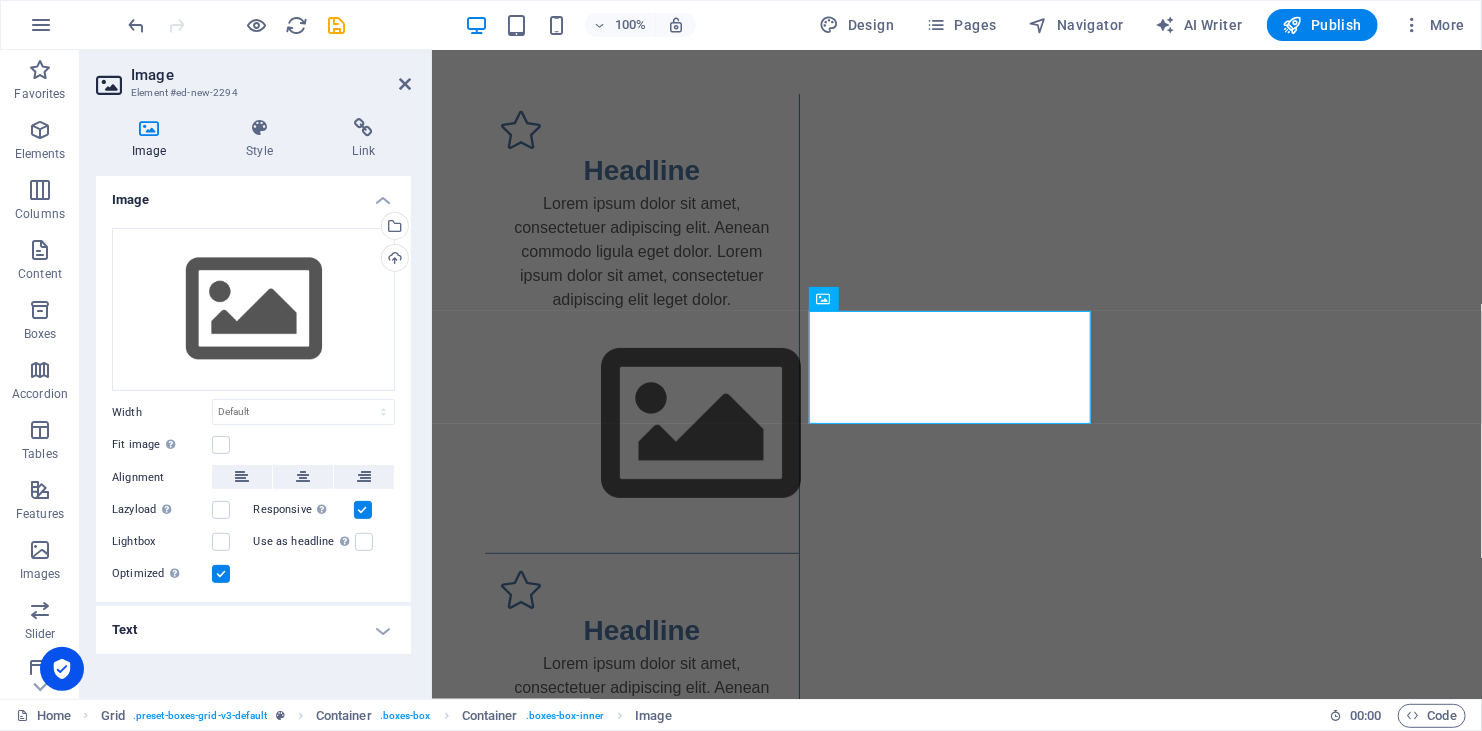scroll, scrollTop: 121, scrollLeft: 0, axis: vertical 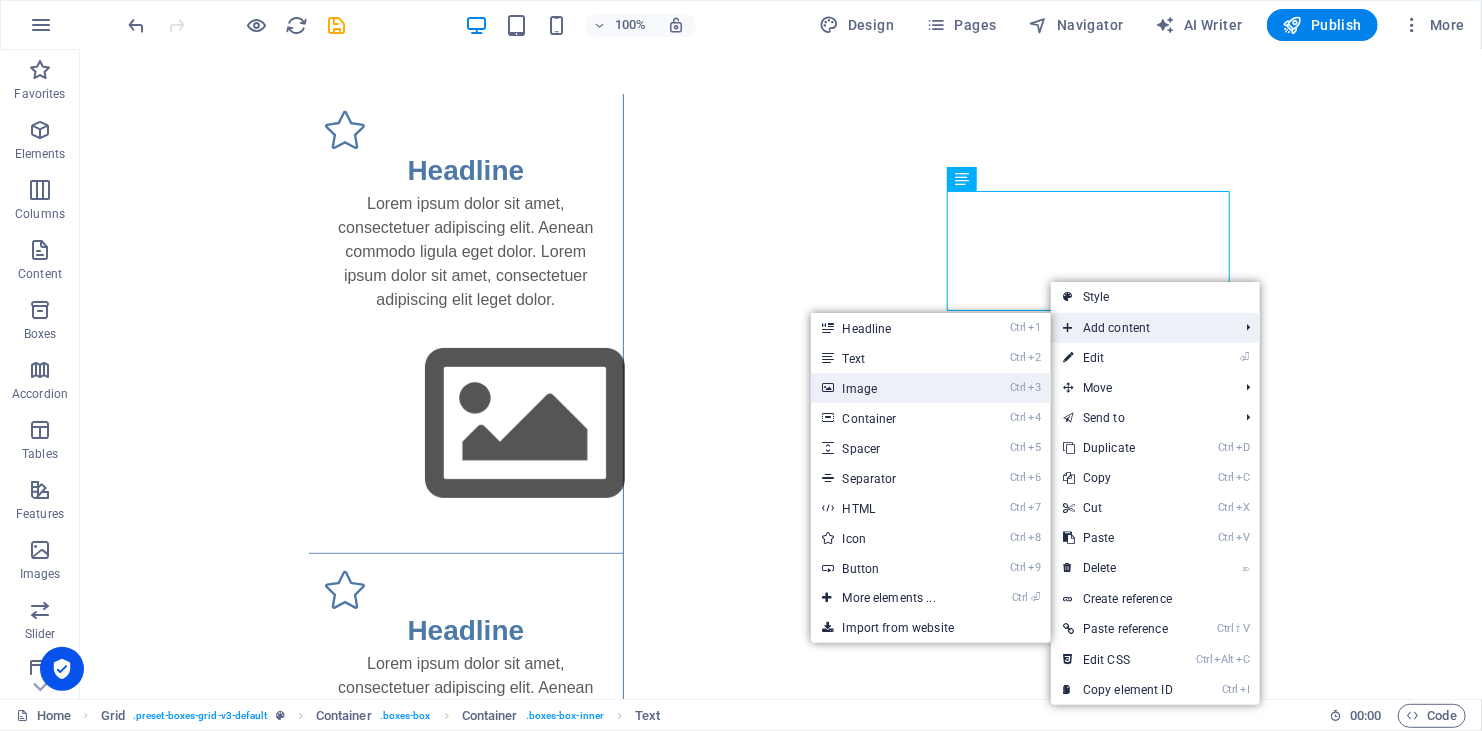 click on "Ctrl 3  Image" at bounding box center (893, 388) 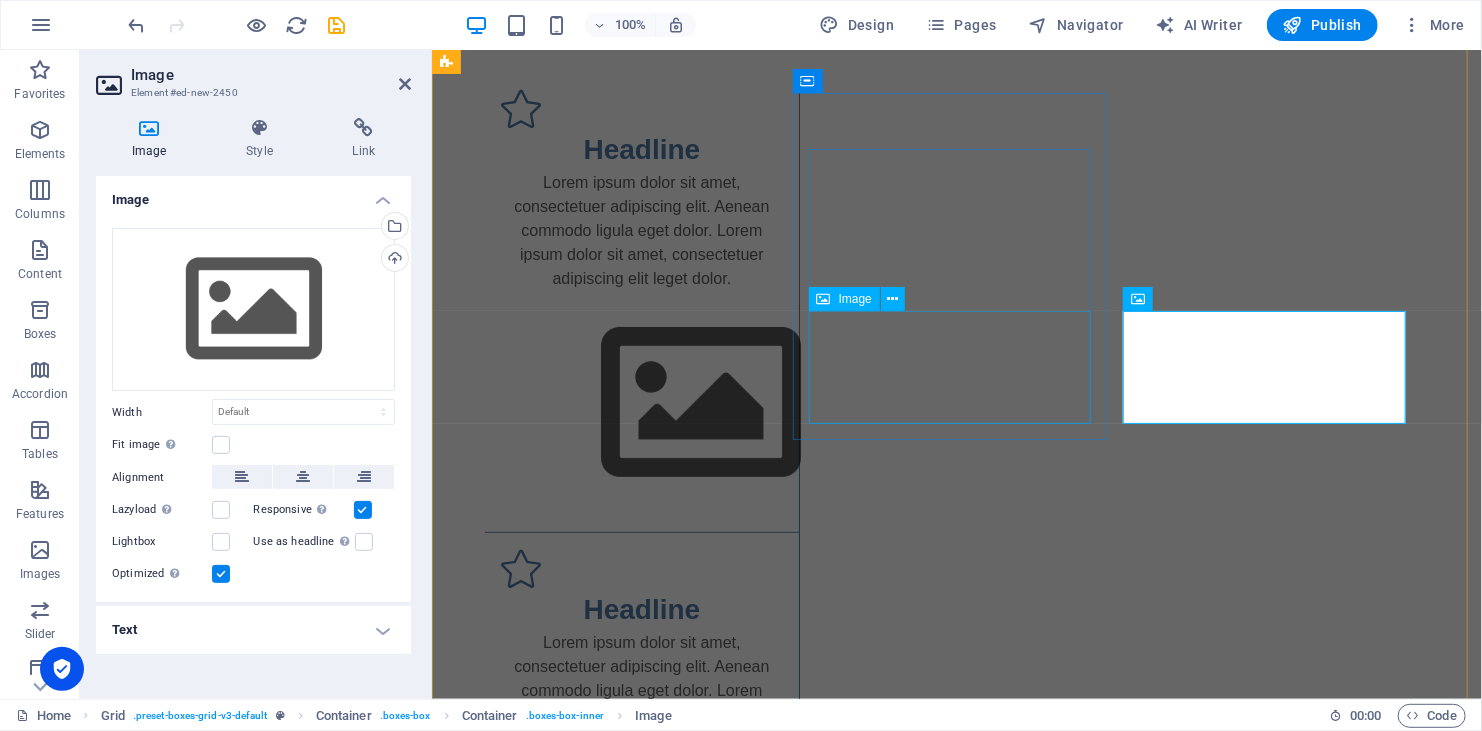 scroll, scrollTop: 100, scrollLeft: 0, axis: vertical 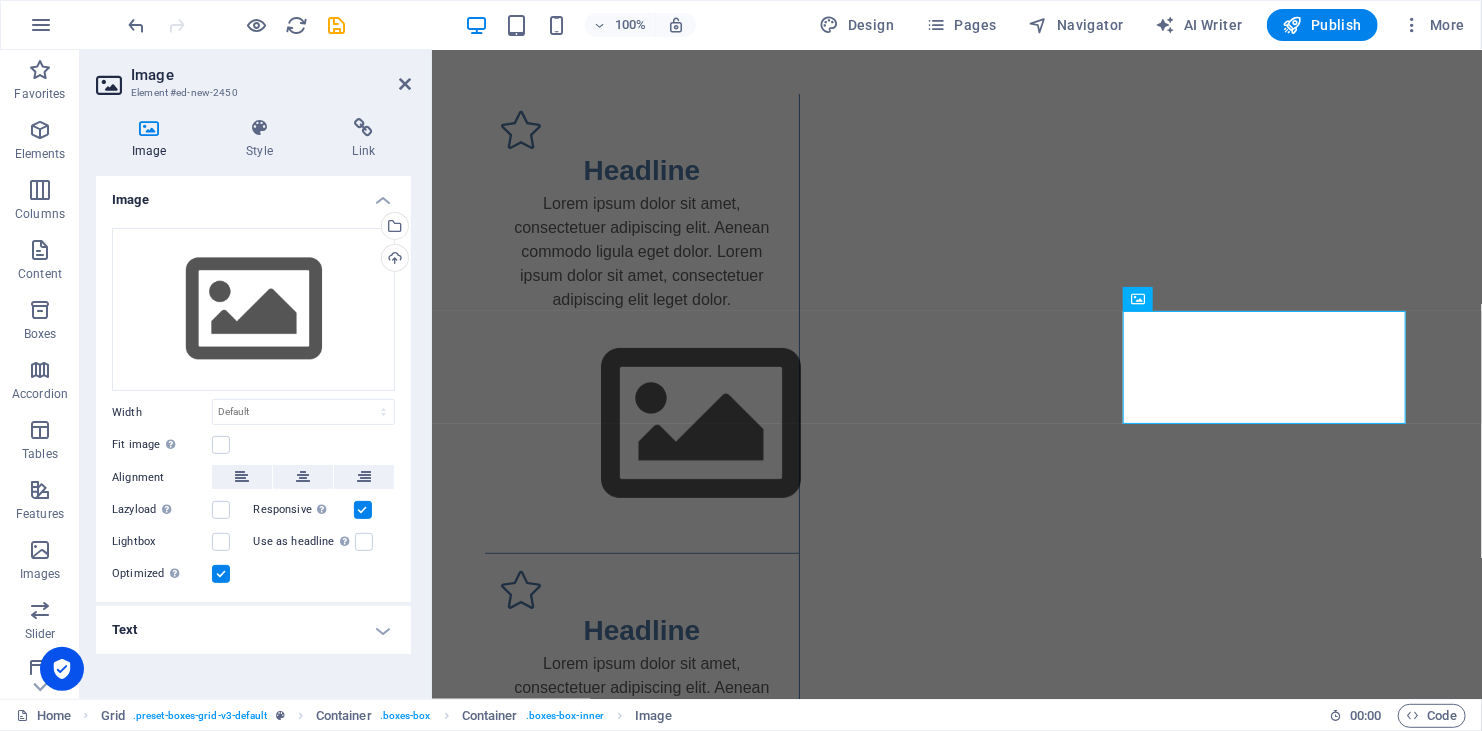 click on "Image Element #ed-new-2450" at bounding box center (253, 76) 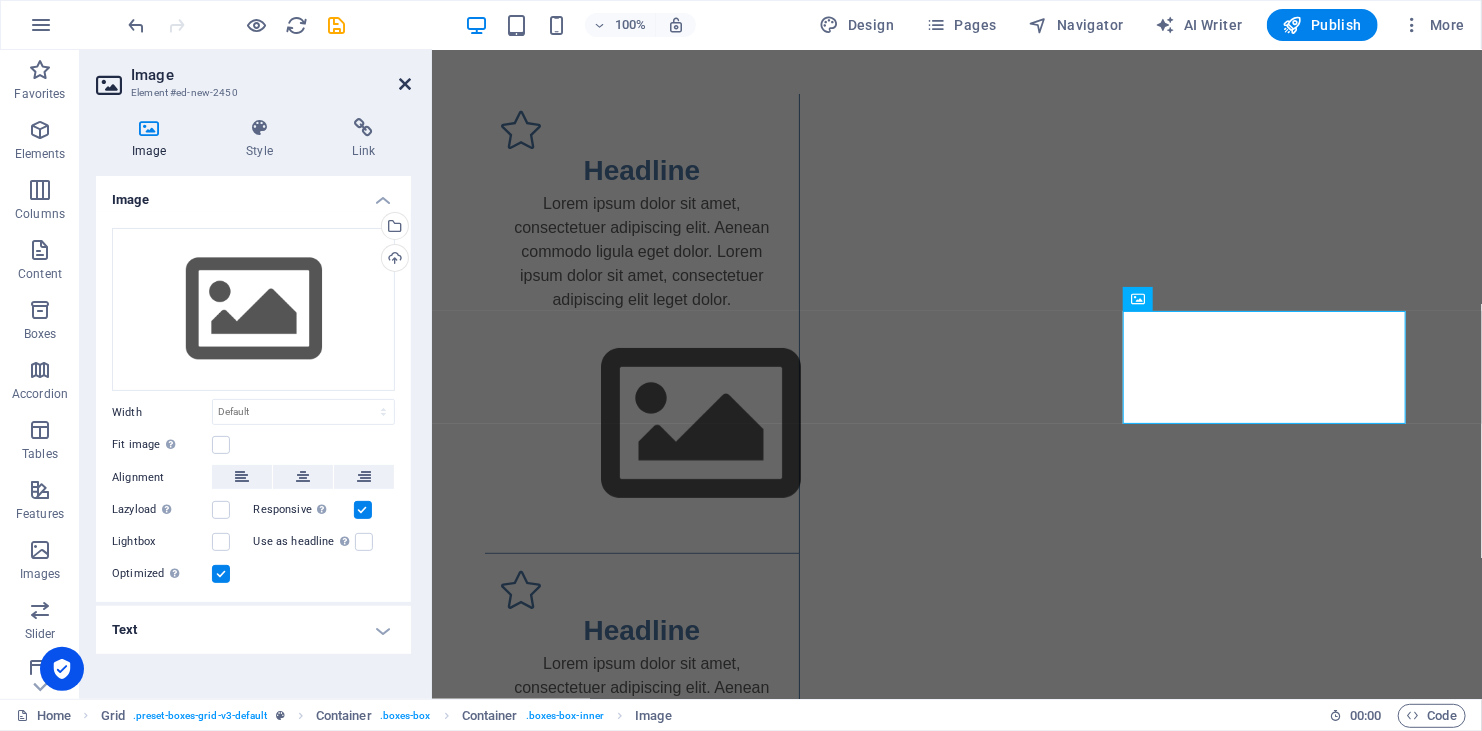 click at bounding box center [405, 84] 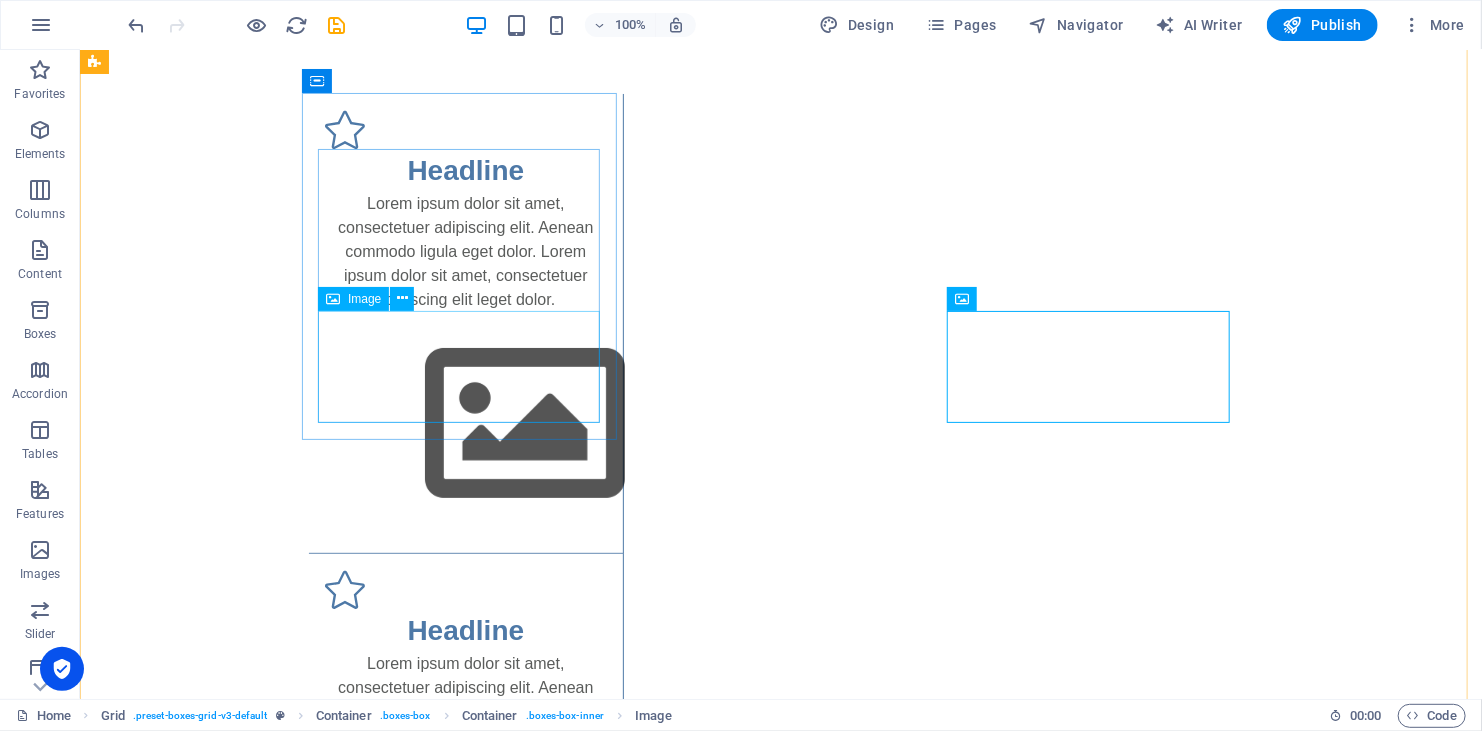 scroll, scrollTop: 176, scrollLeft: 0, axis: vertical 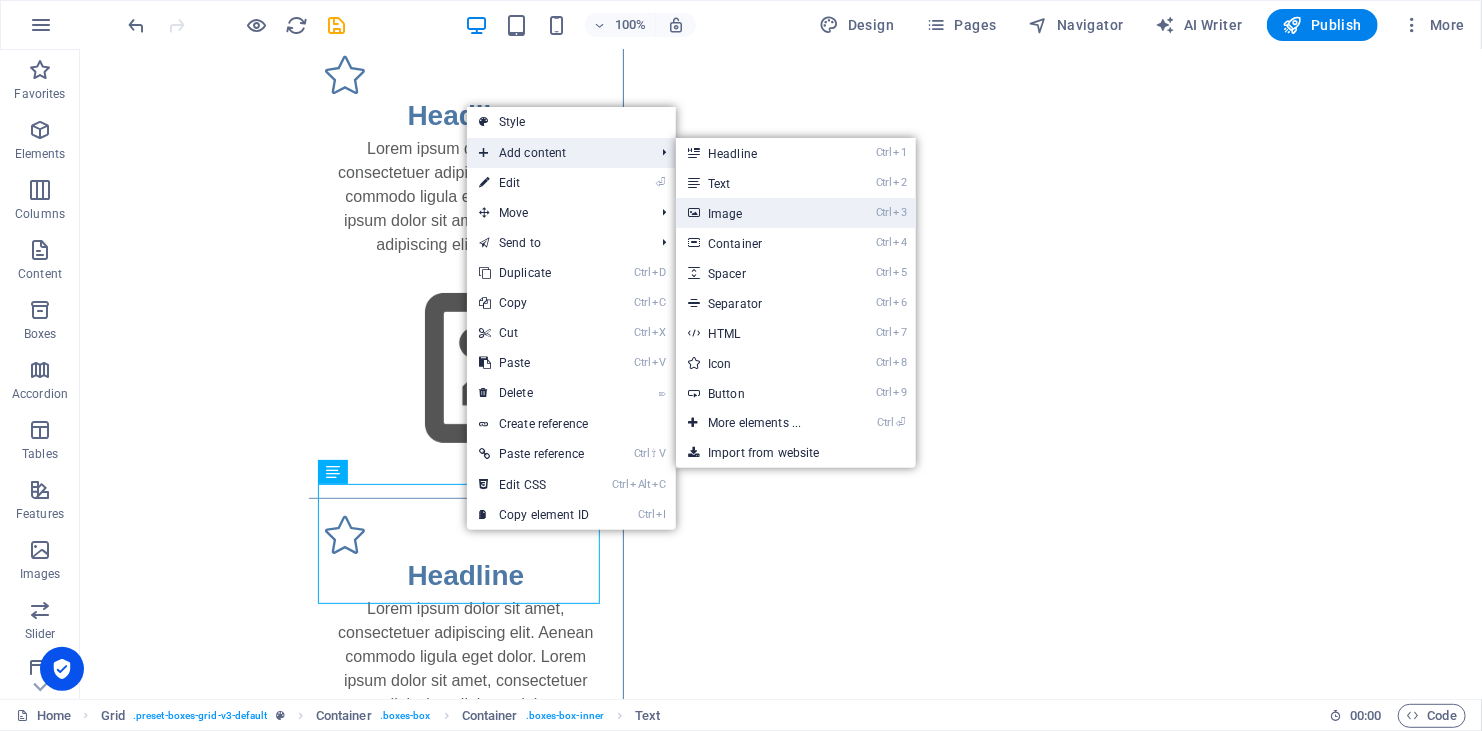 click on "Ctrl 3  Image" at bounding box center (758, 213) 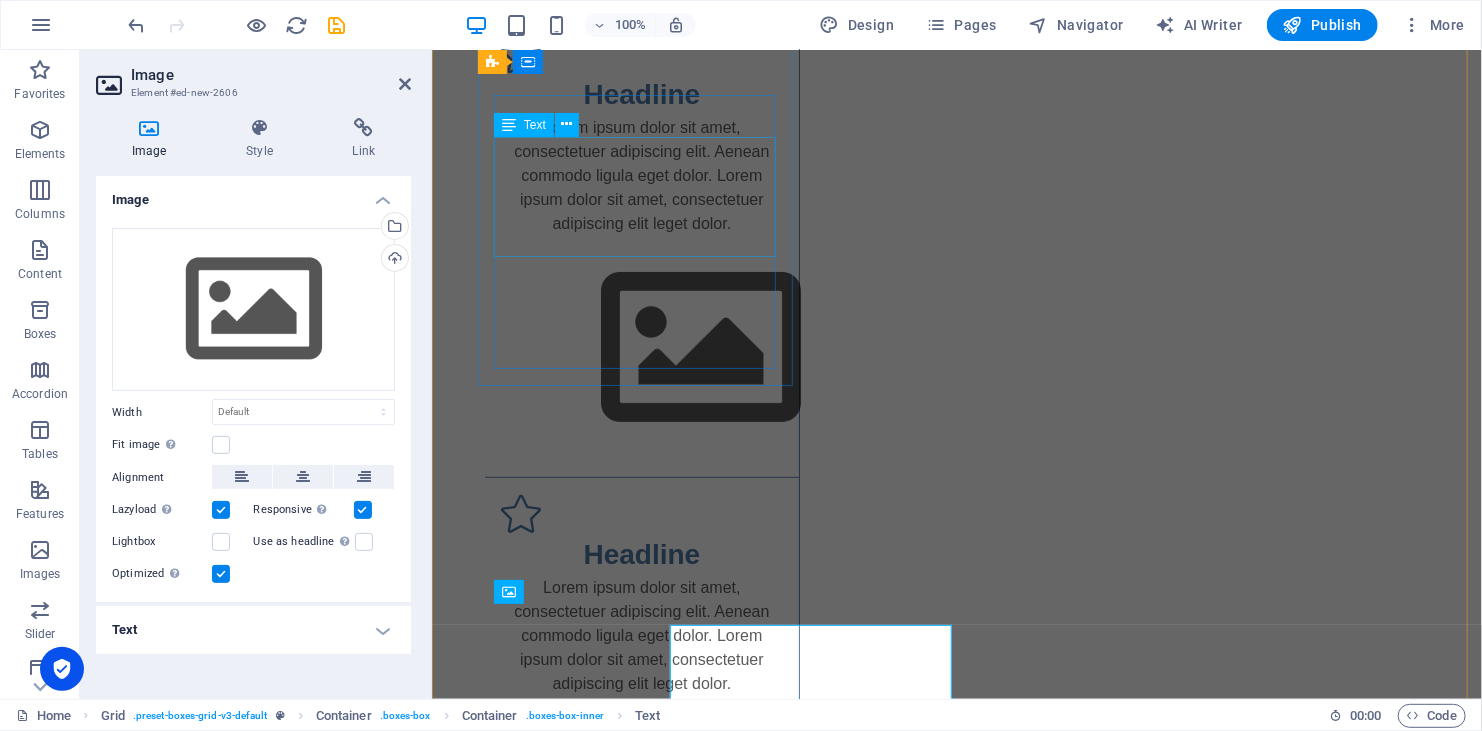 scroll, scrollTop: 154, scrollLeft: 0, axis: vertical 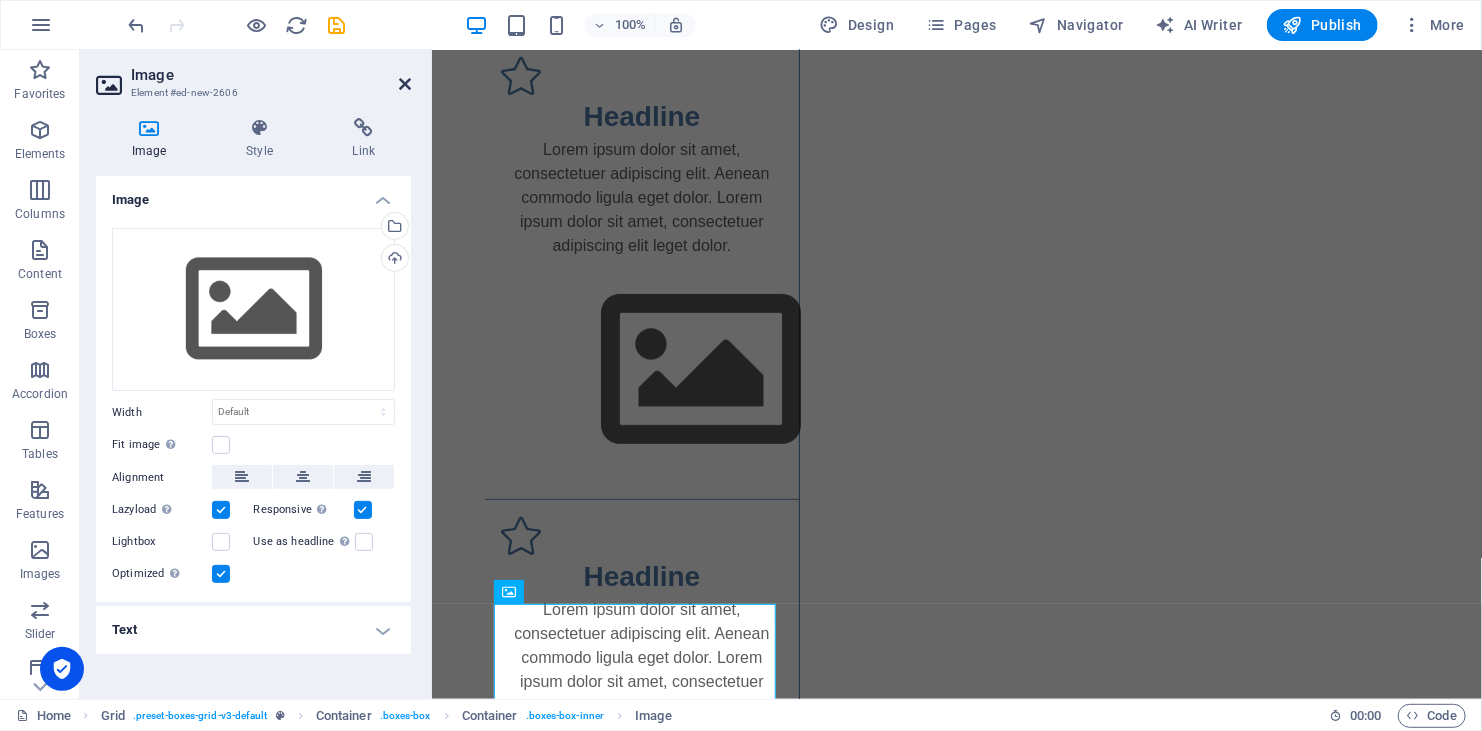 click at bounding box center [405, 84] 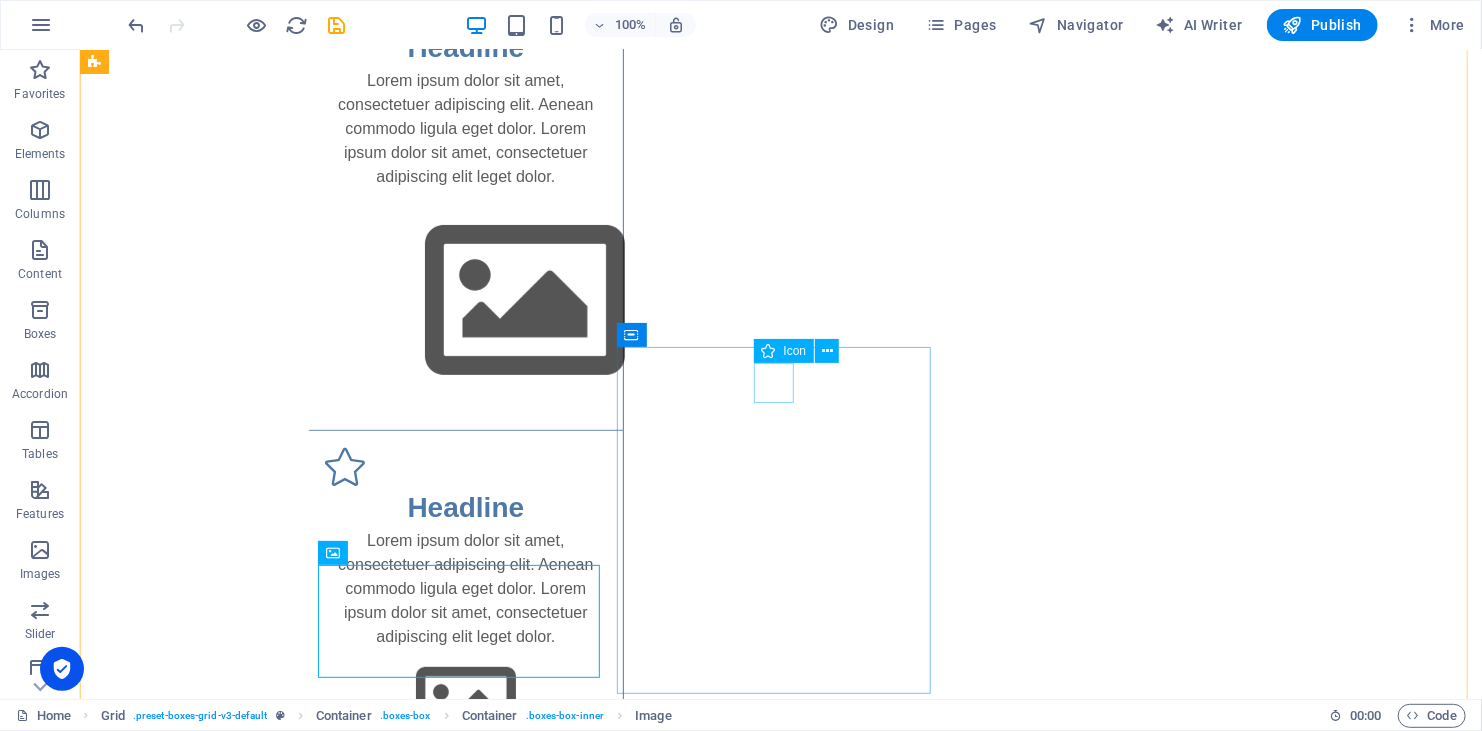 scroll, scrollTop: 288, scrollLeft: 0, axis: vertical 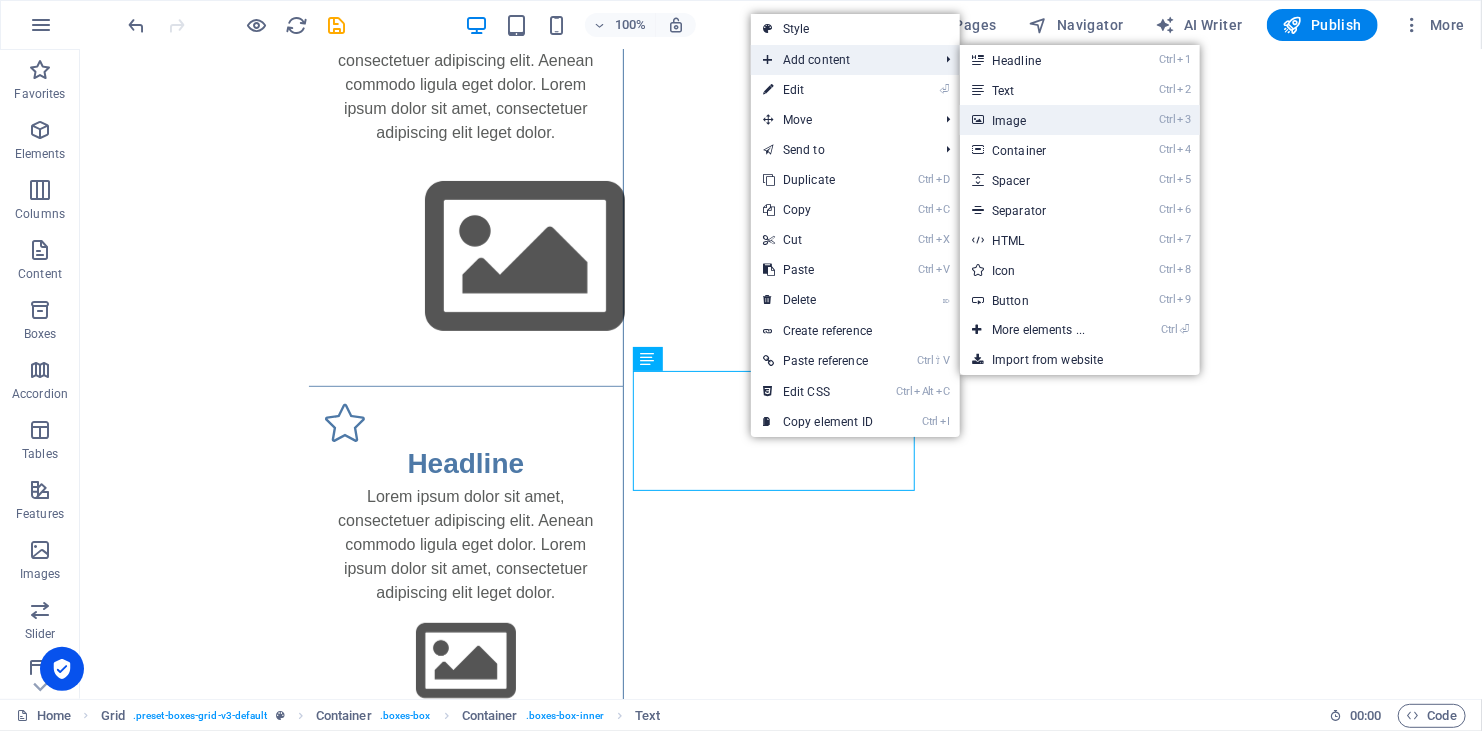 click on "Ctrl 3  Image" at bounding box center [1042, 120] 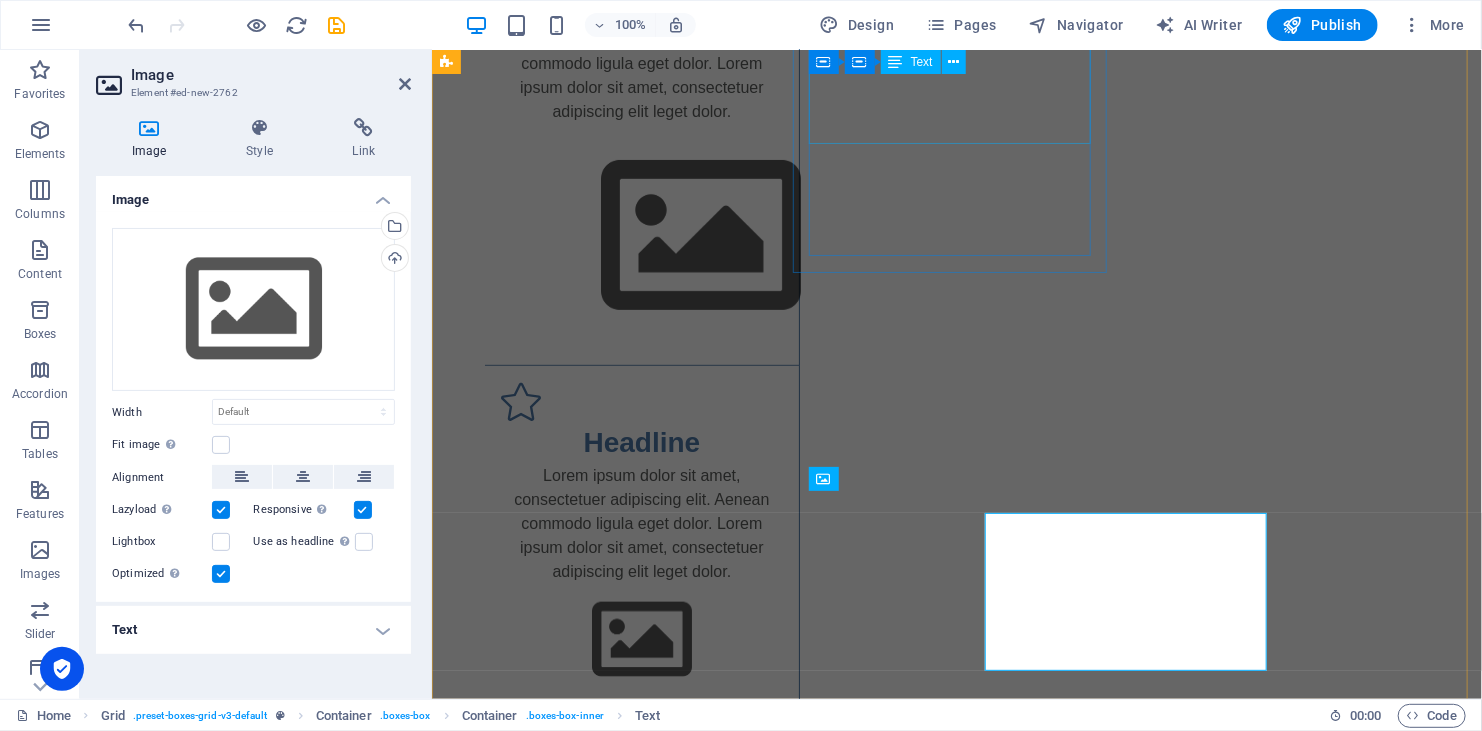 scroll, scrollTop: 267, scrollLeft: 0, axis: vertical 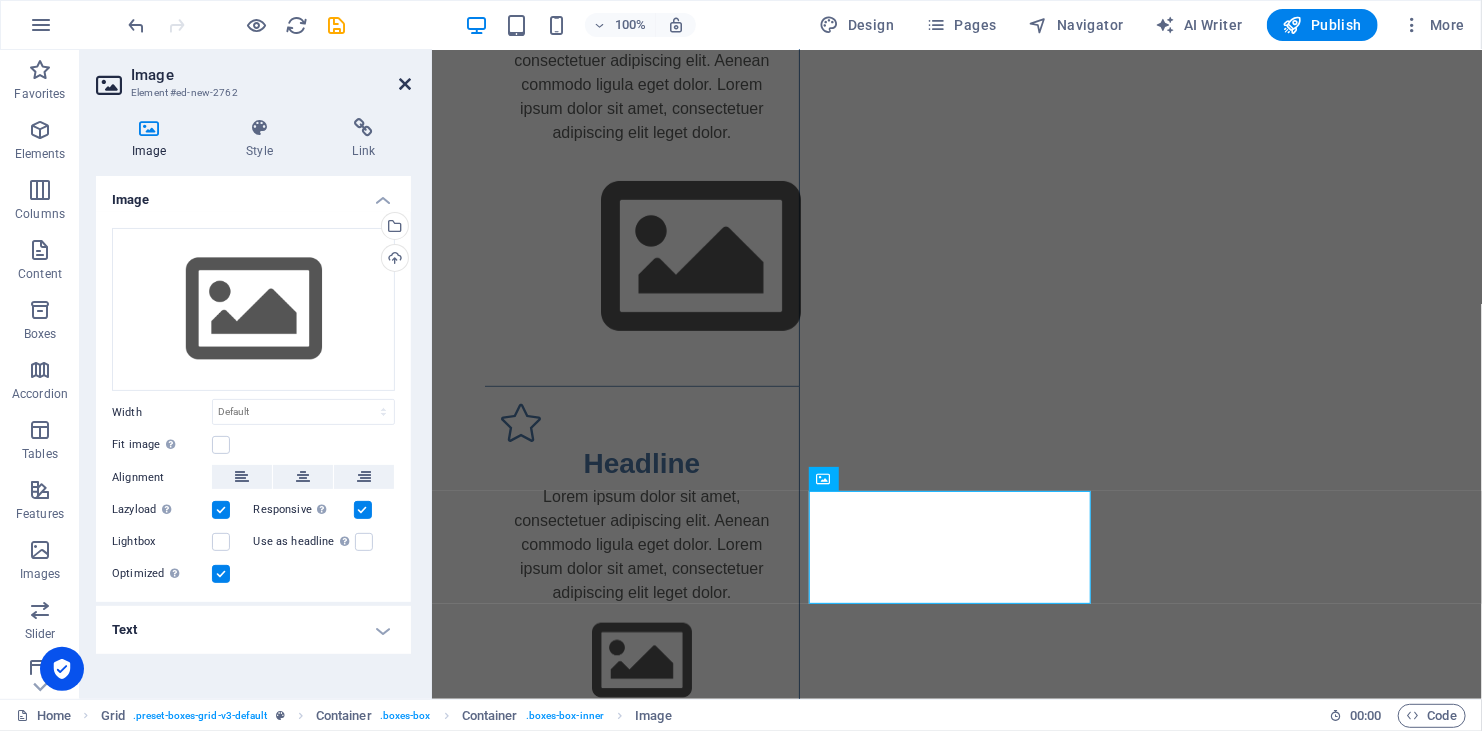 click at bounding box center (405, 84) 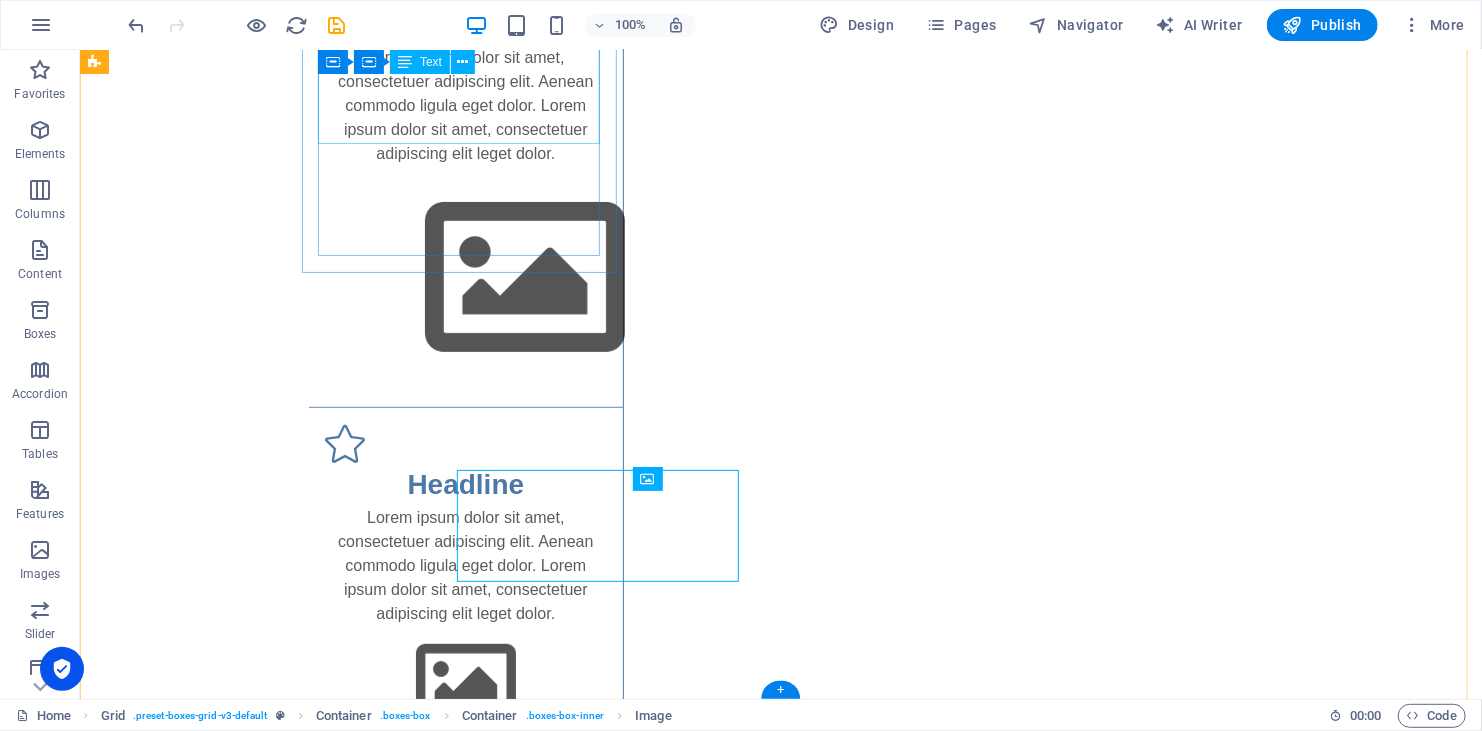 scroll, scrollTop: 288, scrollLeft: 0, axis: vertical 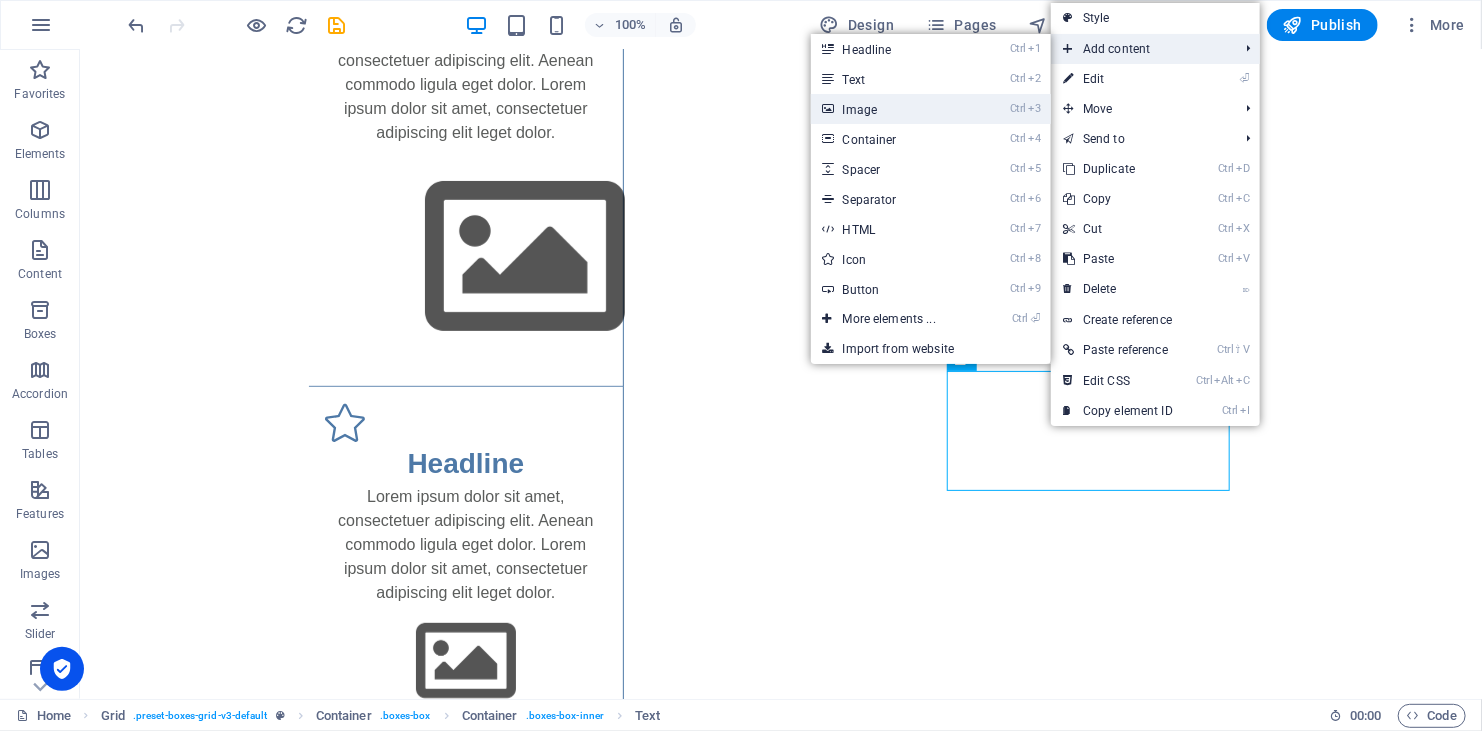 click on "Ctrl 3  Image" at bounding box center (893, 109) 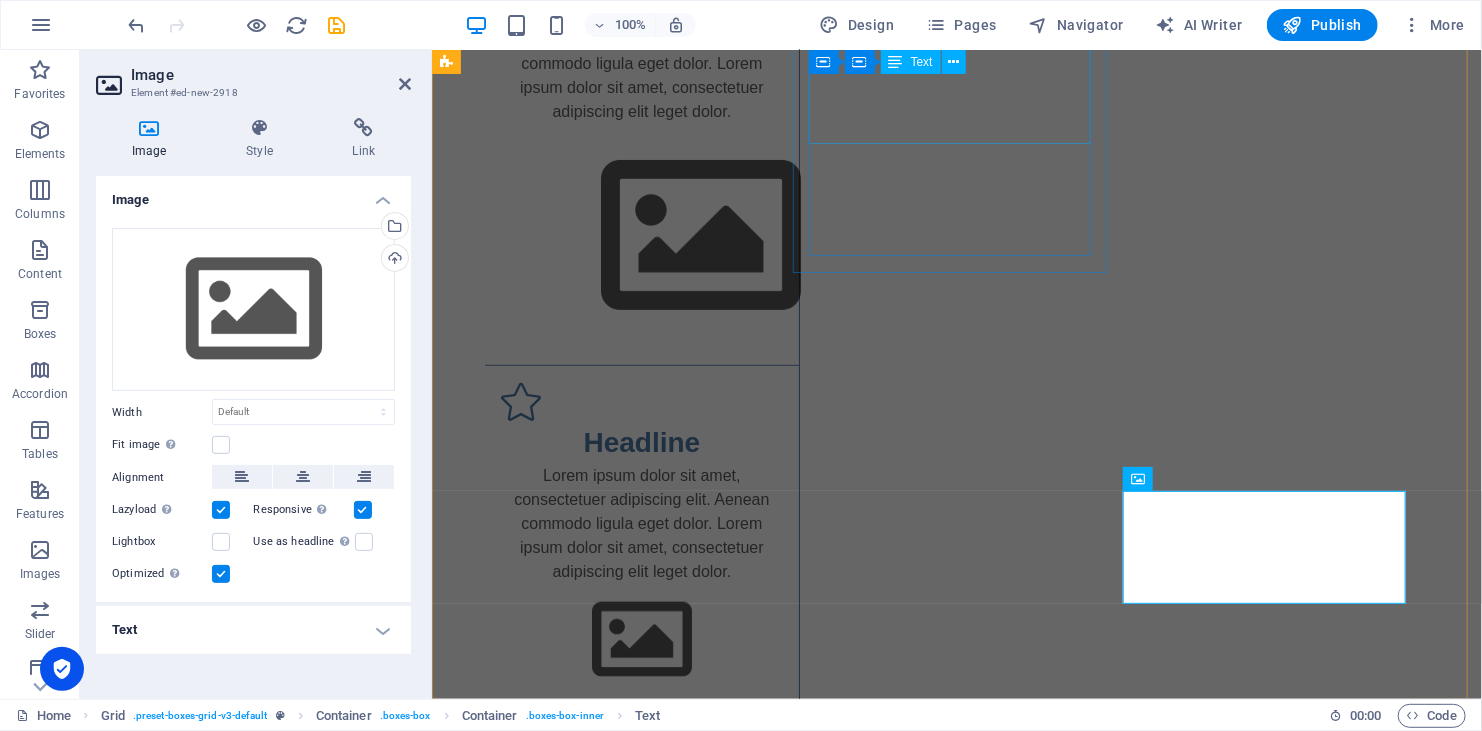 scroll, scrollTop: 267, scrollLeft: 0, axis: vertical 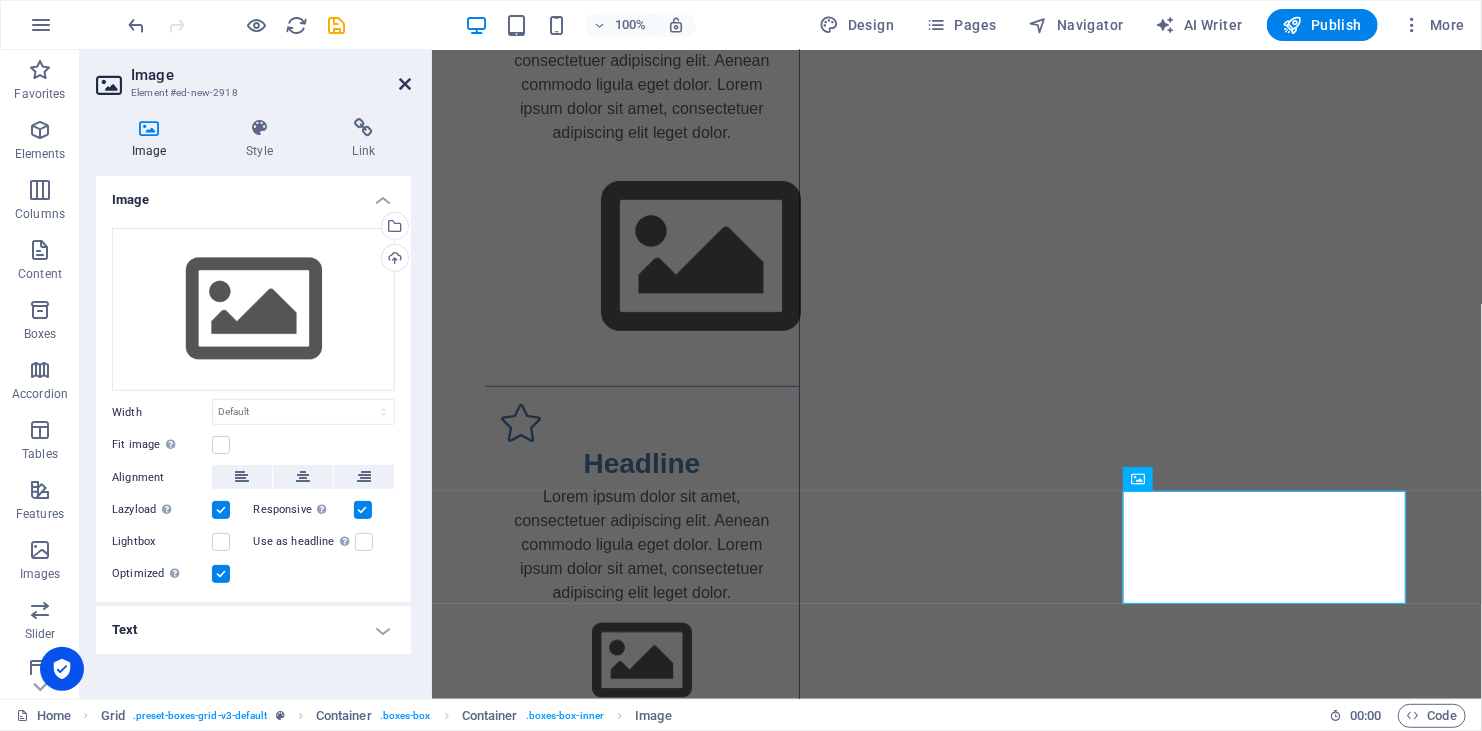 click at bounding box center [405, 84] 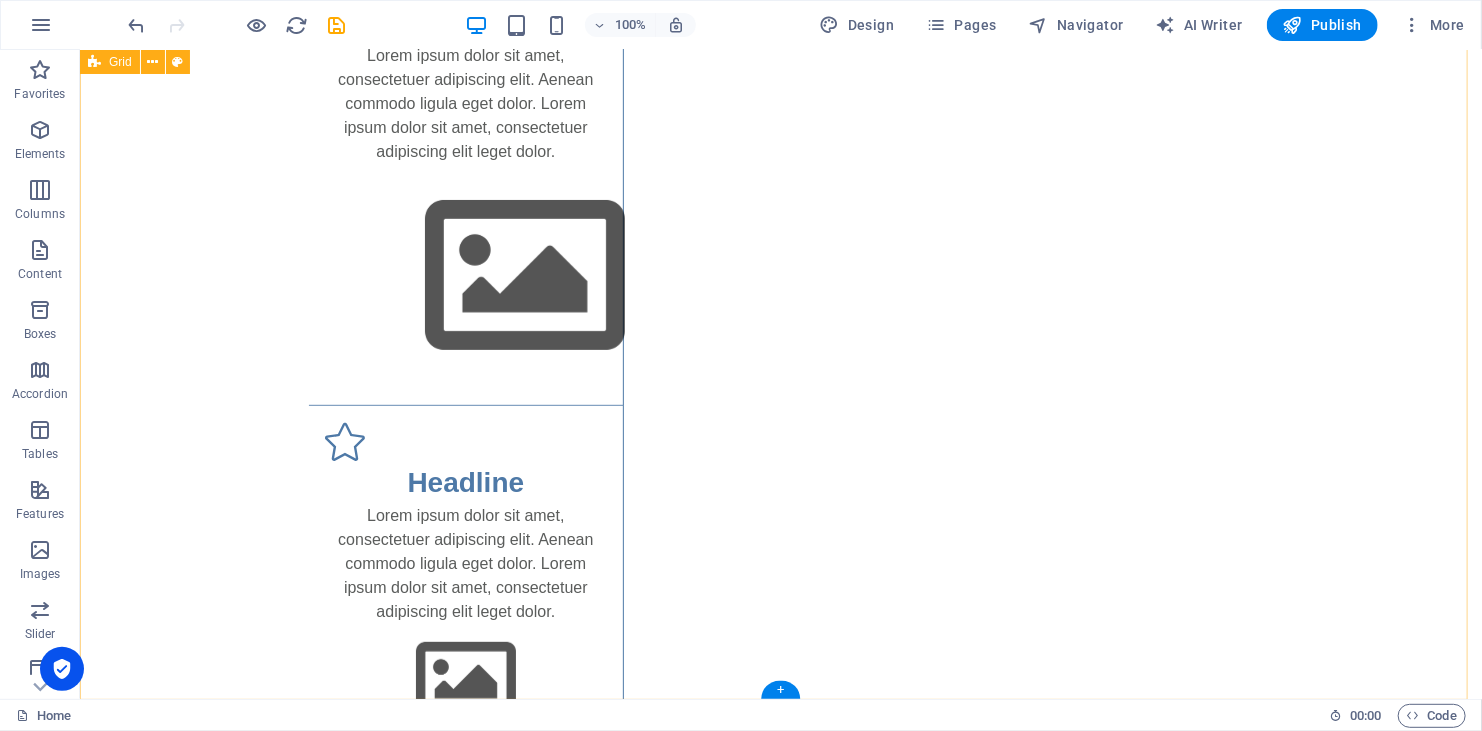 scroll, scrollTop: 0, scrollLeft: 0, axis: both 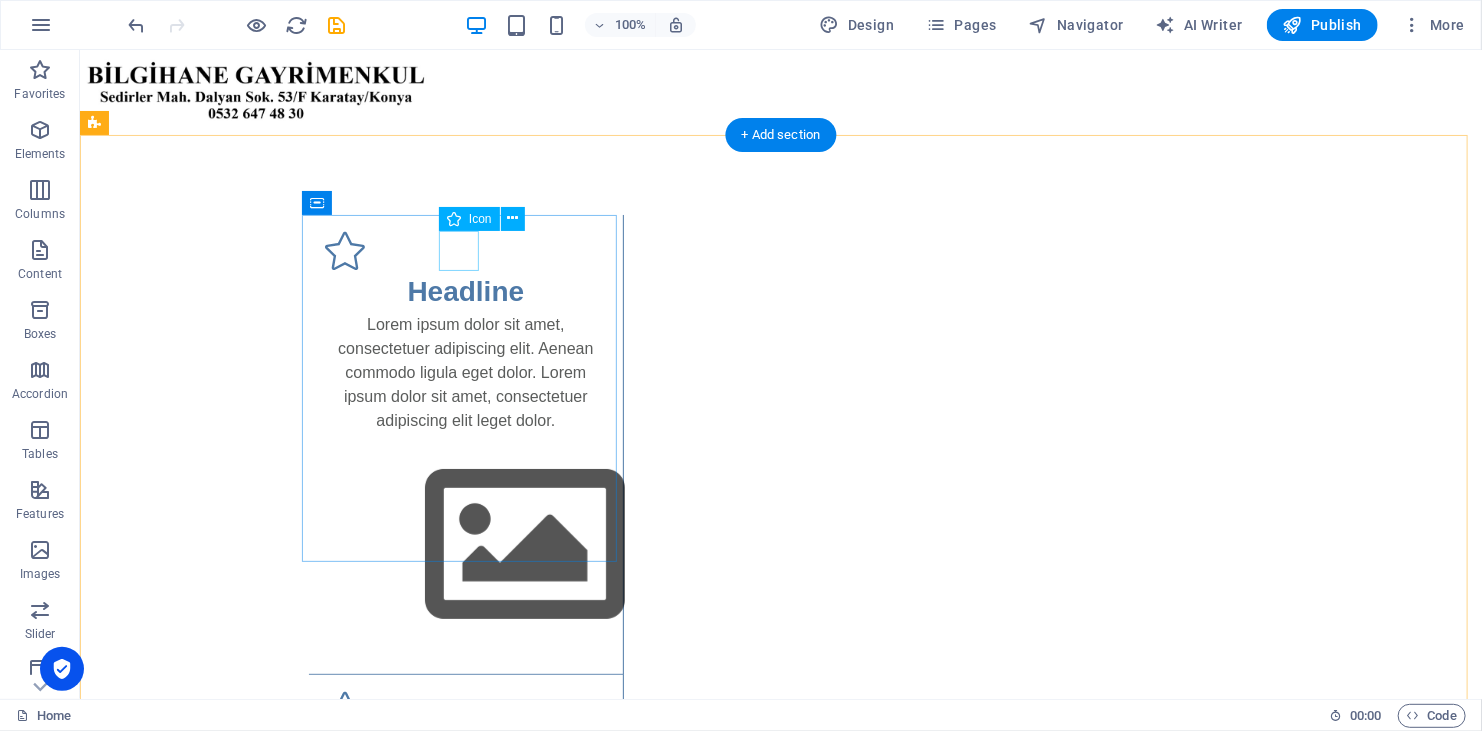 click at bounding box center [465, 250] 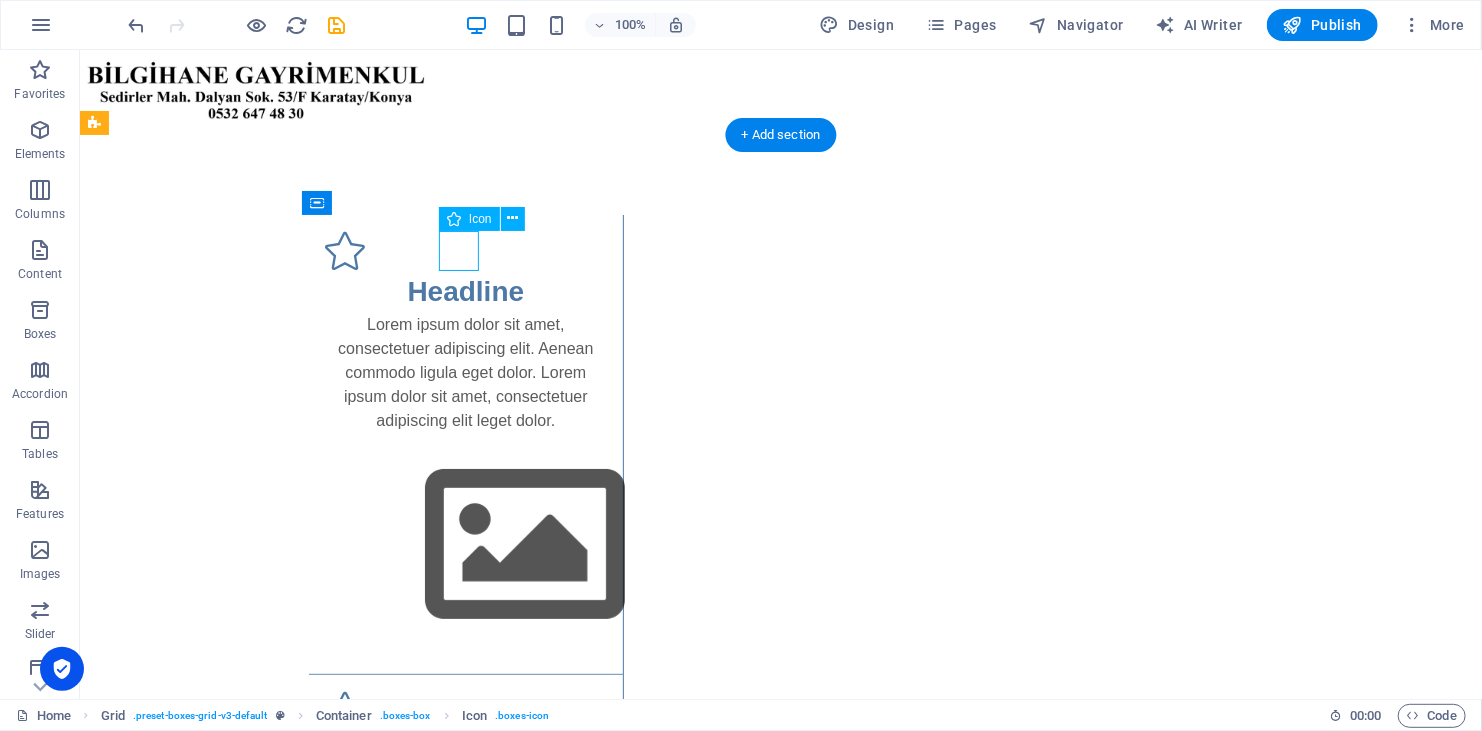 click at bounding box center (465, 250) 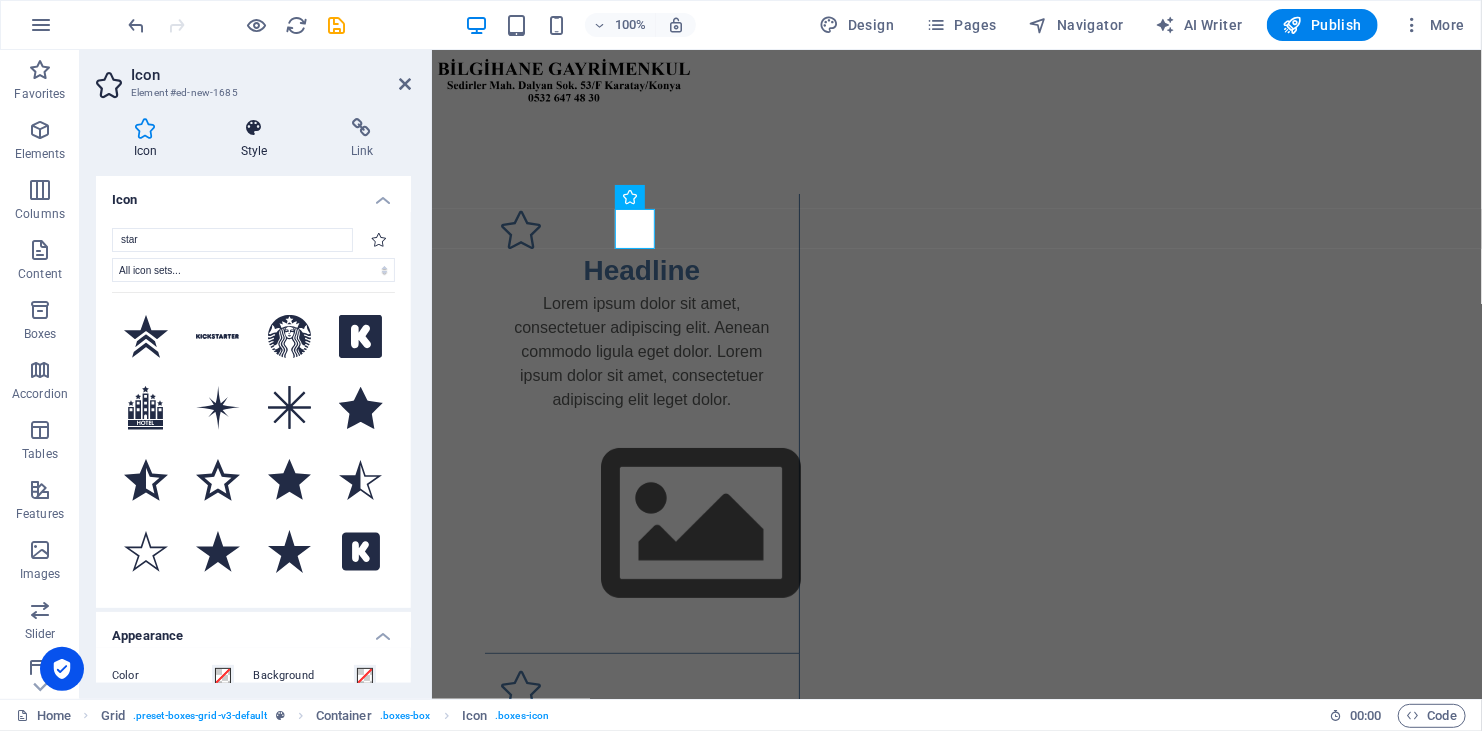 click at bounding box center [254, 128] 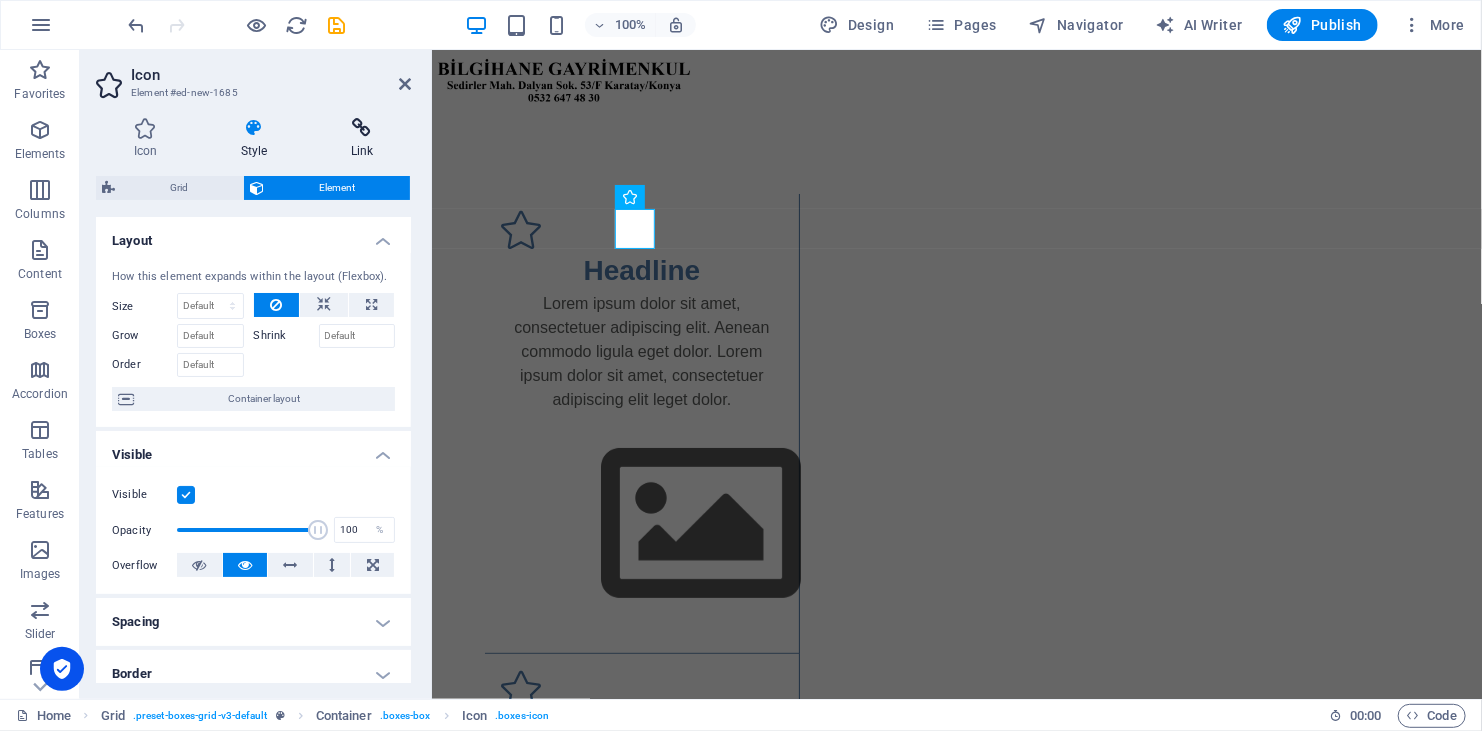click at bounding box center [362, 128] 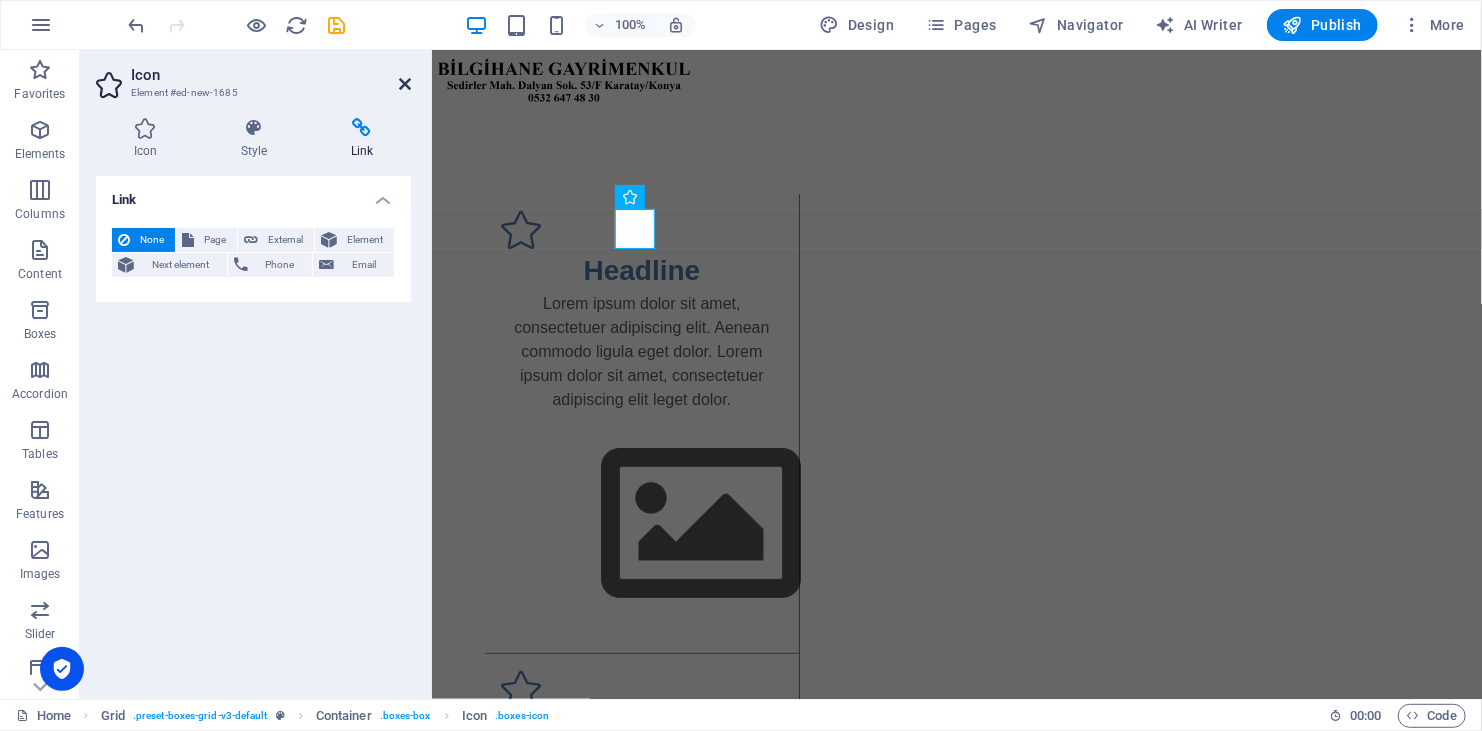 click at bounding box center (405, 84) 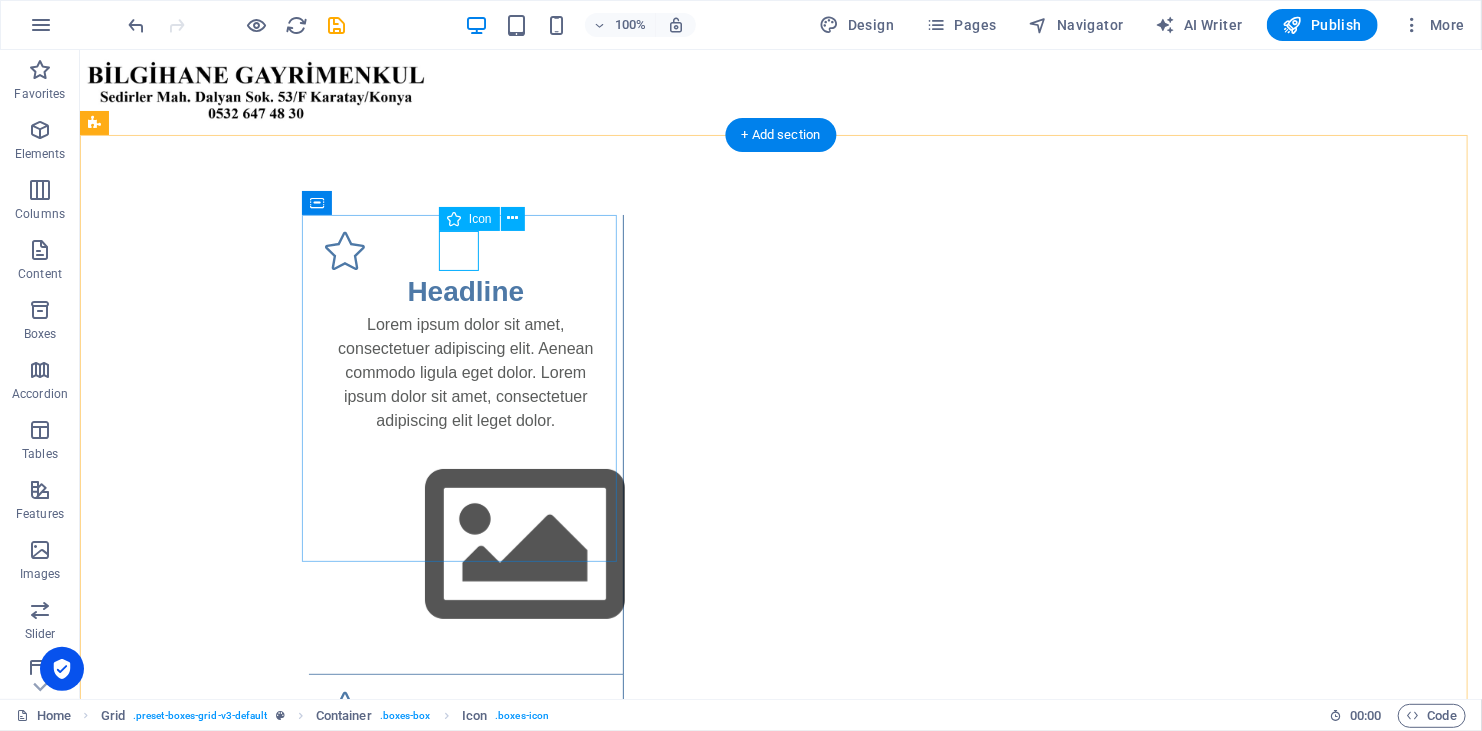 click at bounding box center (465, 250) 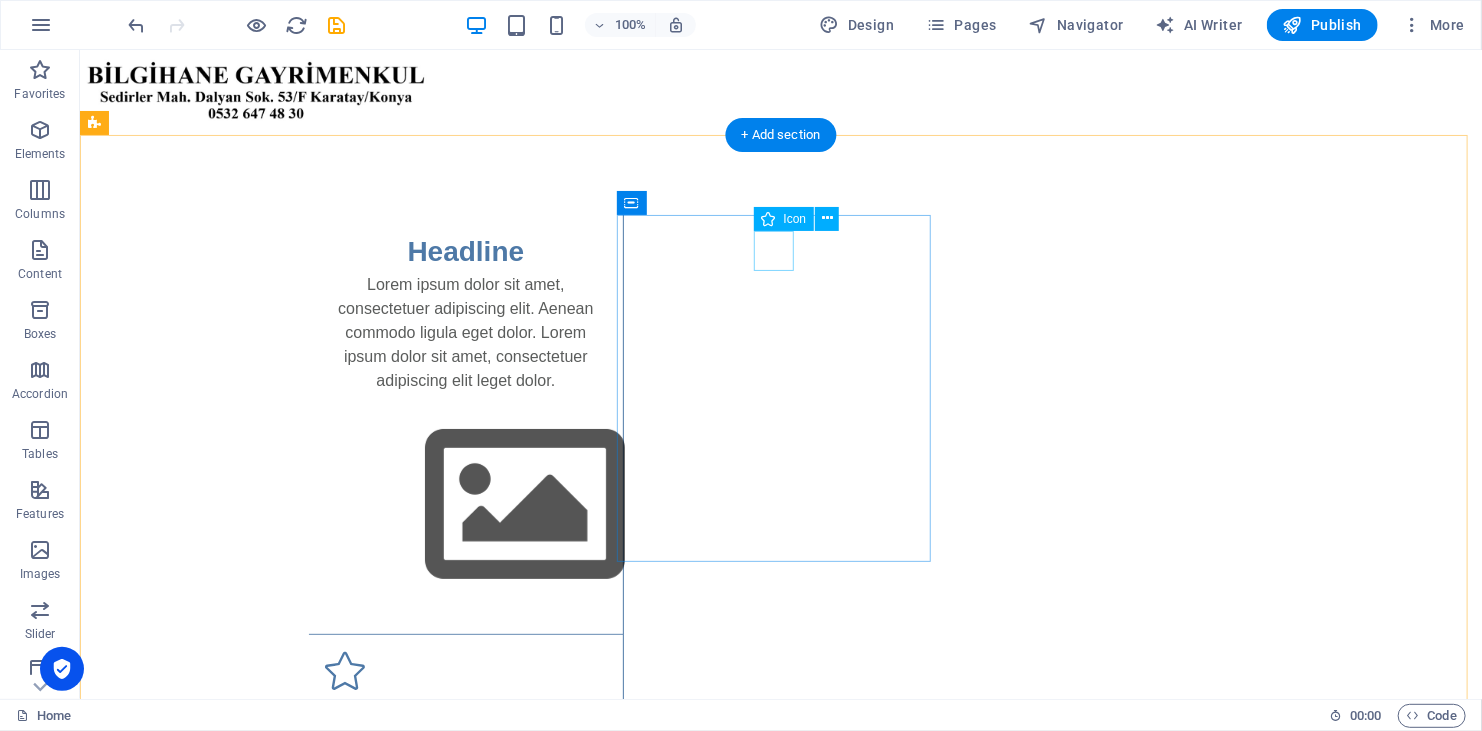 click at bounding box center [465, 670] 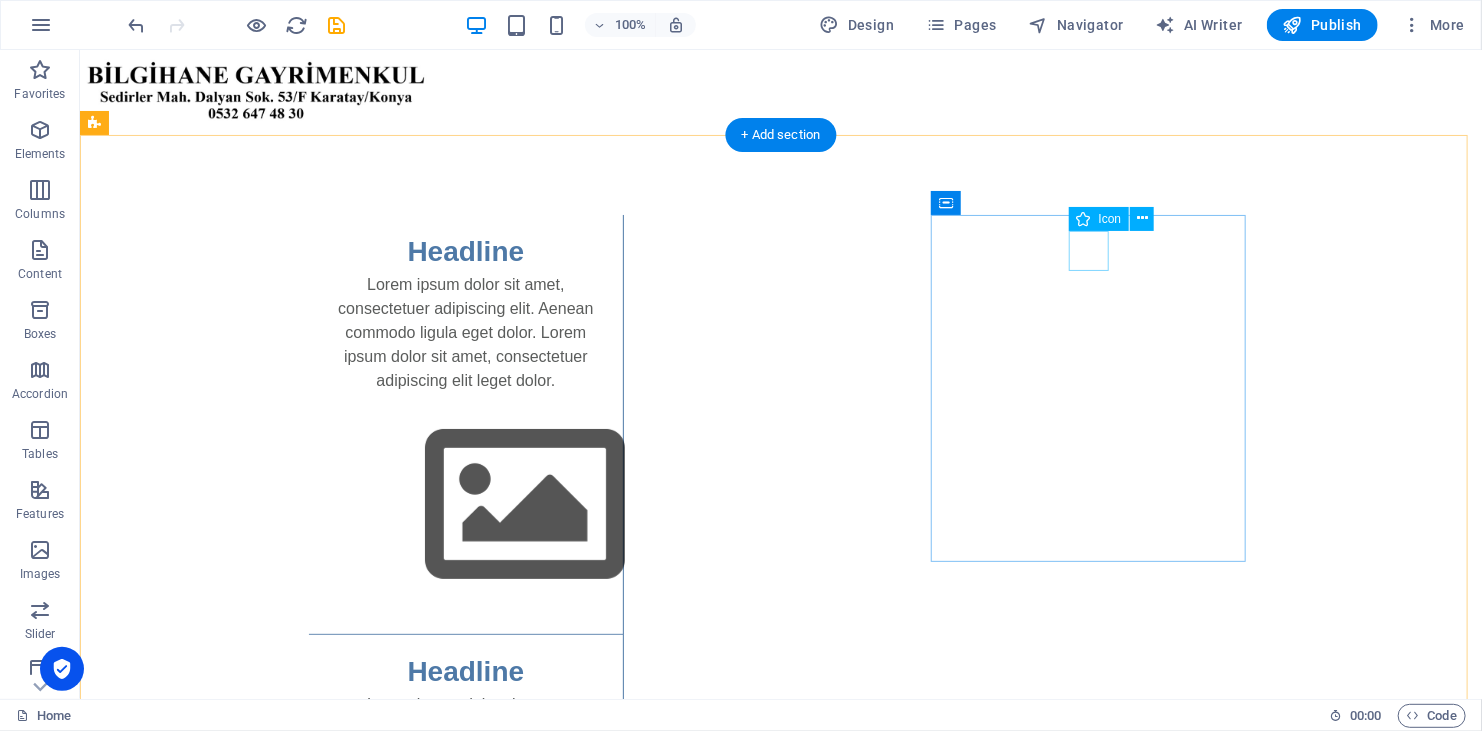 click at bounding box center (465, 978) 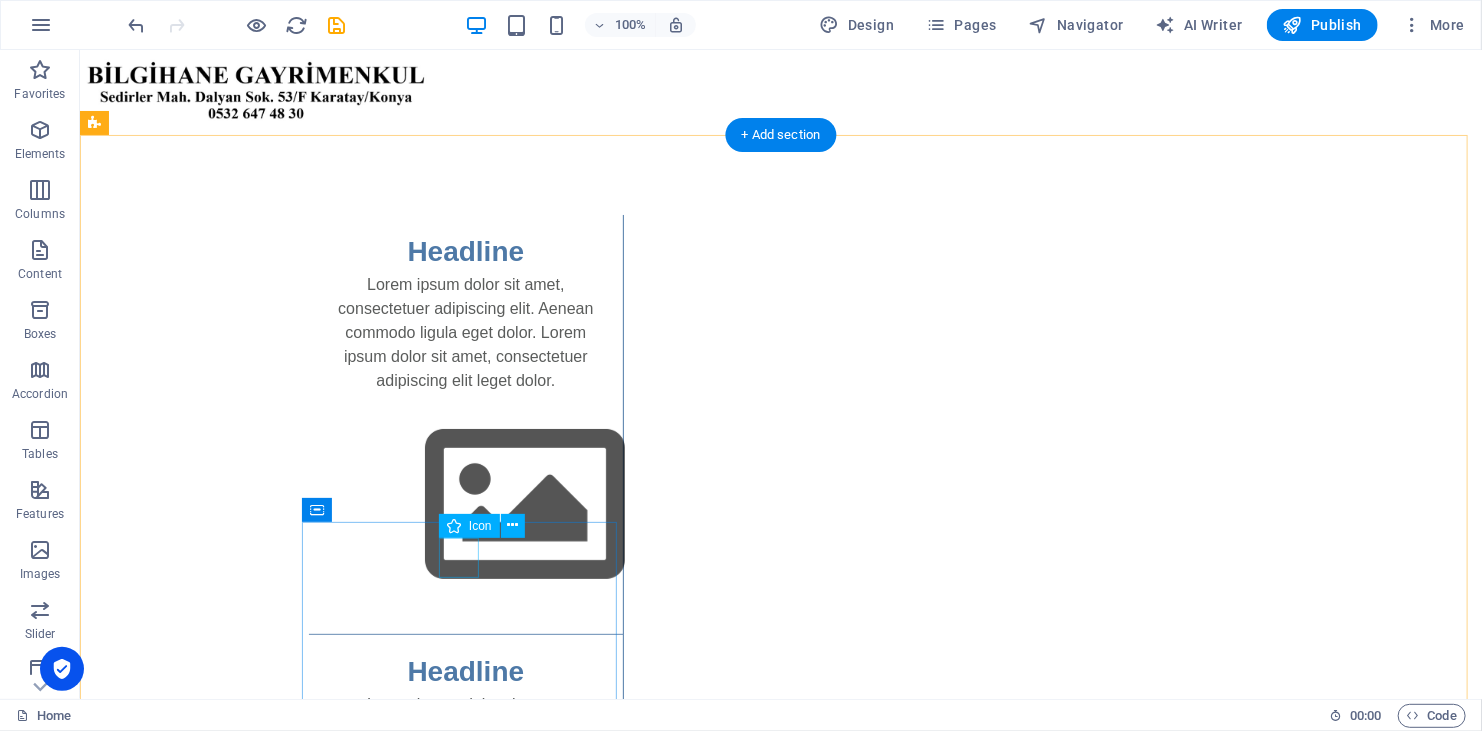 click at bounding box center [465, 1285] 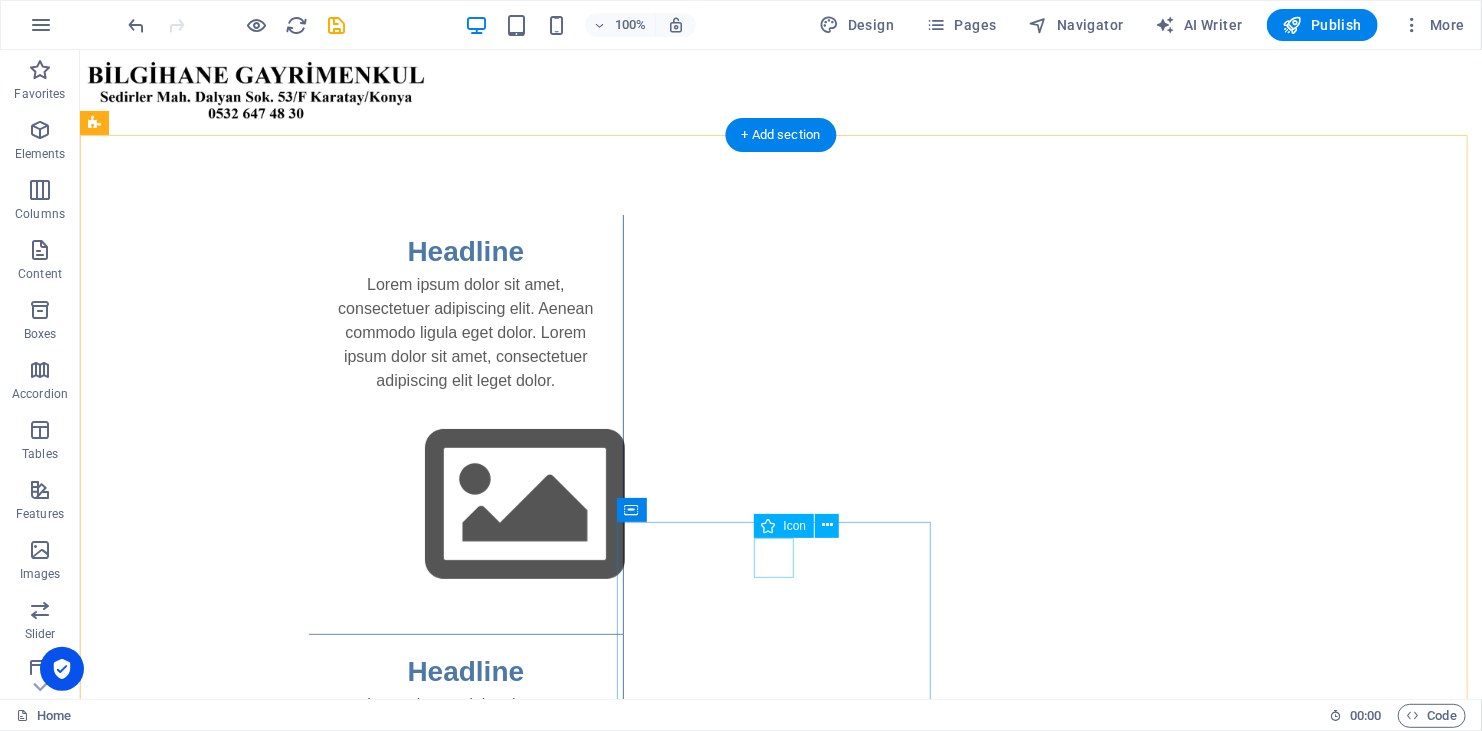 click at bounding box center (465, 1592) 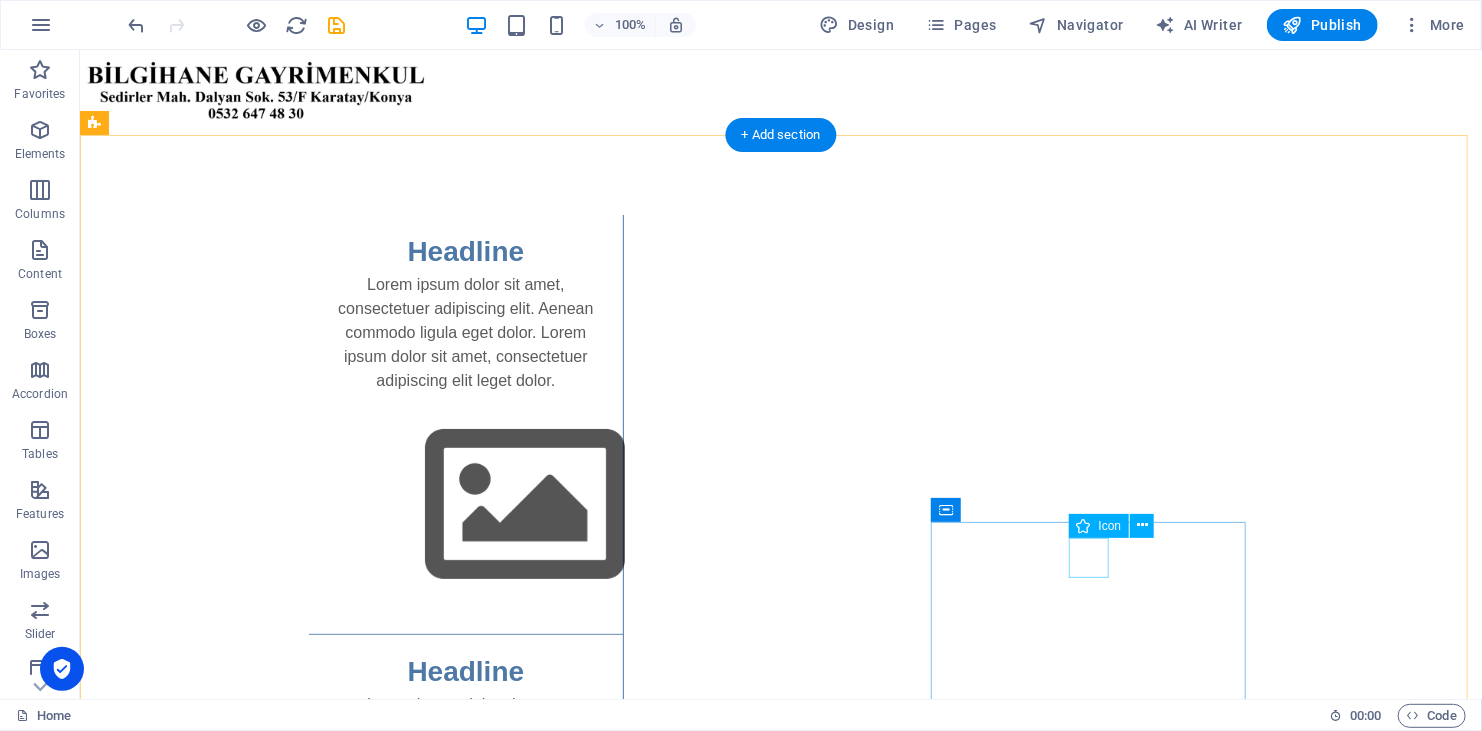 click at bounding box center [465, 1898] 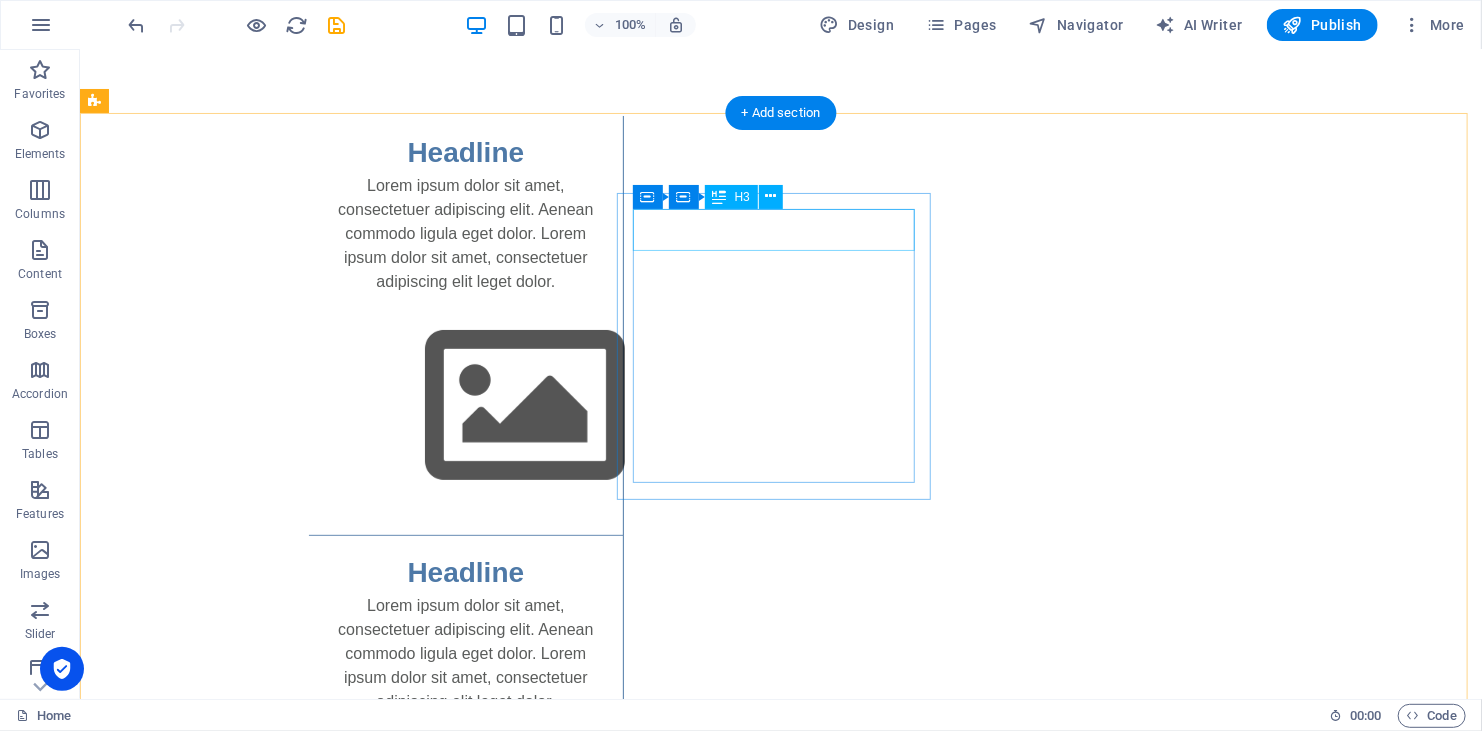 scroll, scrollTop: 8, scrollLeft: 0, axis: vertical 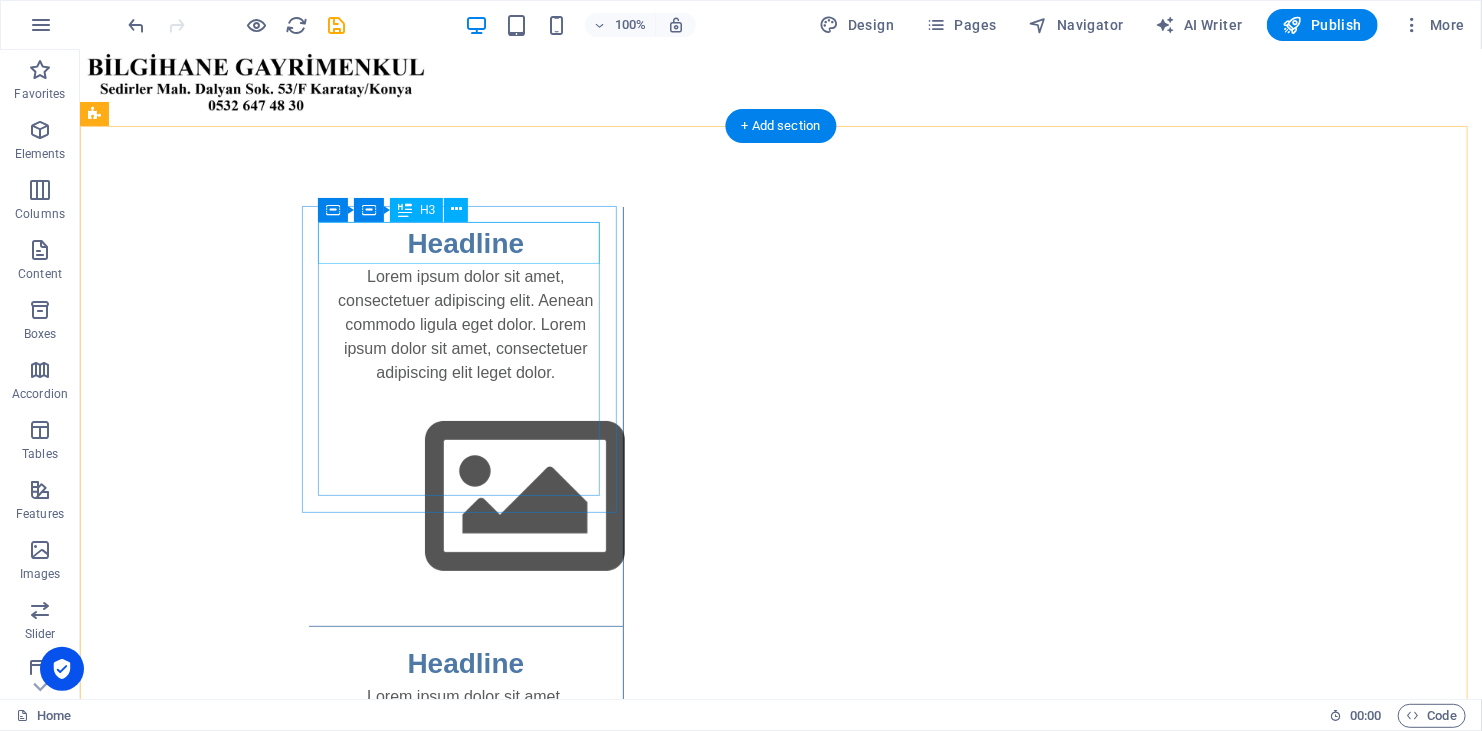 click on "Headline" at bounding box center (465, 243) 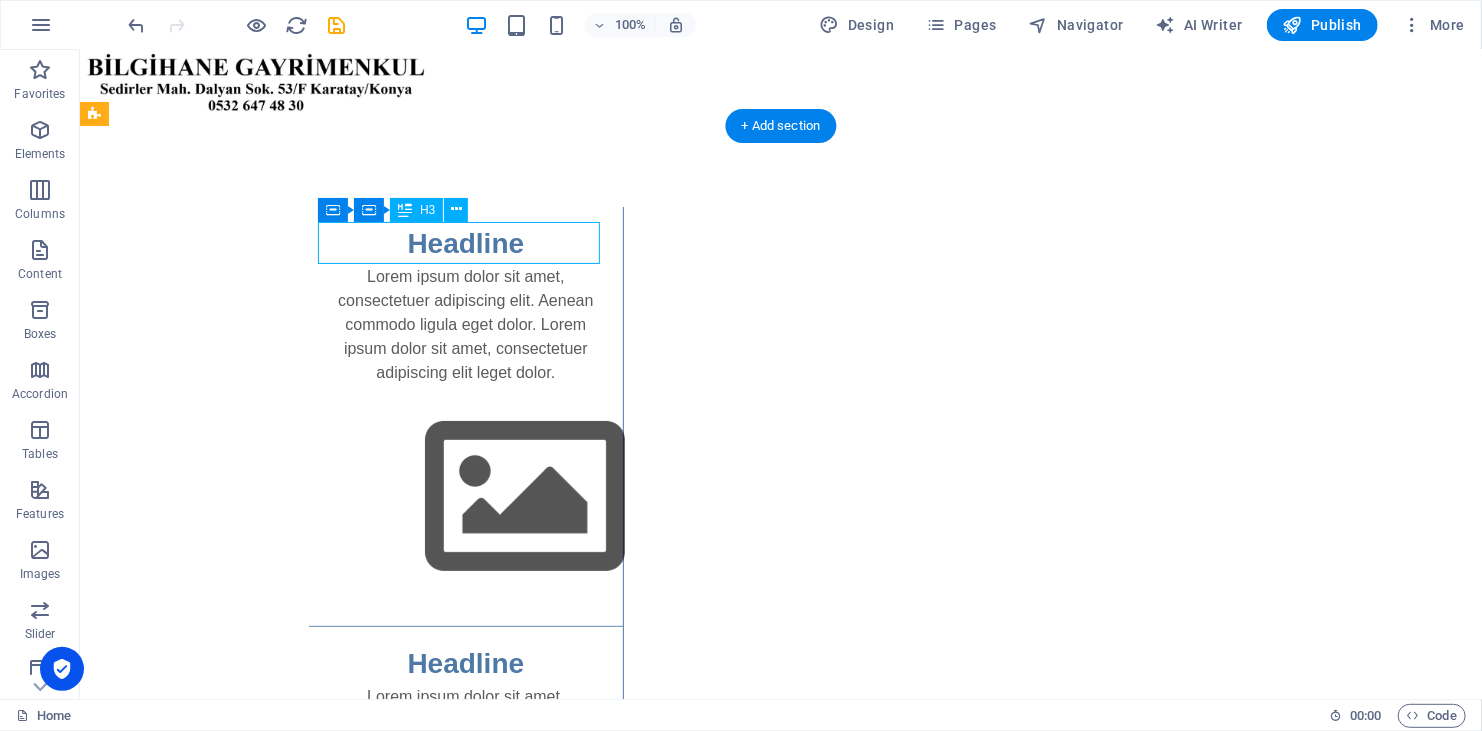 click on "Headline" at bounding box center [465, 243] 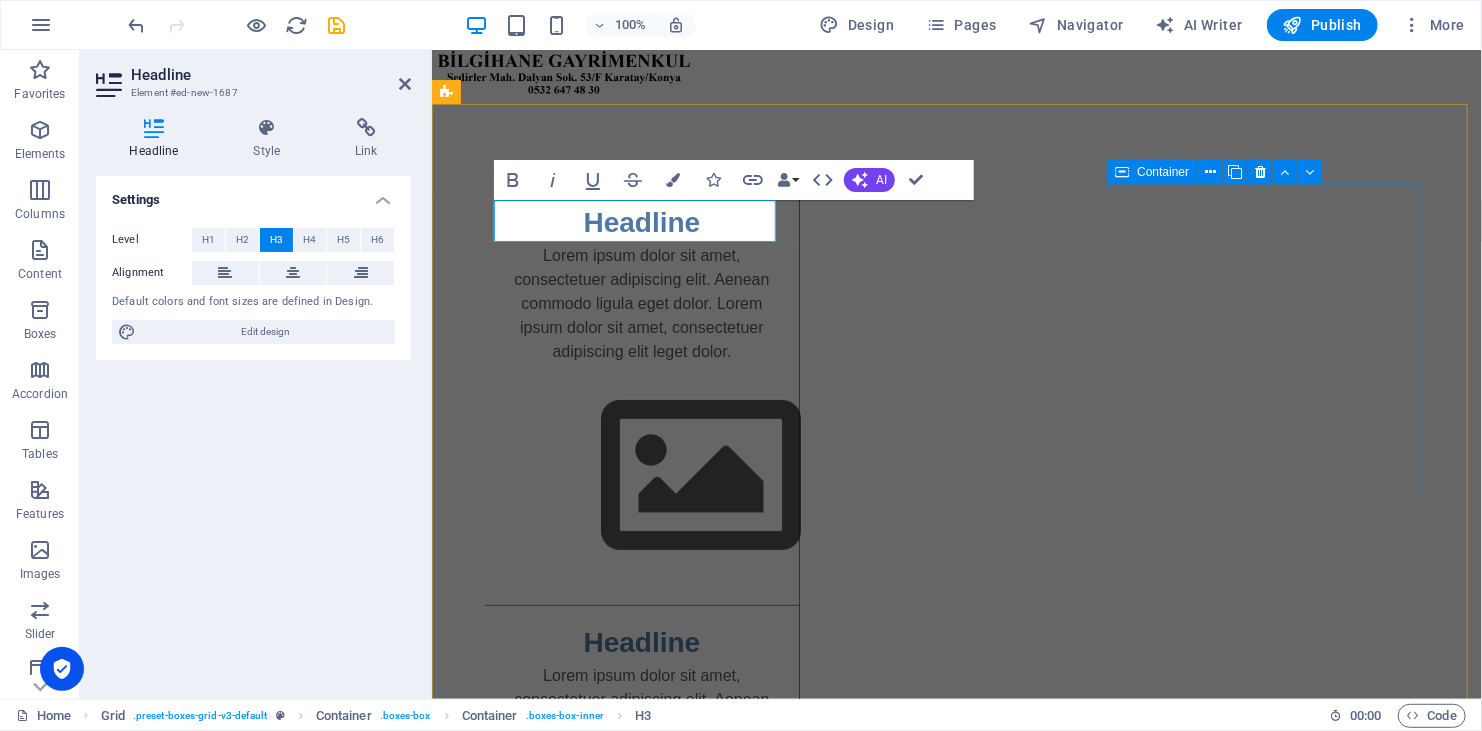 type 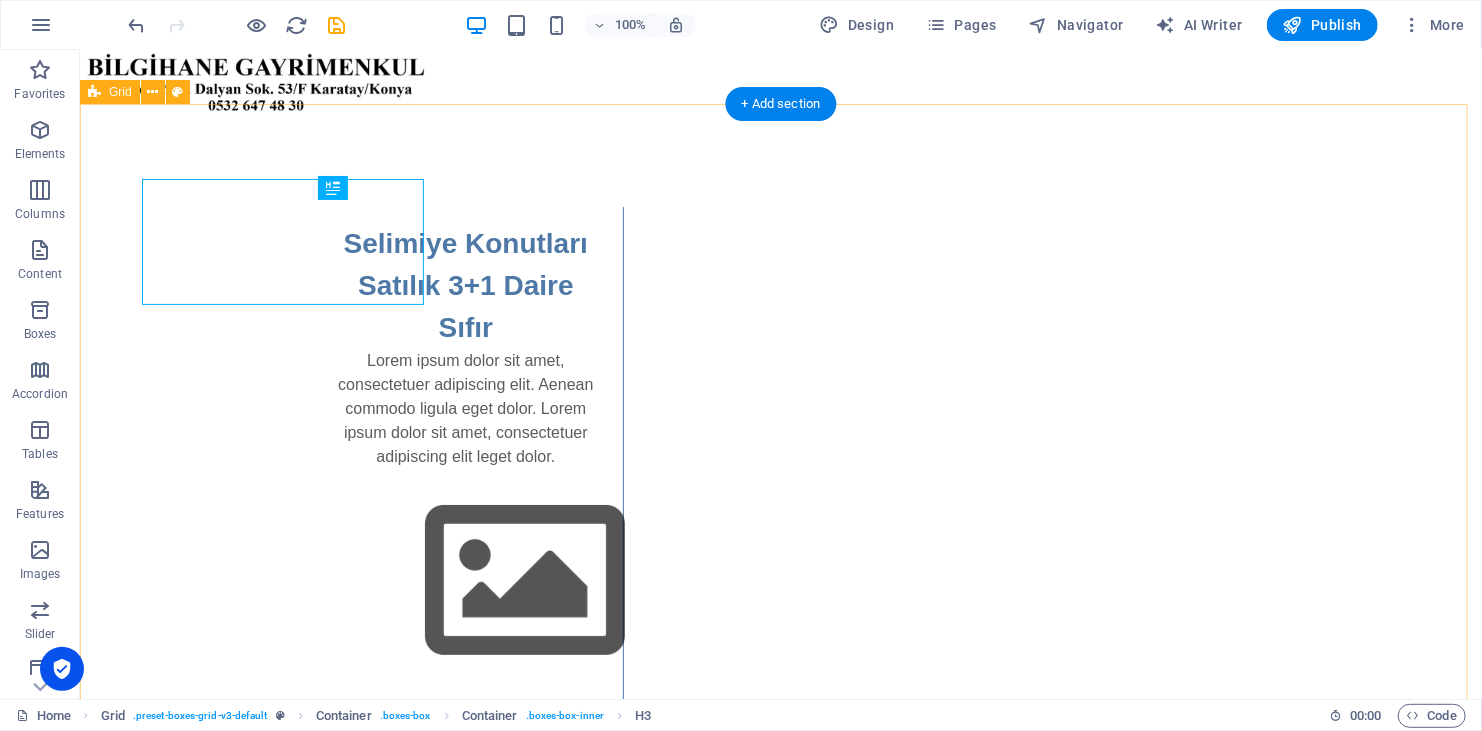 scroll, scrollTop: 30, scrollLeft: 0, axis: vertical 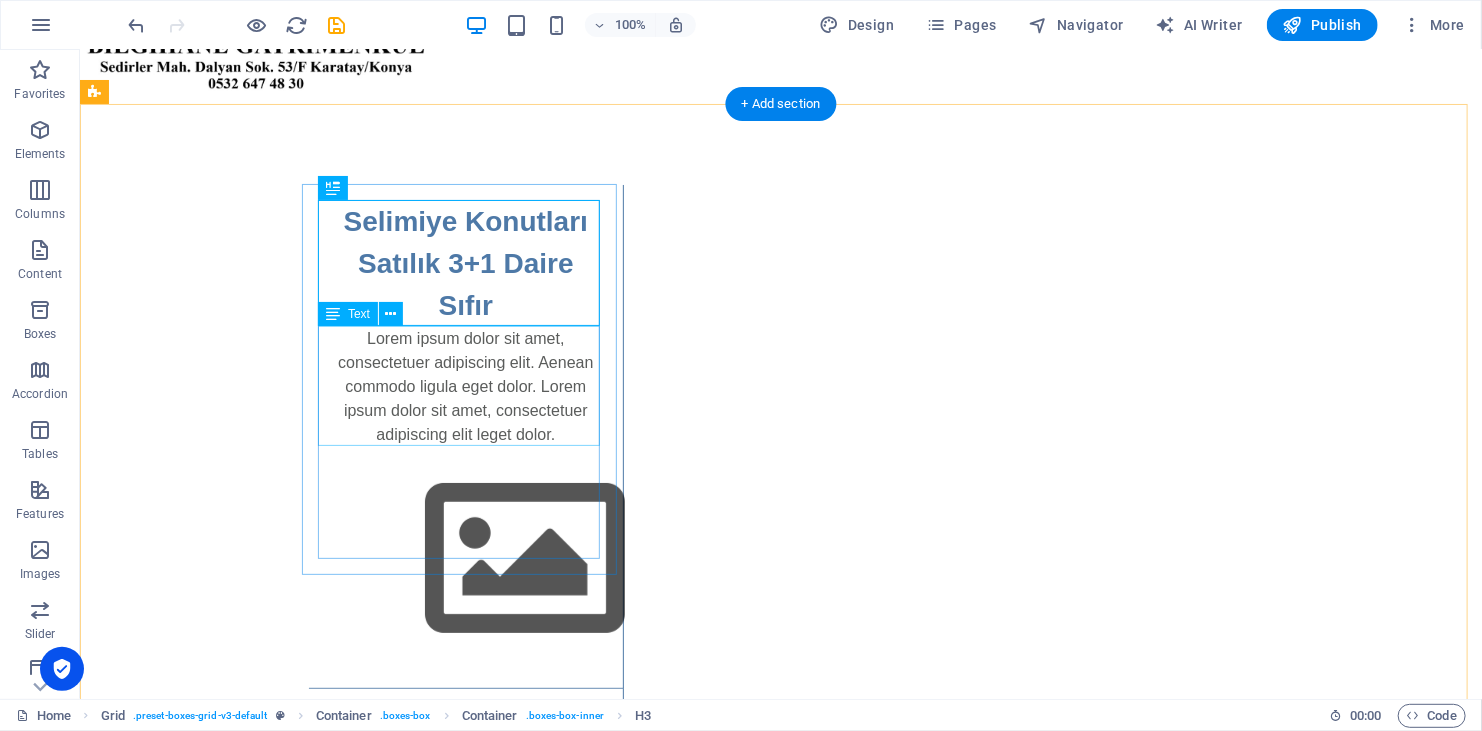 click on "Lorem ipsum dolor sit amet, consectetuer adipiscing elit. Aenean commodo ligula eget dolor. Lorem ipsum dolor sit amet, consectetuer adipiscing elit leget dolor." at bounding box center (465, 386) 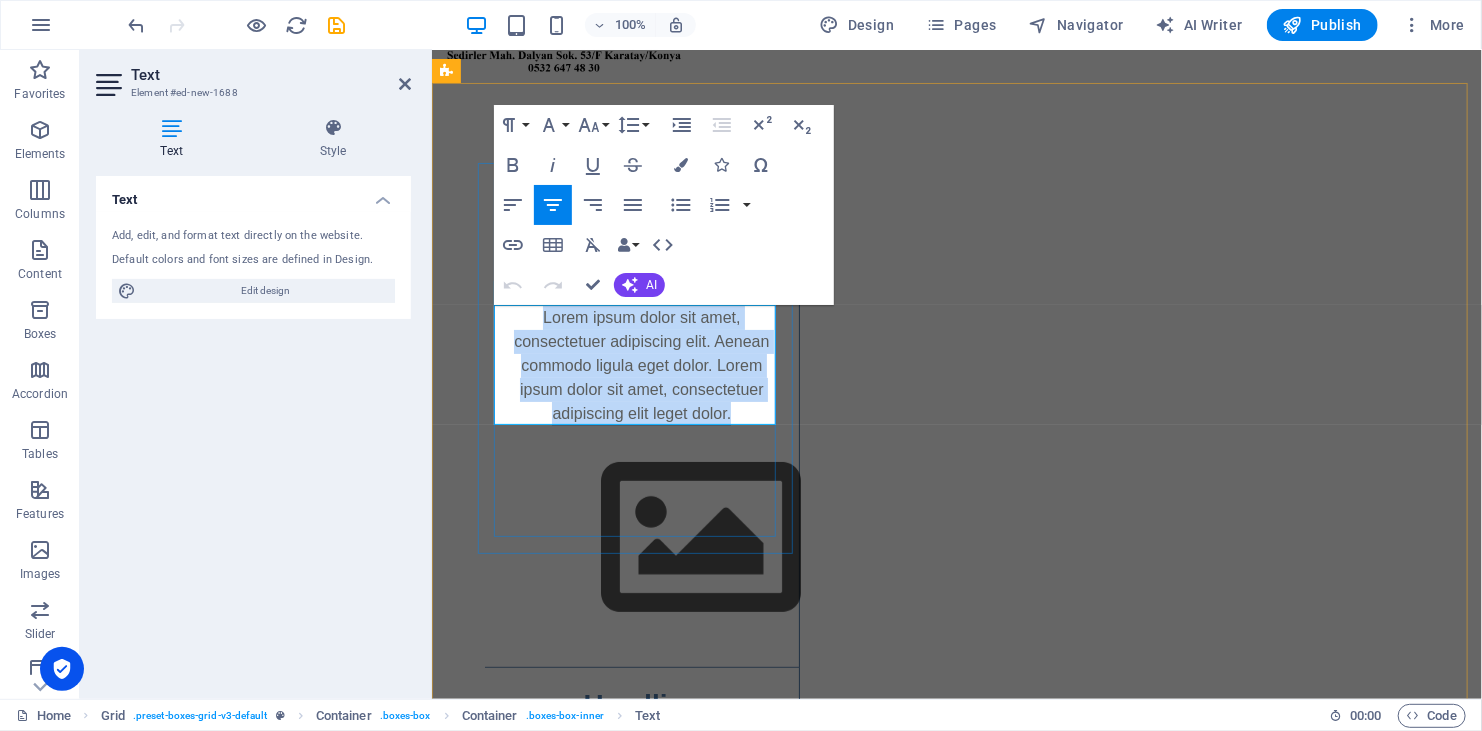 drag, startPoint x: 530, startPoint y: 316, endPoint x: 746, endPoint y: 404, distance: 233.23808 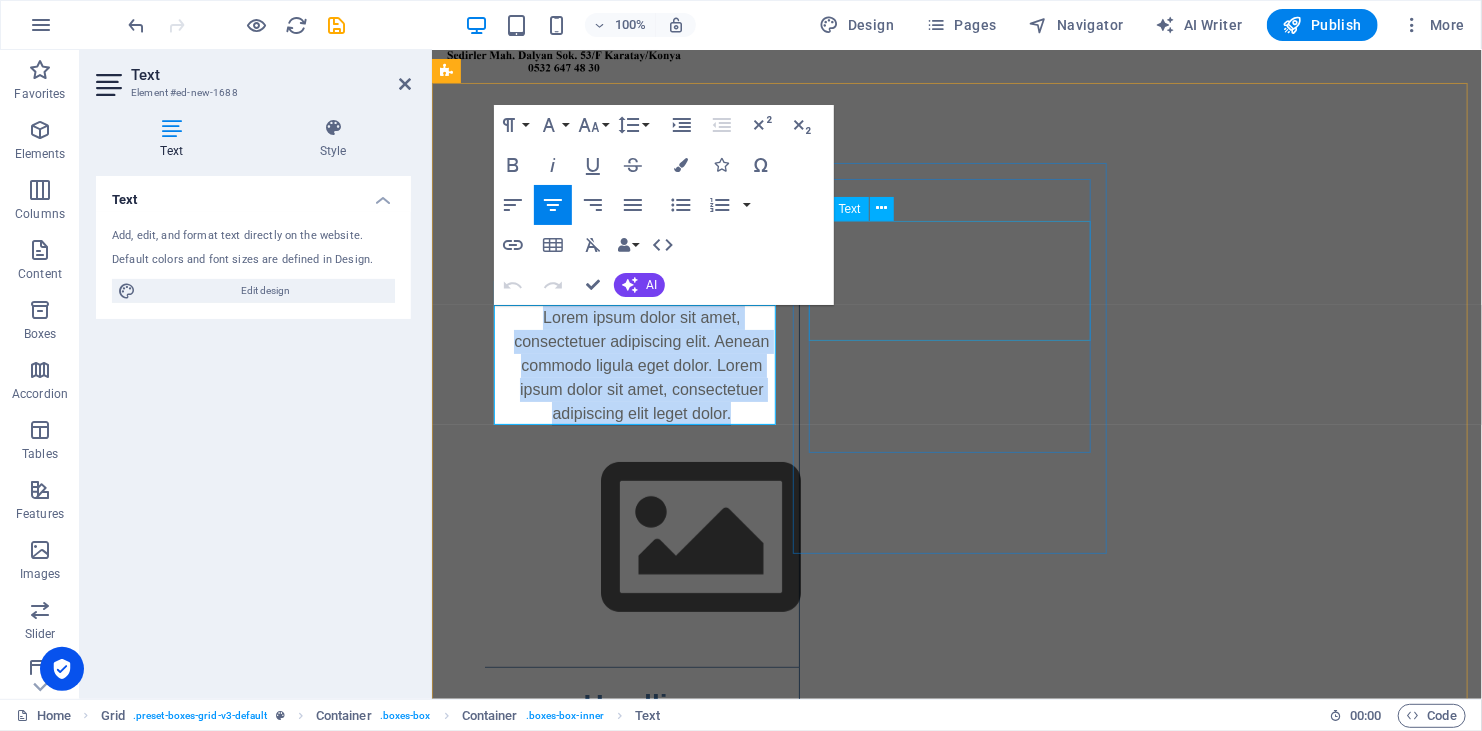 type 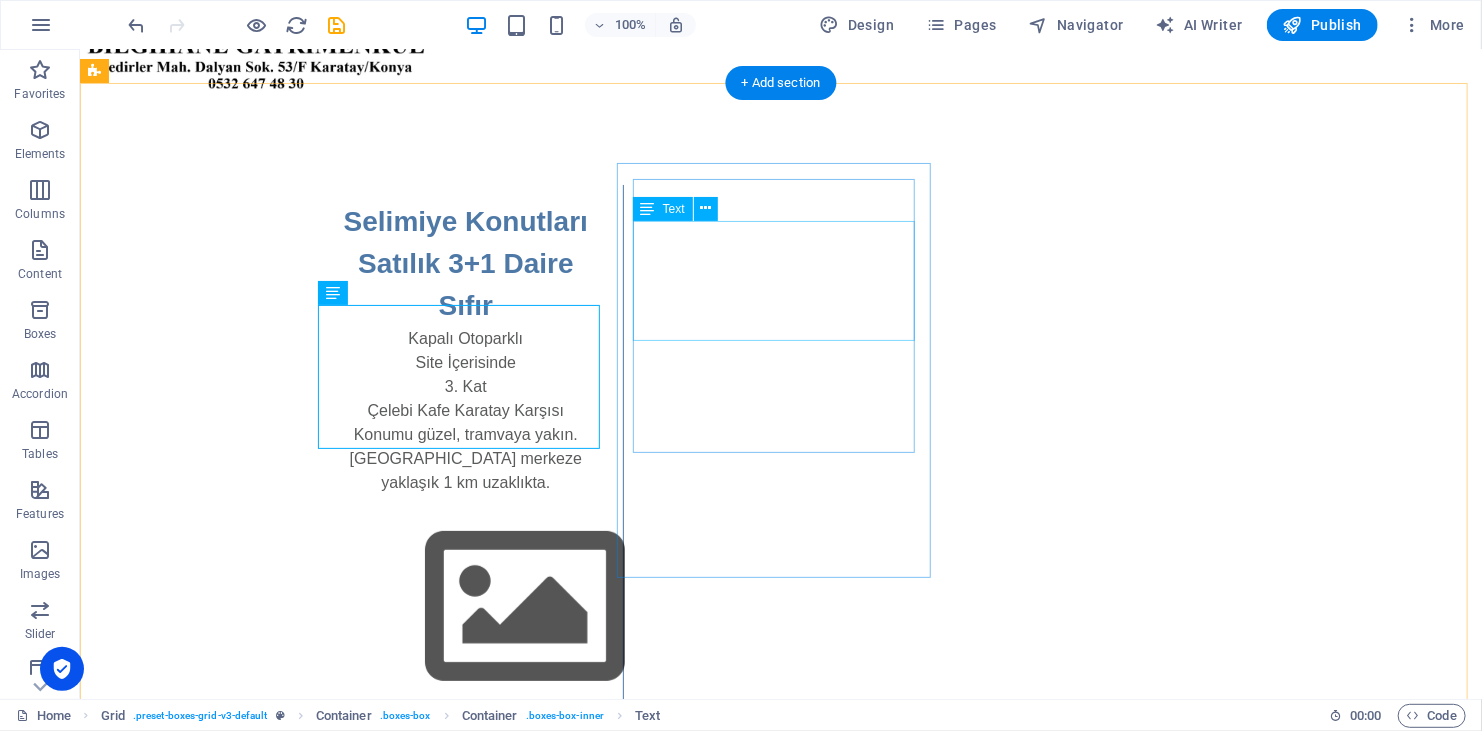 scroll, scrollTop: 52, scrollLeft: 0, axis: vertical 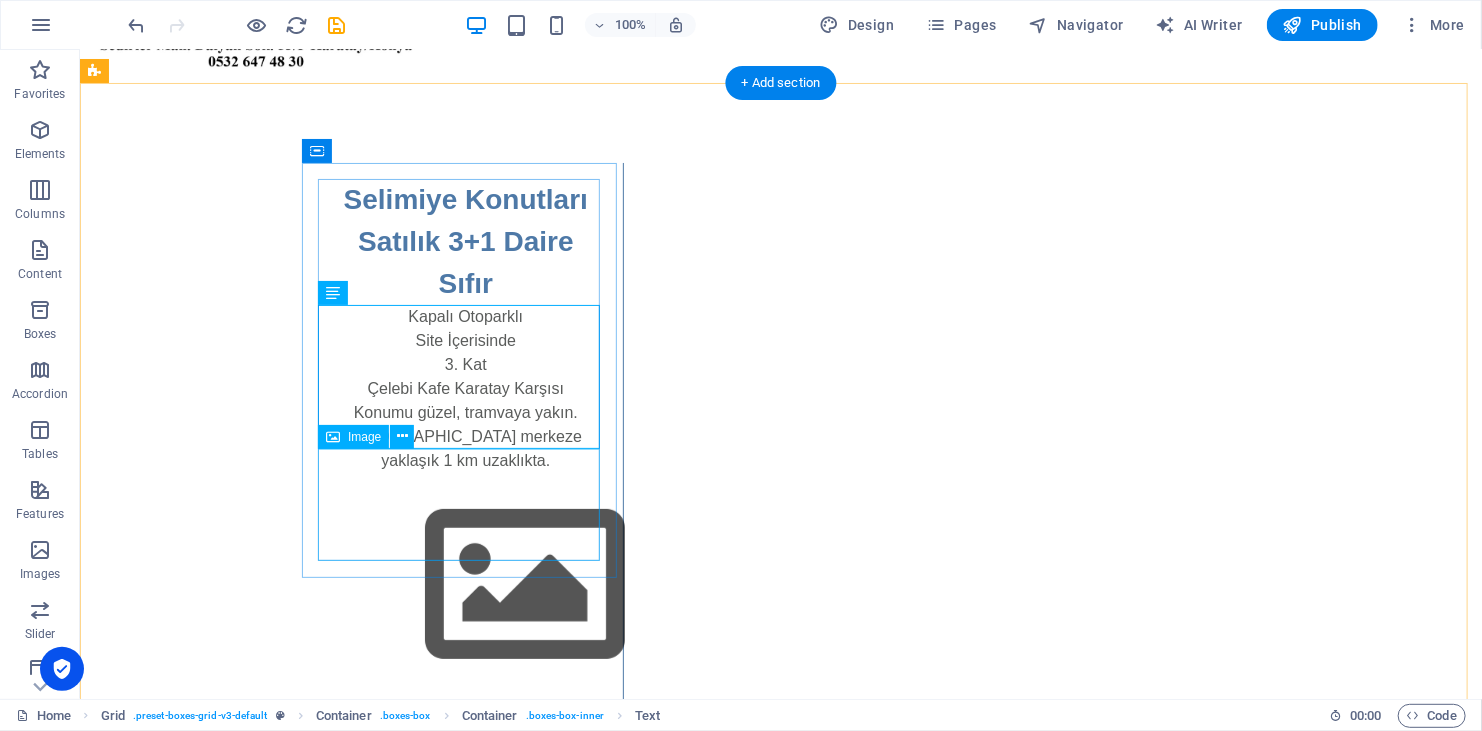 click at bounding box center (465, 584) 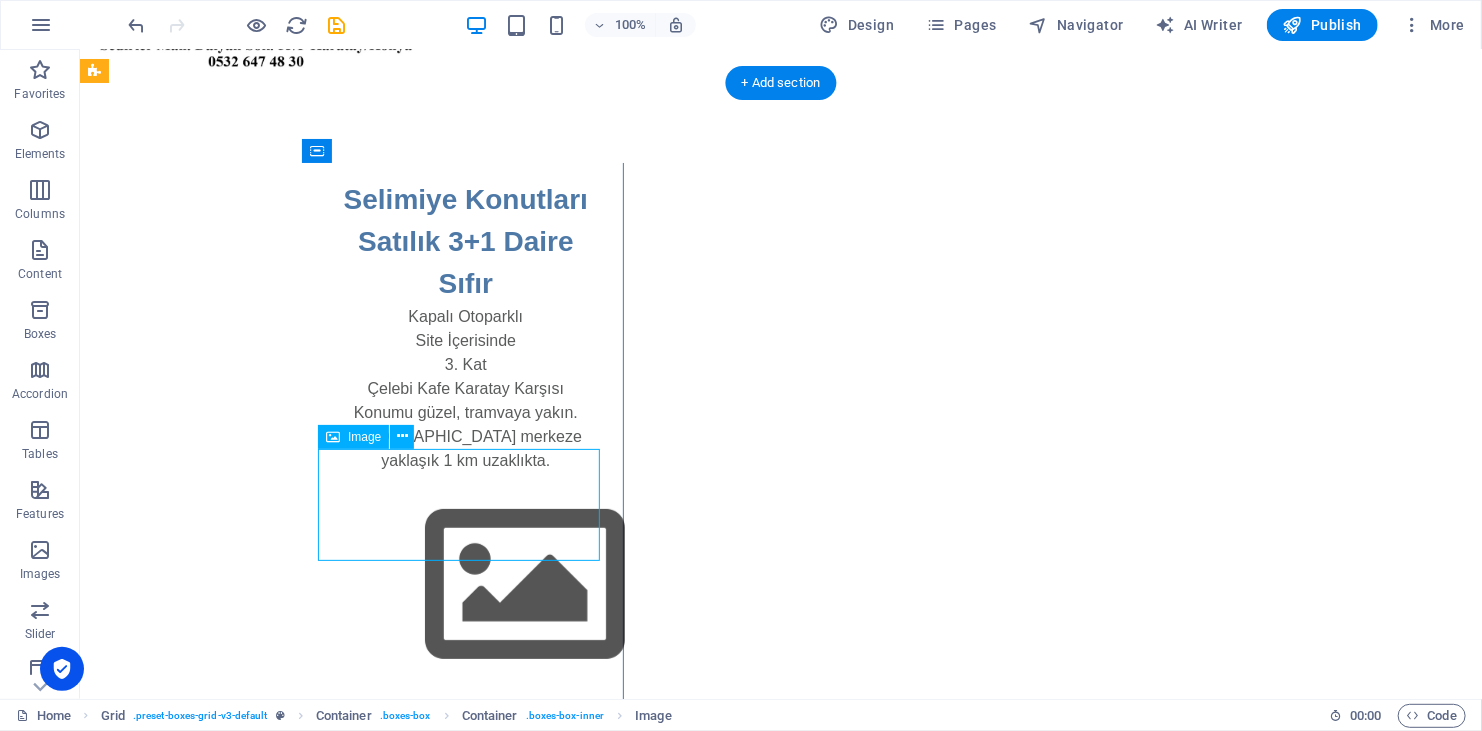 click at bounding box center (465, 584) 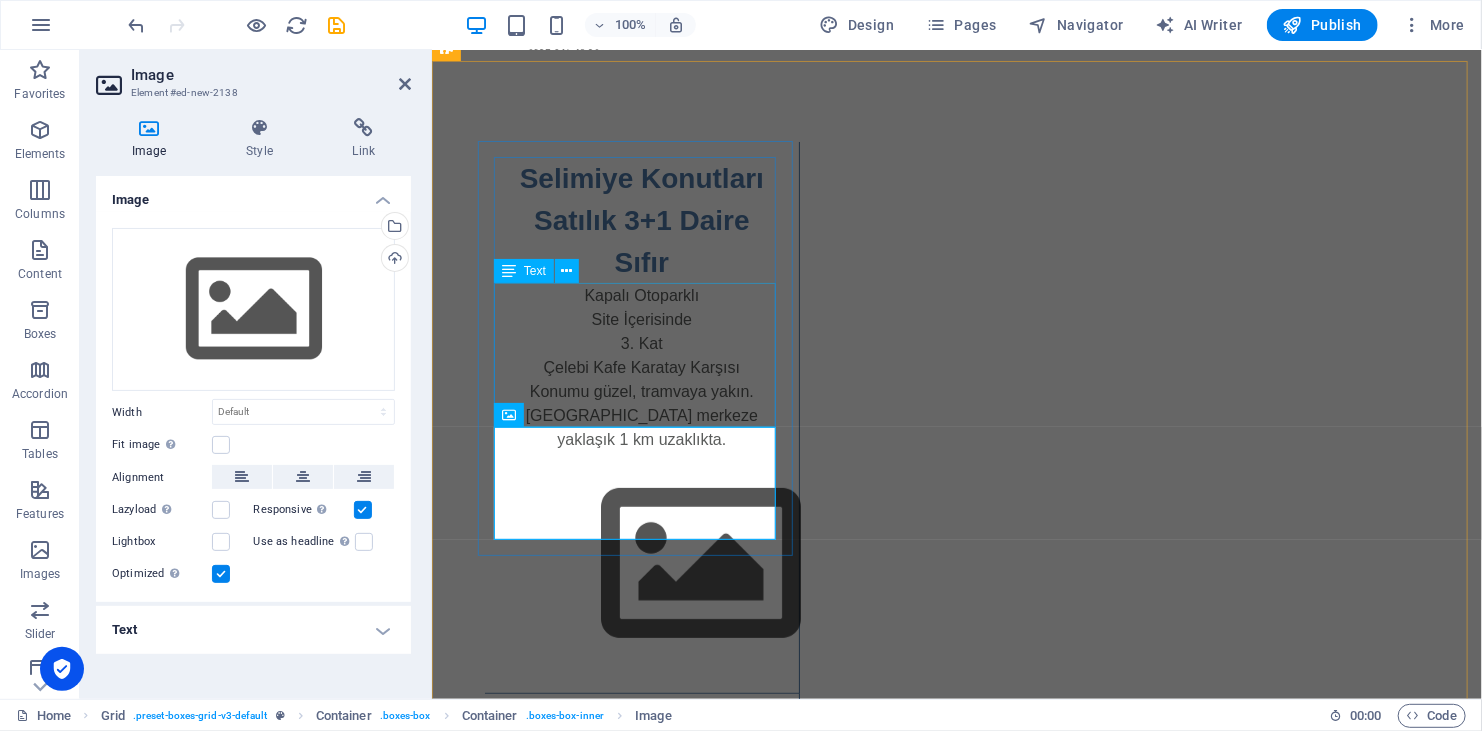click on "Kapalı Otoparklı Site İçerisinde 3. Kat Çelebi Kafe Karatay Karşısı Konumu güzel, tramvaya yakın.  Çarşı merkeze yaklaşık 1 km uzaklıkta." at bounding box center [641, 367] 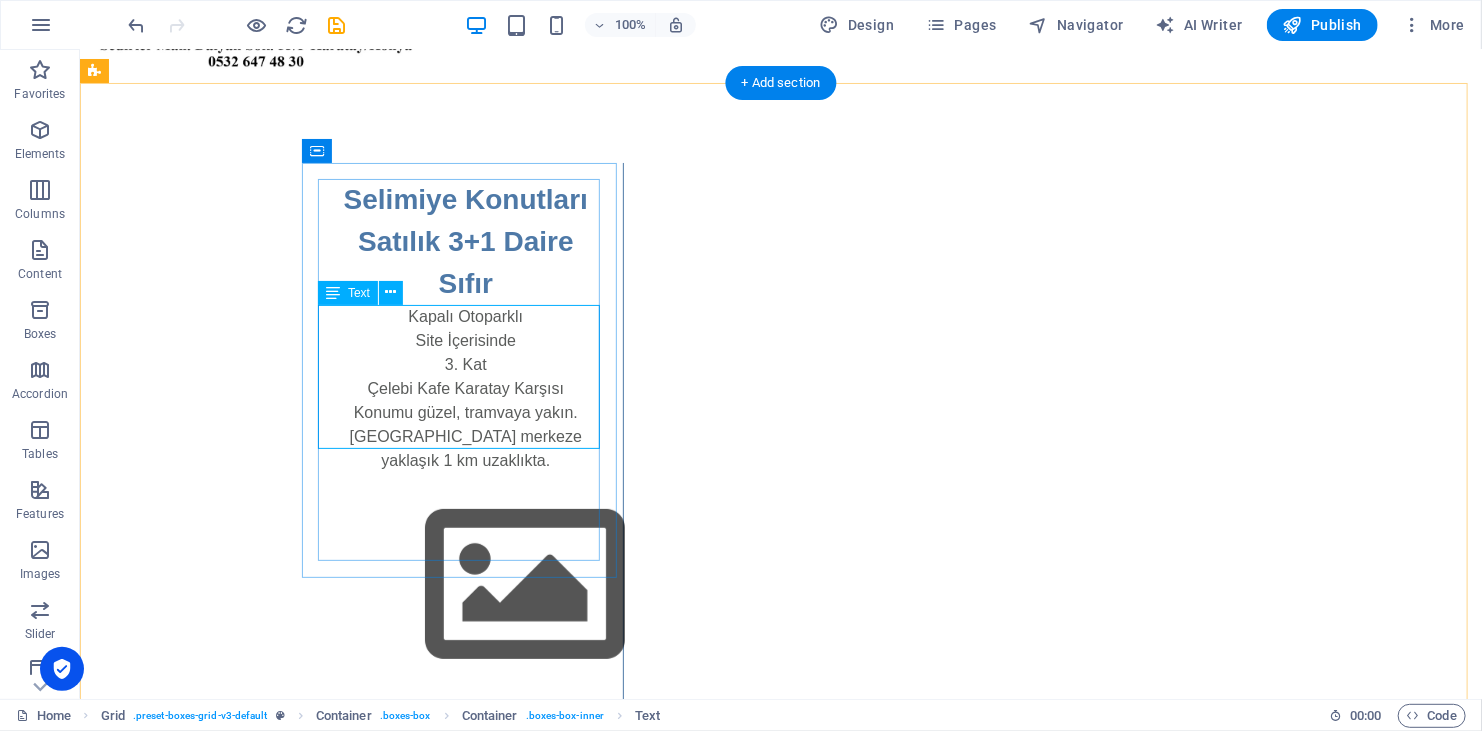 click on "Kapalı Otoparklı Site İçerisinde 3. Kat Çelebi Kafe Karatay Karşısı Konumu güzel, tramvaya yakın.  Çarşı merkeze yaklaşık 1 km uzaklıkta." at bounding box center [465, 388] 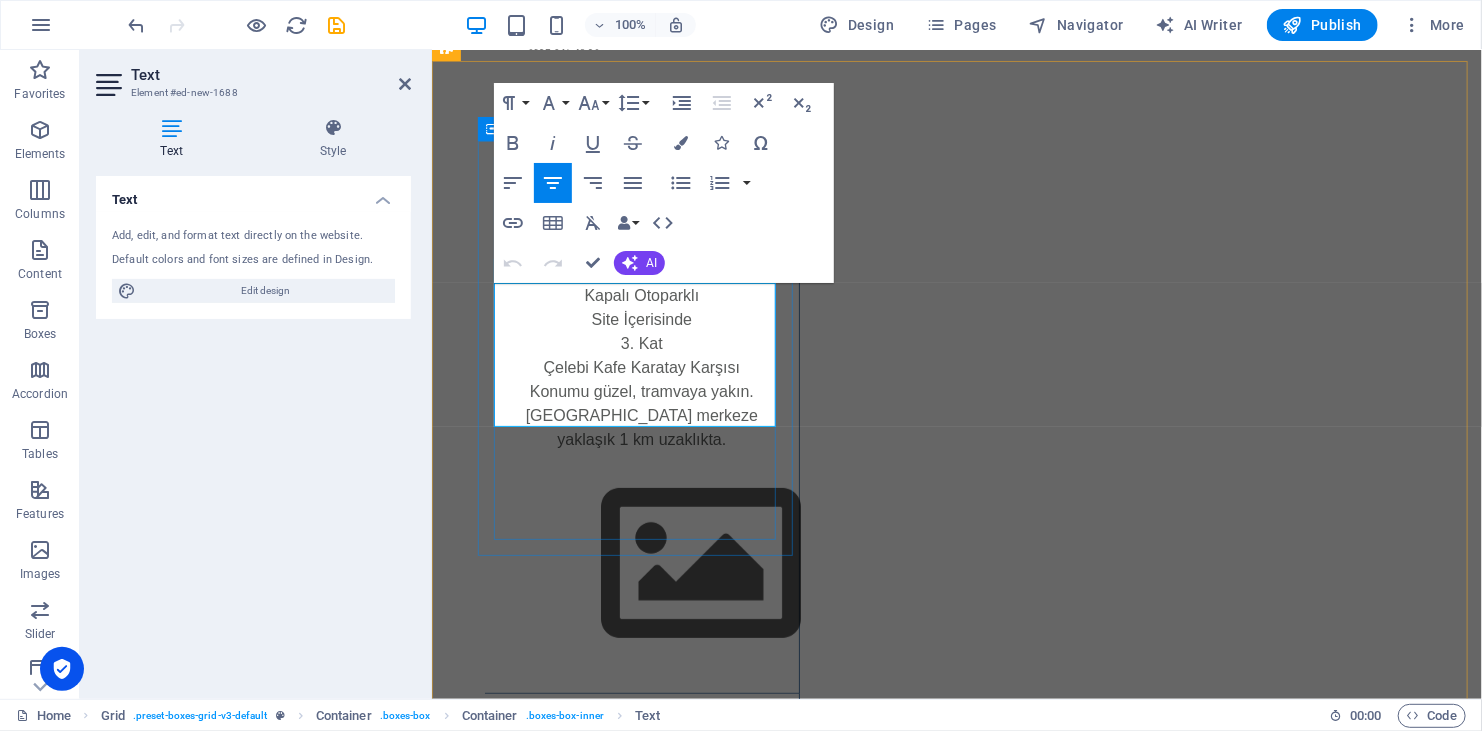 click on "3. Kat" at bounding box center [641, 343] 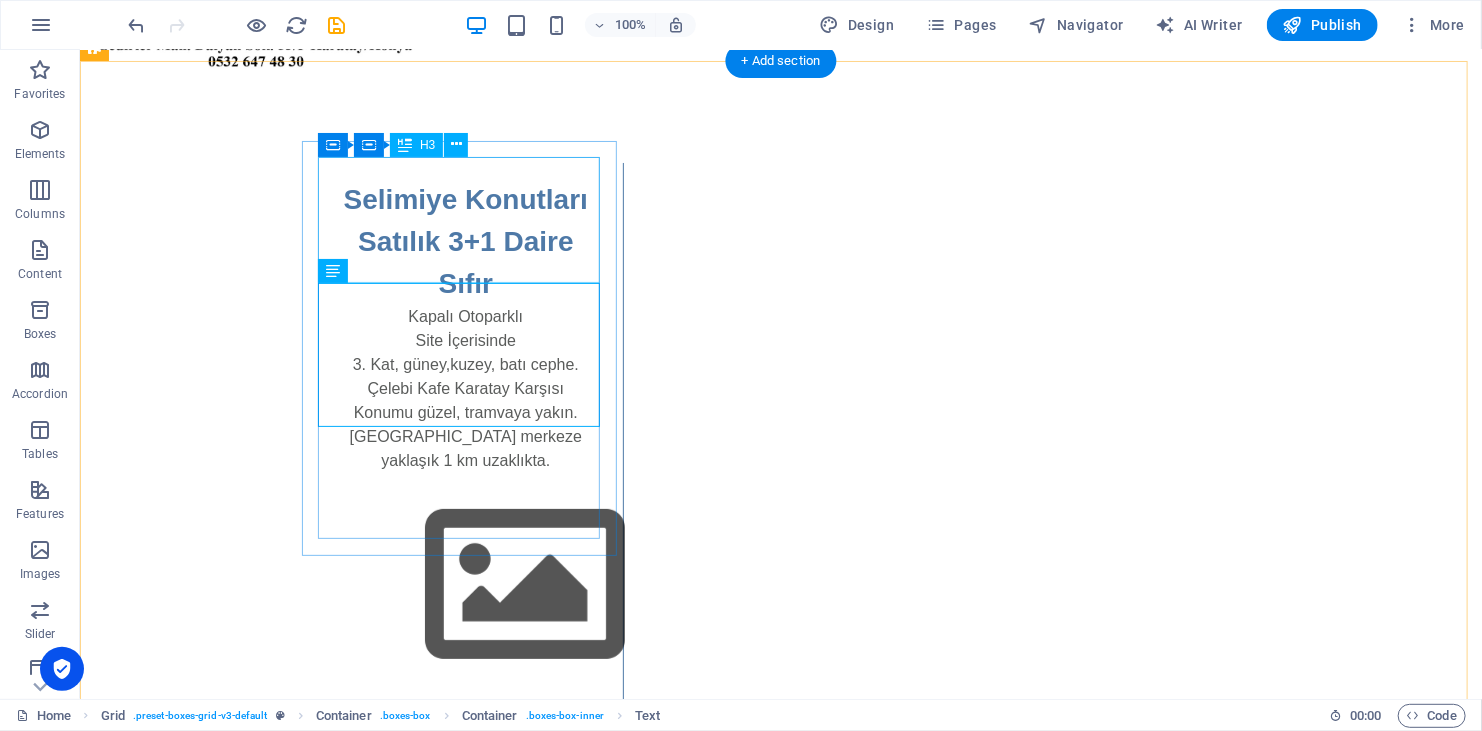 scroll, scrollTop: 73, scrollLeft: 0, axis: vertical 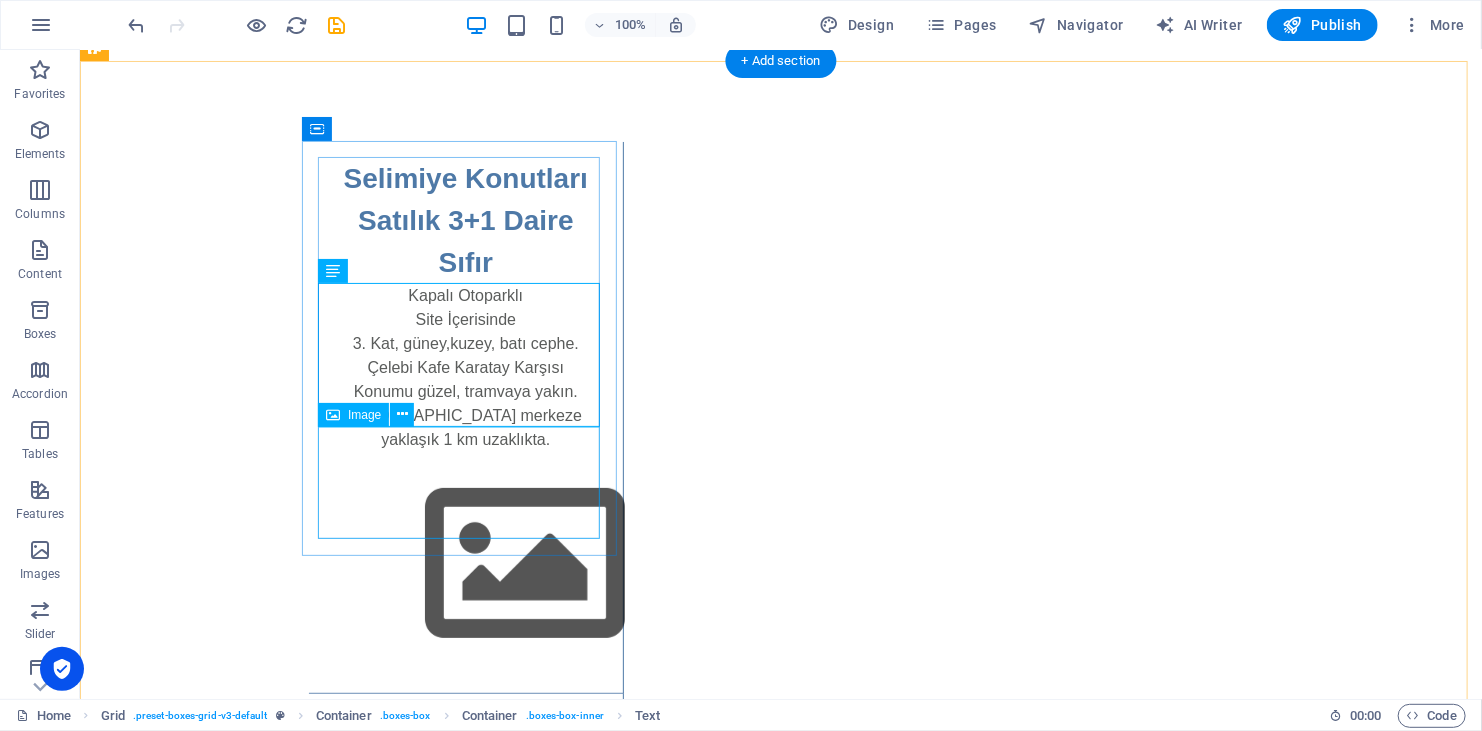 click at bounding box center (465, 563) 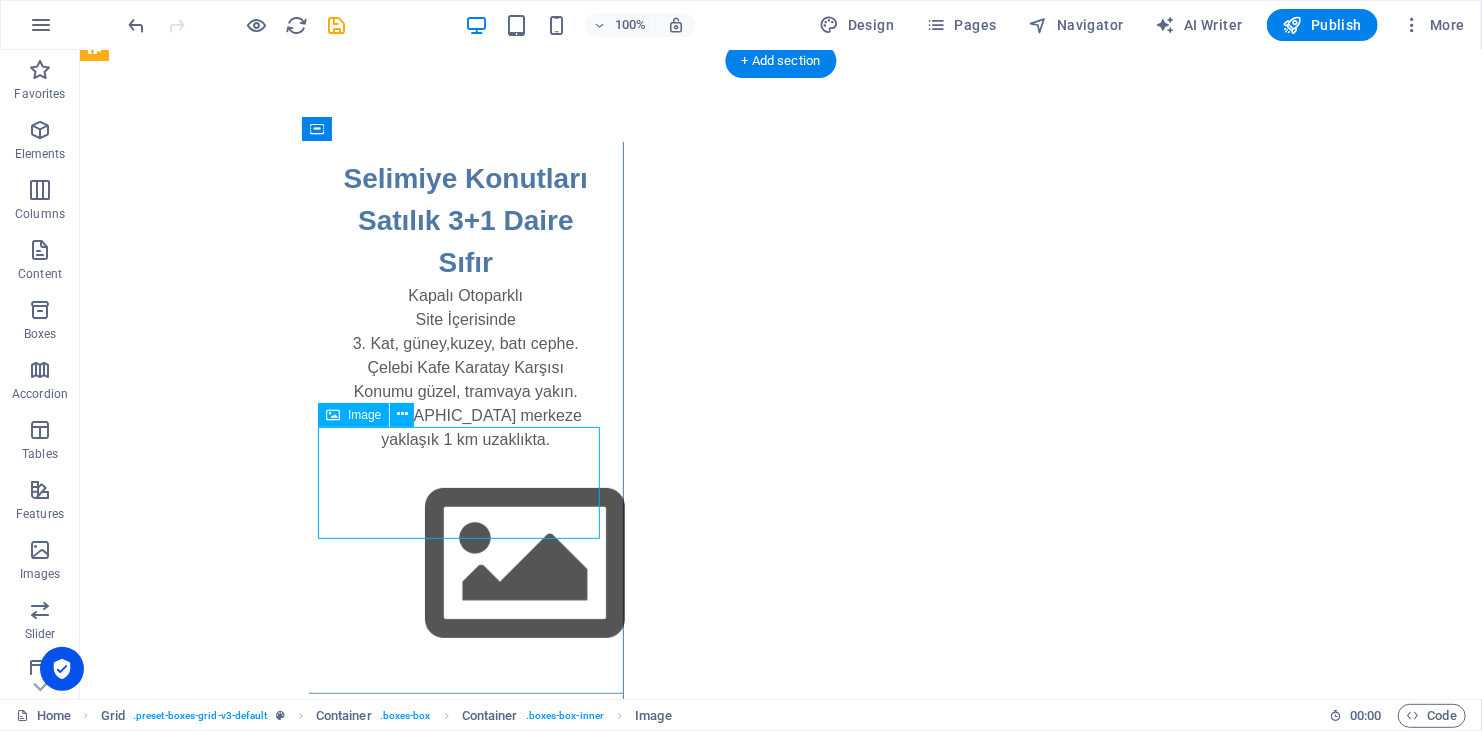 click at bounding box center (465, 563) 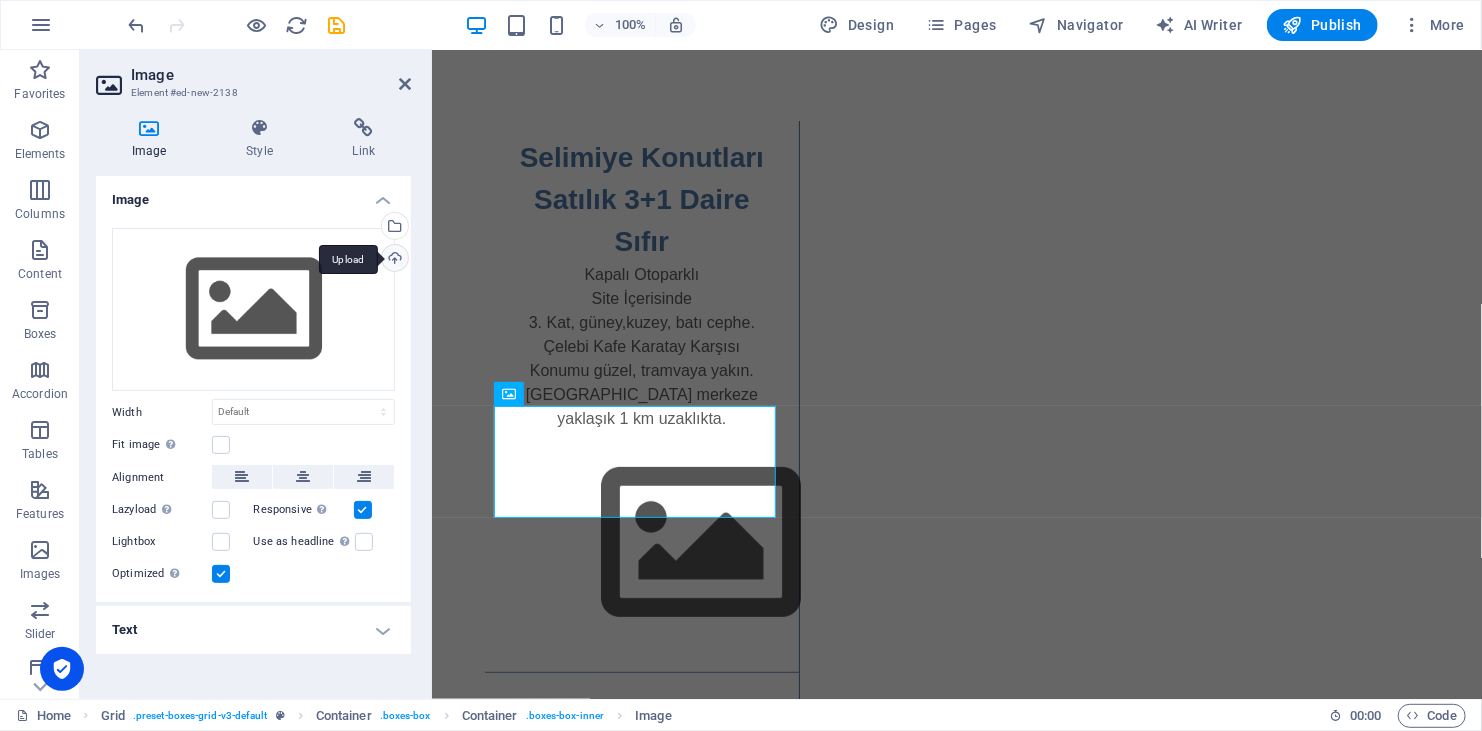 click on "Upload" at bounding box center (393, 260) 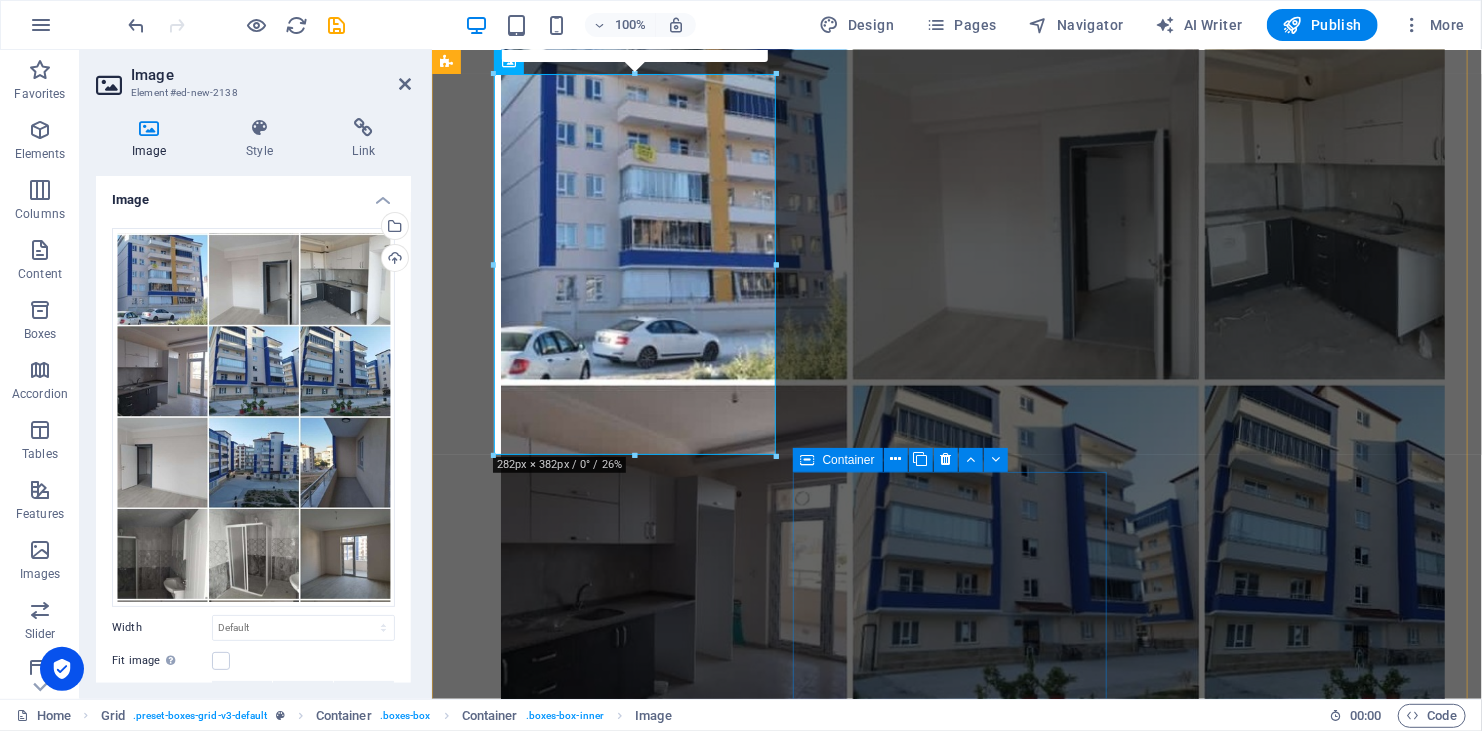 scroll, scrollTop: 500, scrollLeft: 0, axis: vertical 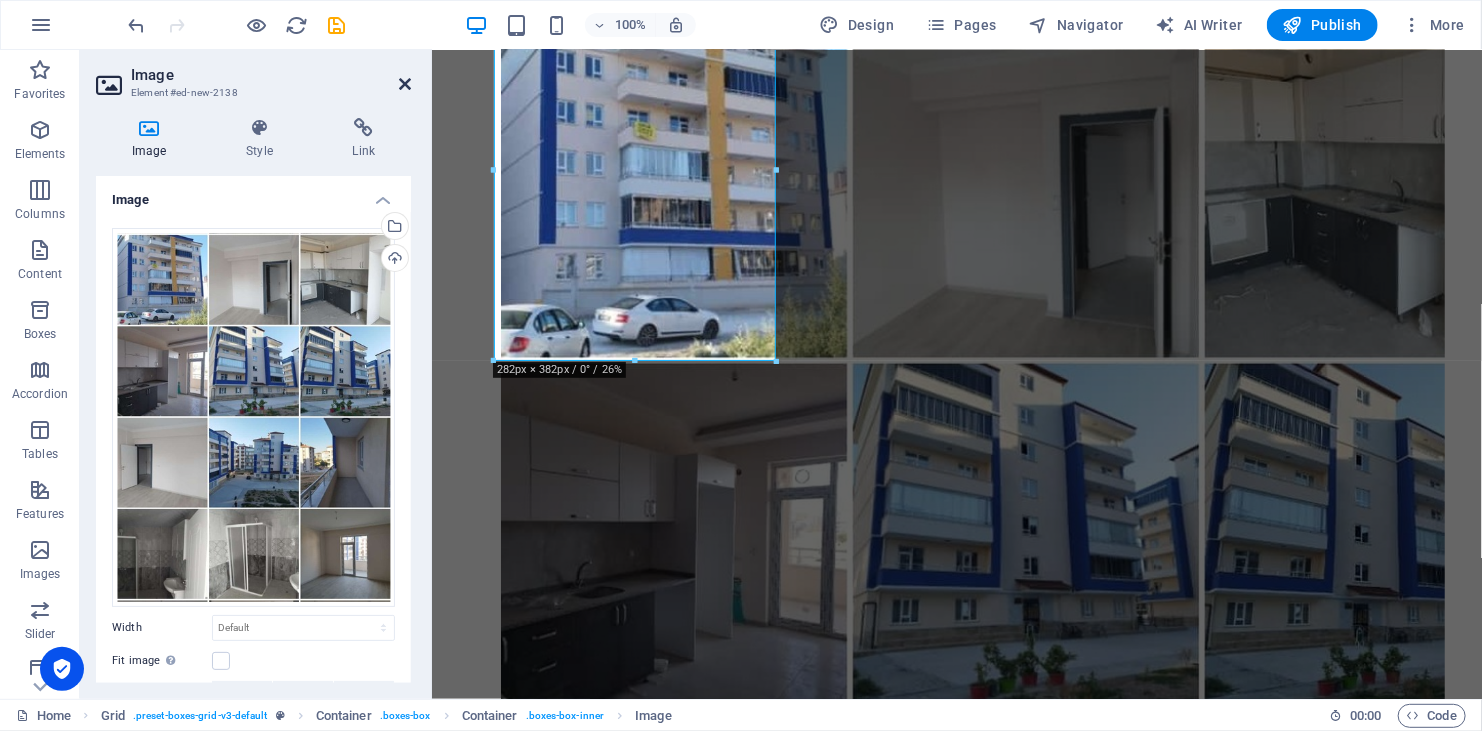 click at bounding box center (405, 84) 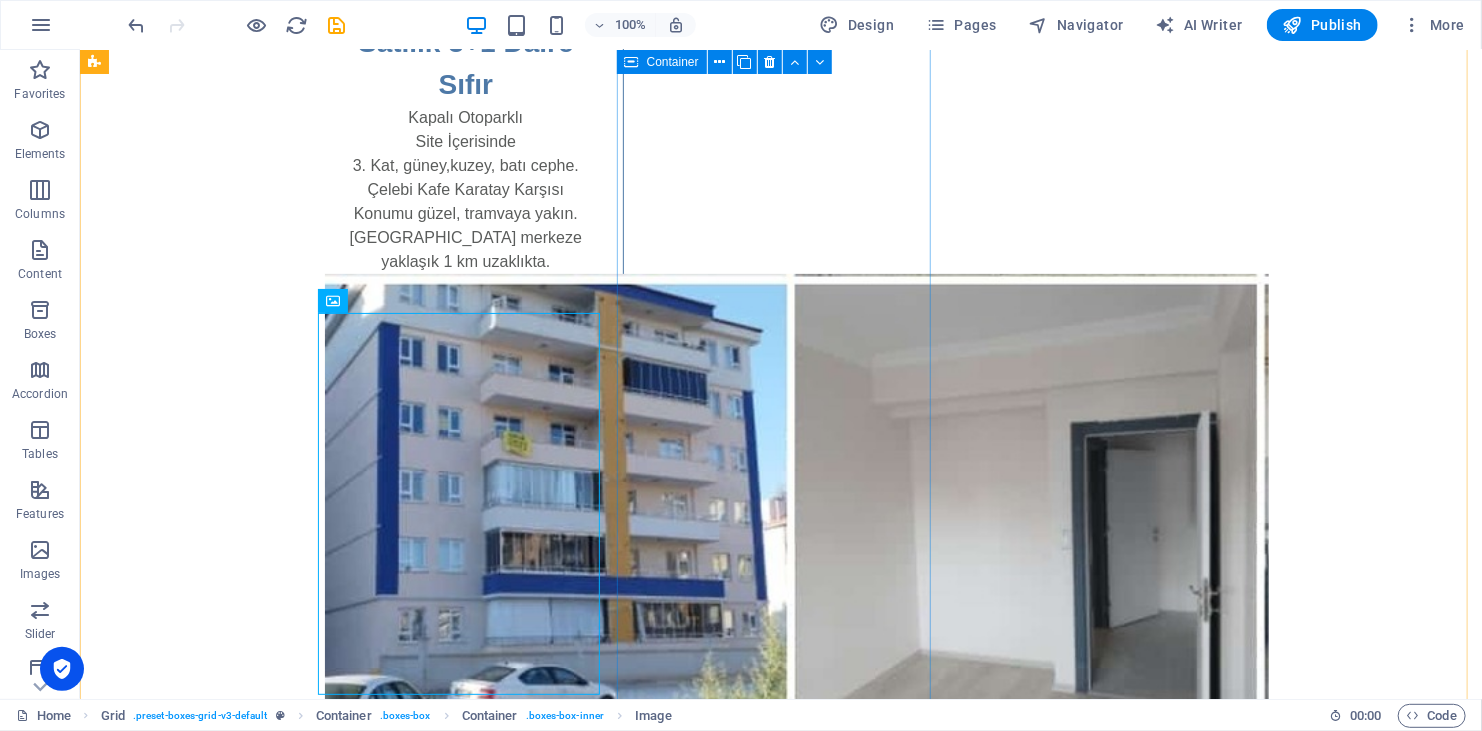 scroll, scrollTop: 121, scrollLeft: 0, axis: vertical 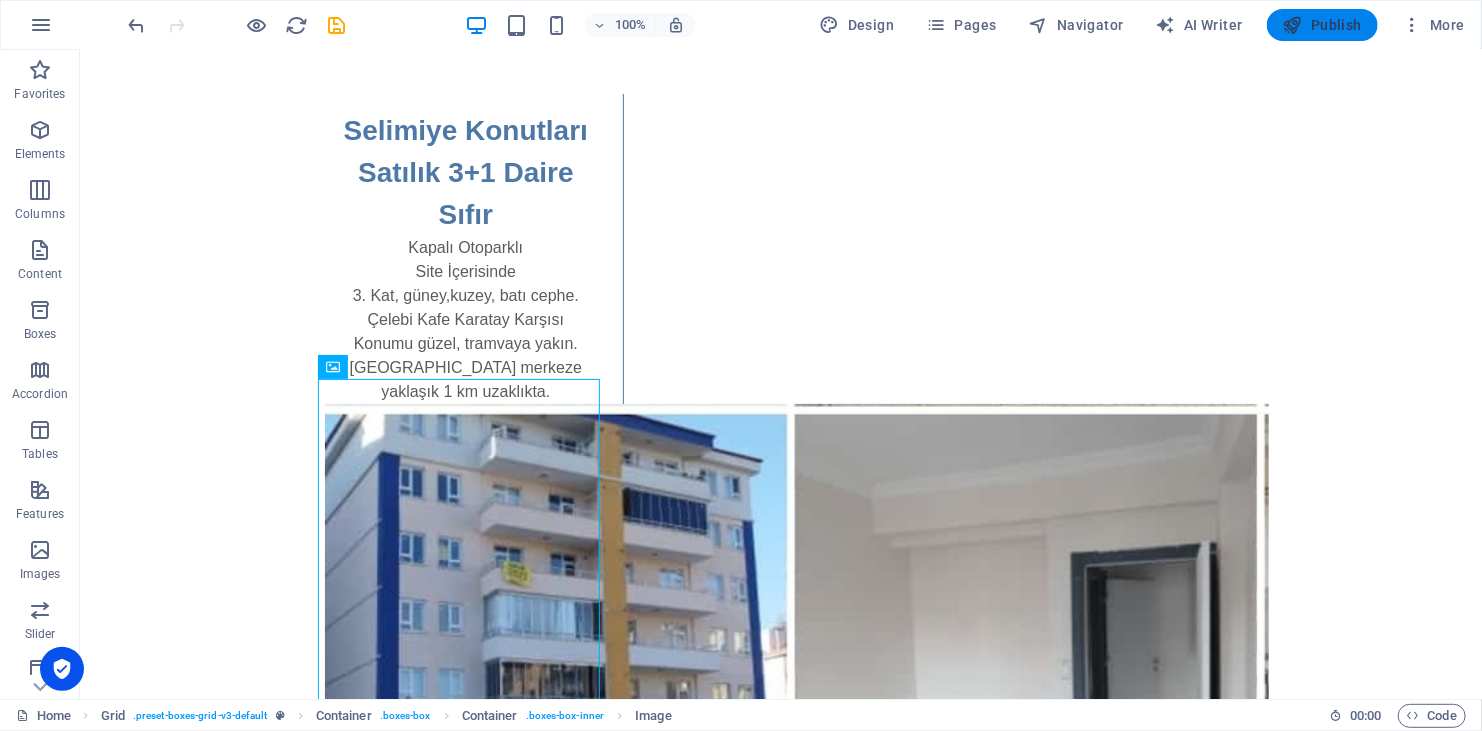 click on "Publish" at bounding box center [1322, 25] 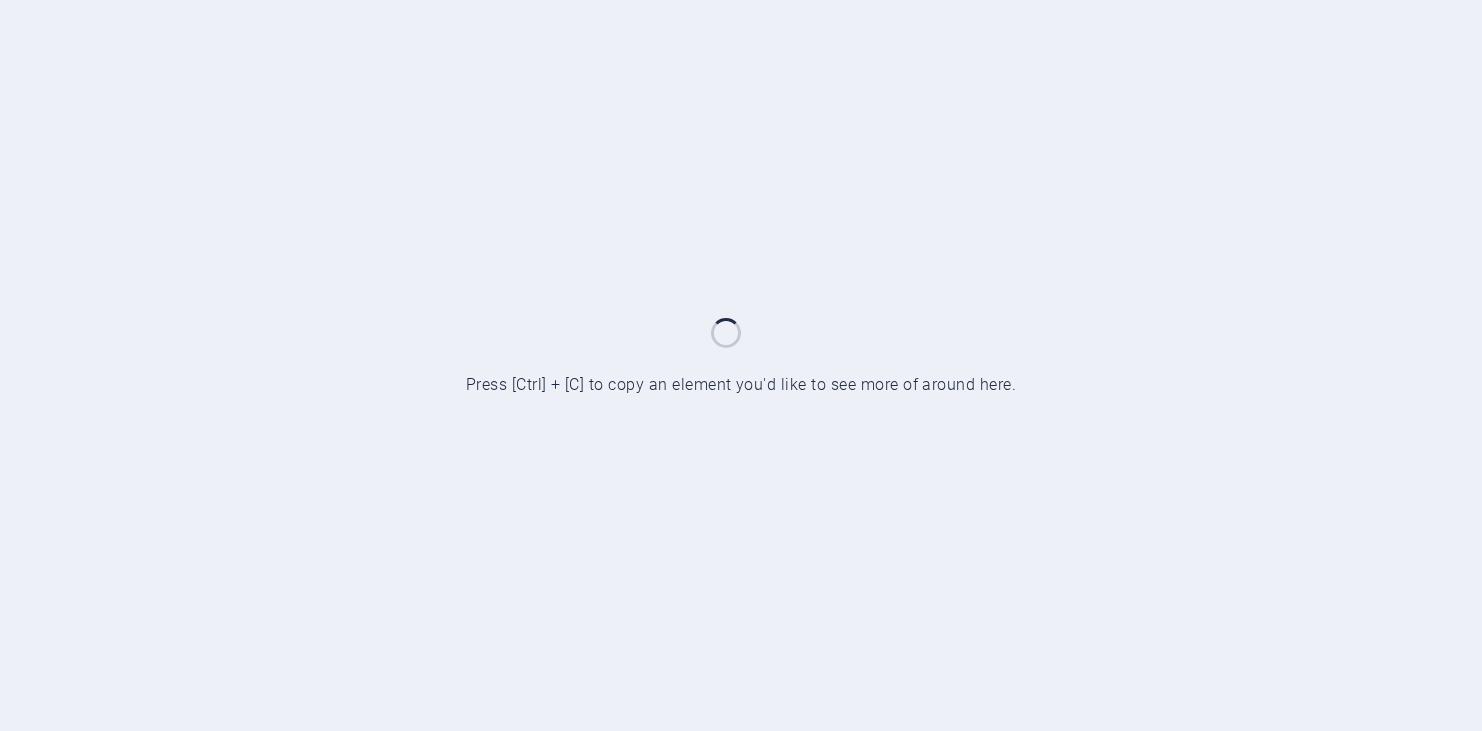 scroll, scrollTop: 0, scrollLeft: 0, axis: both 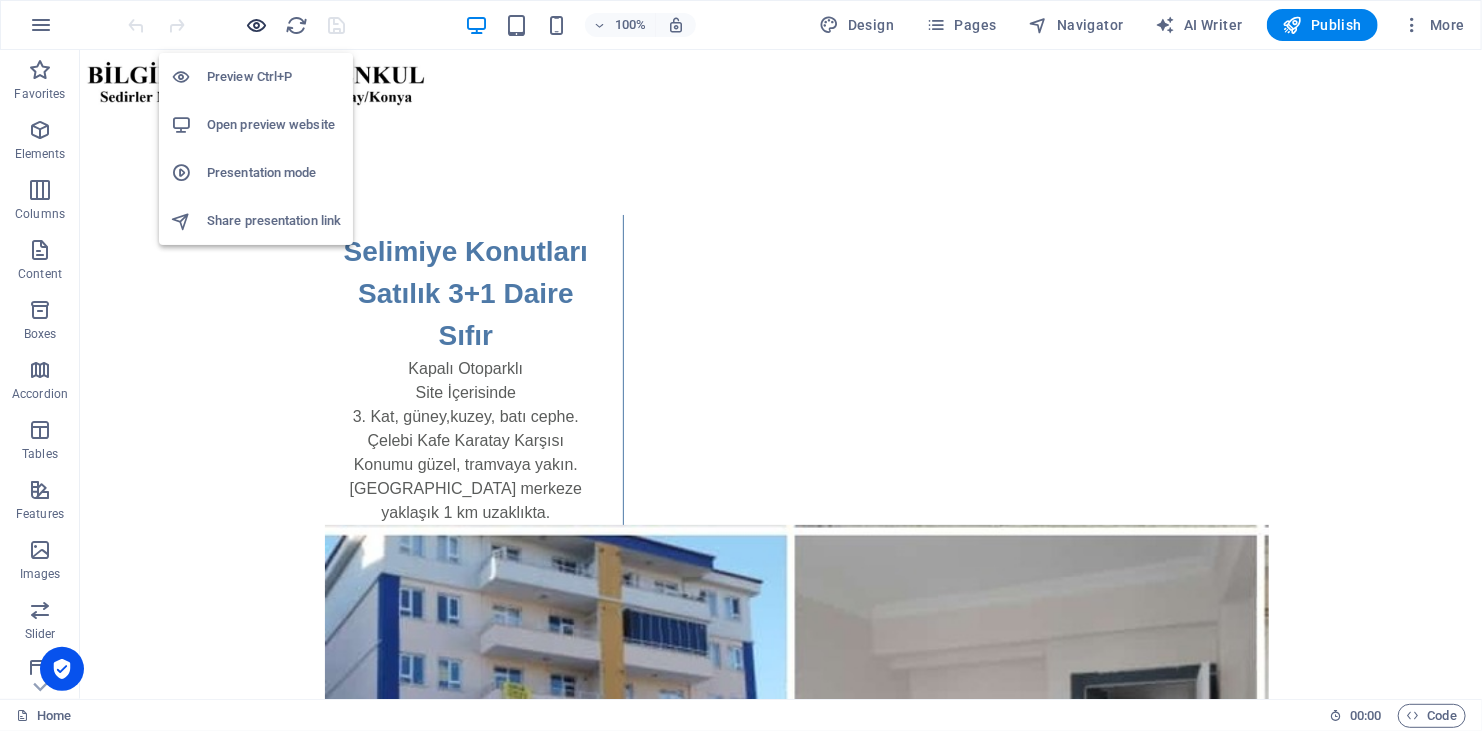 click at bounding box center (257, 25) 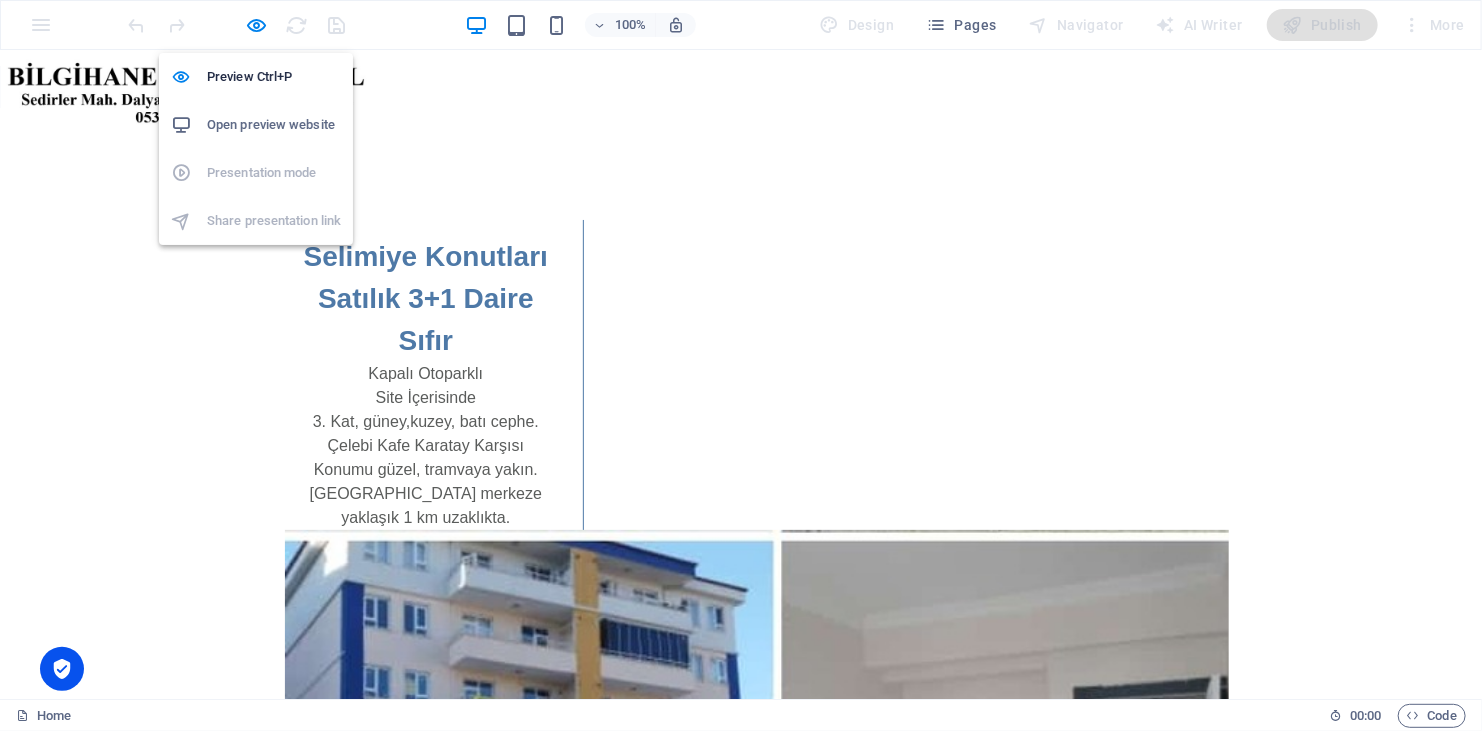 click on "Open preview website" at bounding box center [274, 125] 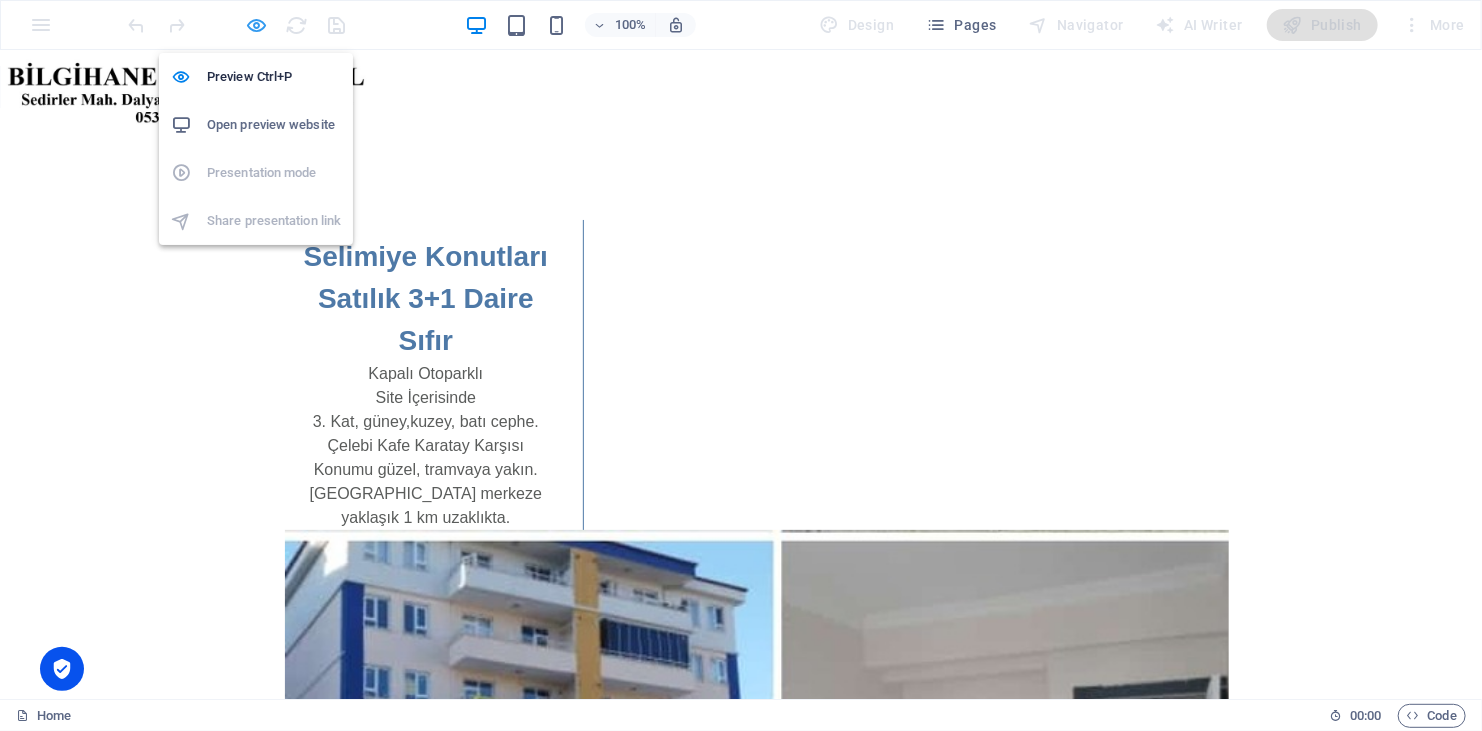 click at bounding box center (257, 25) 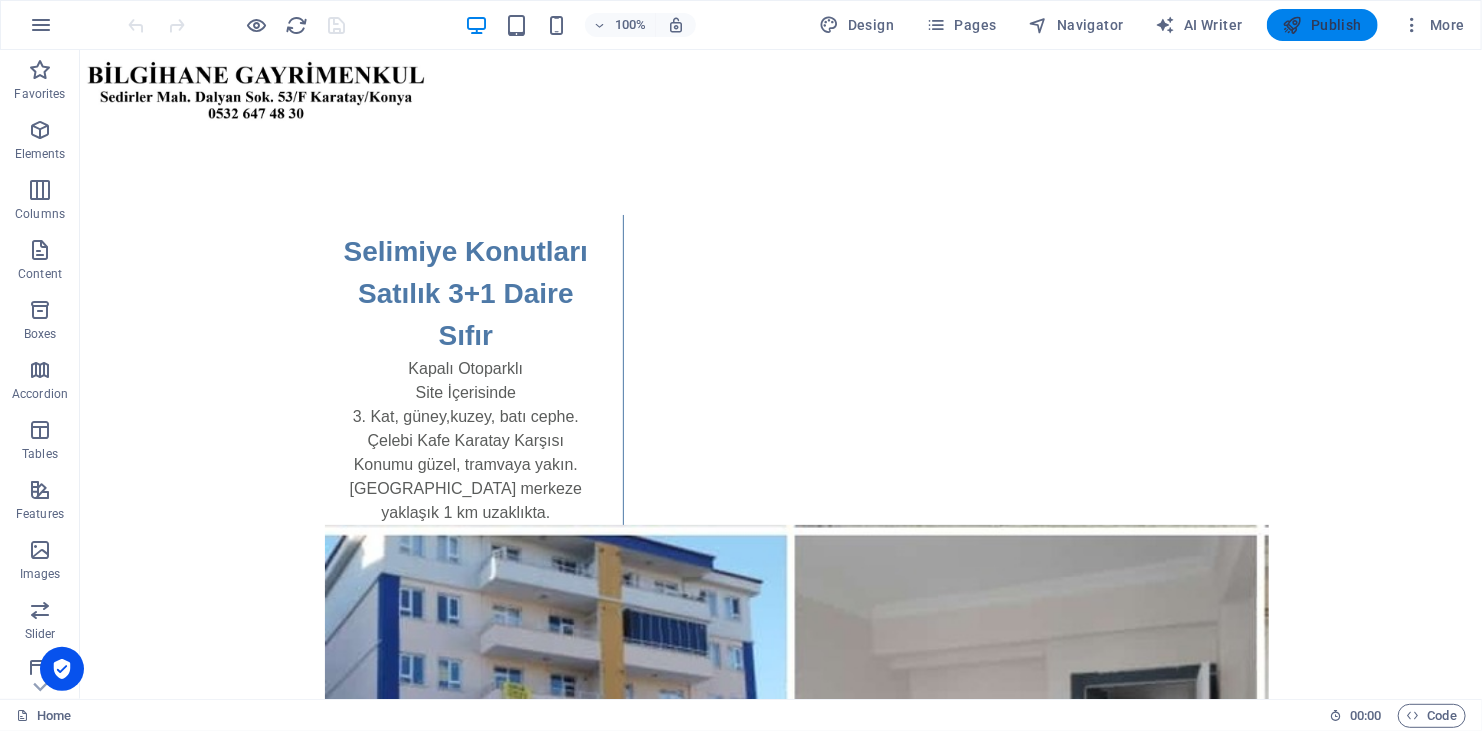 click on "Publish" at bounding box center (1322, 25) 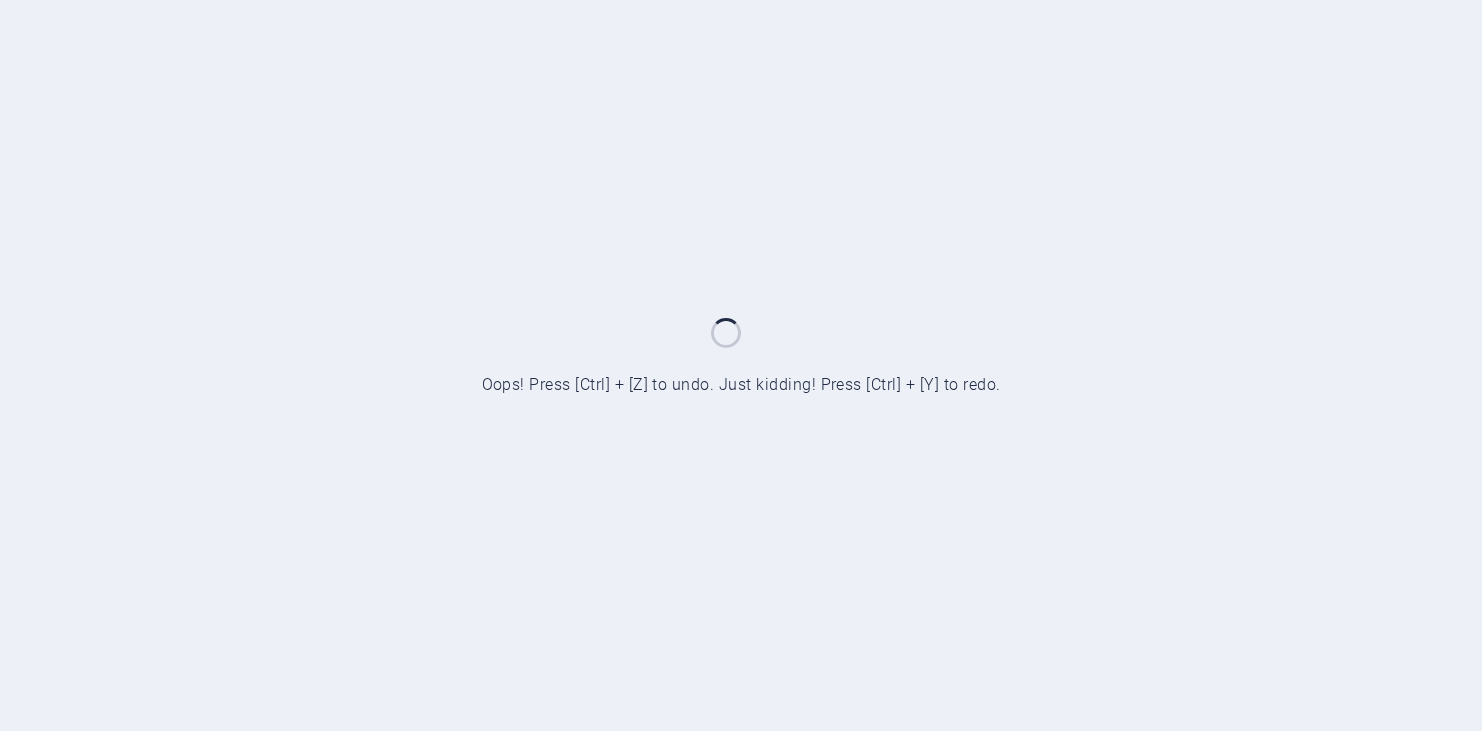scroll, scrollTop: 0, scrollLeft: 0, axis: both 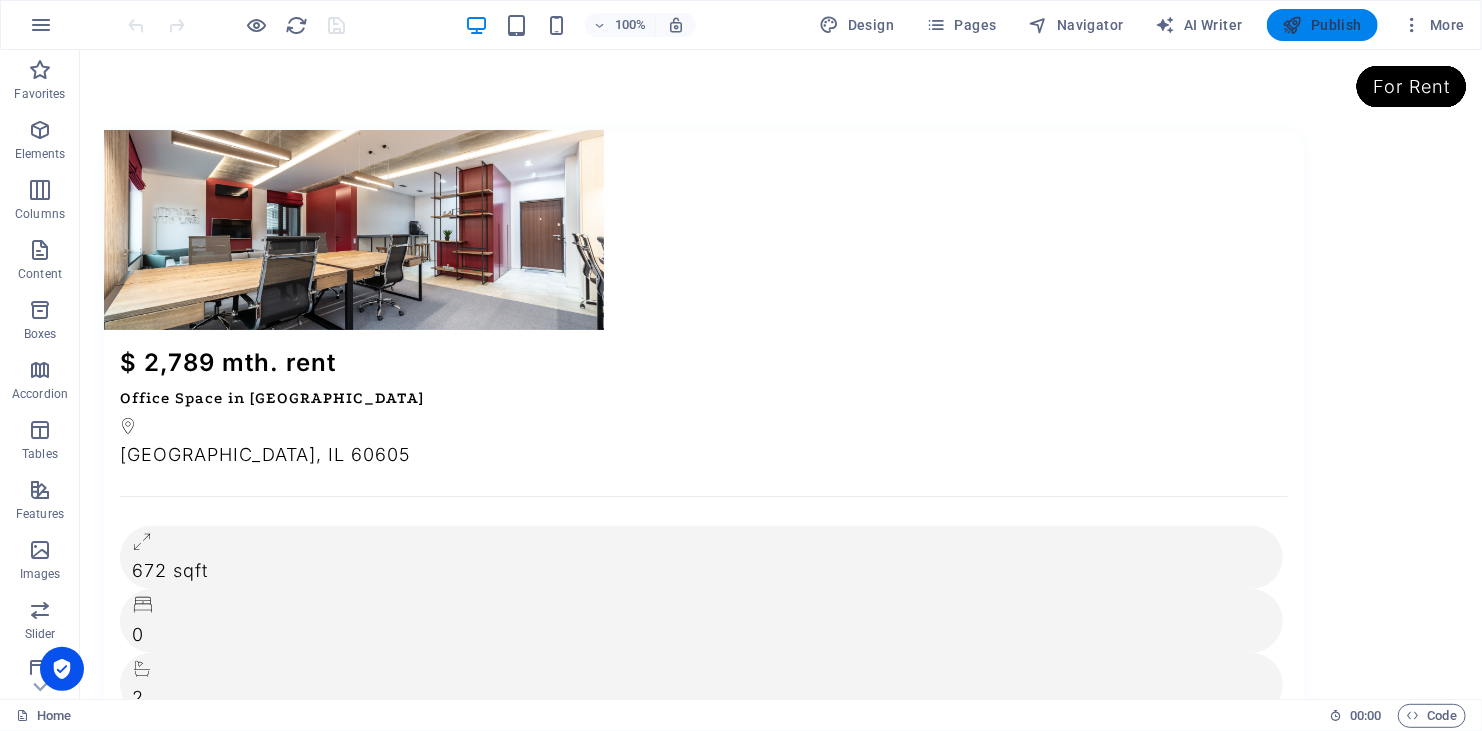 click on "Publish" at bounding box center [1322, 25] 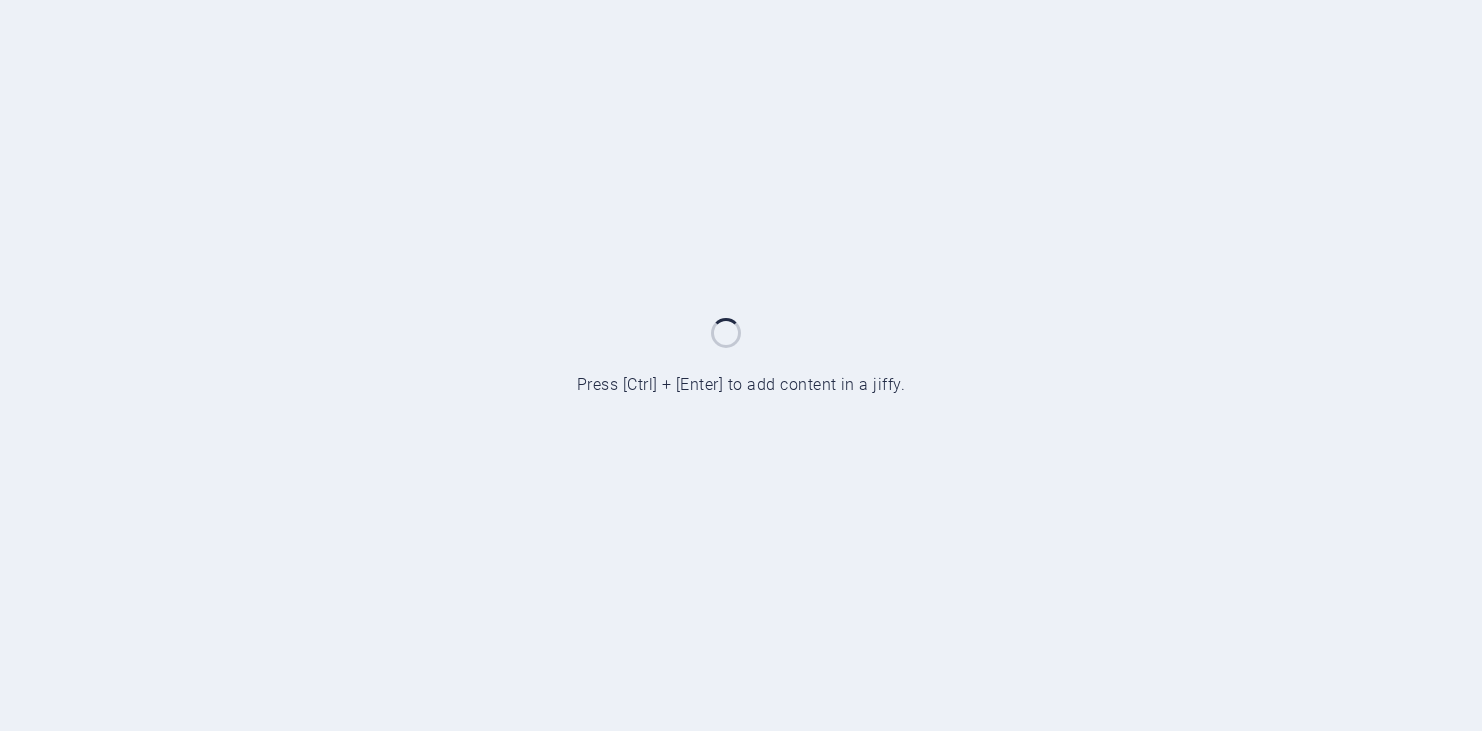 scroll, scrollTop: 0, scrollLeft: 0, axis: both 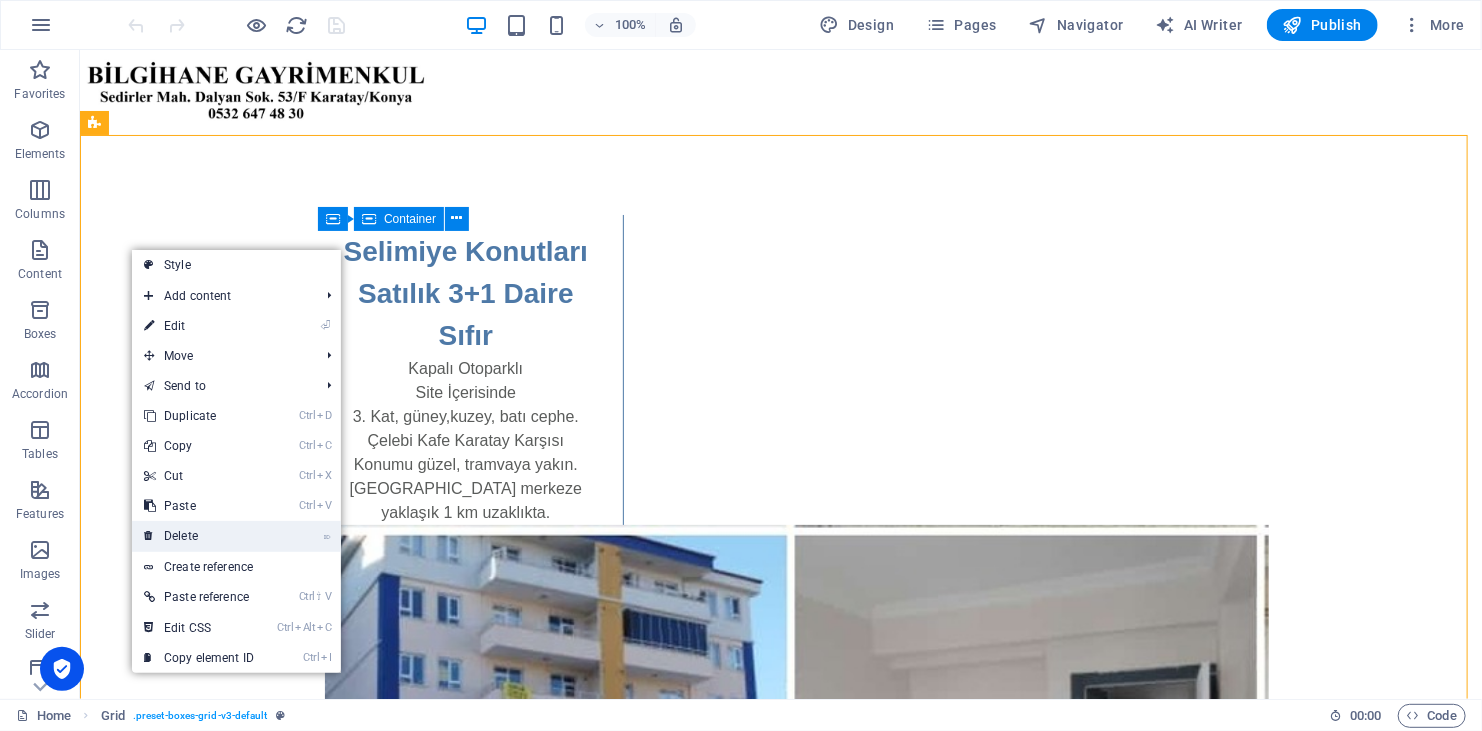 click on "⌦  Delete" at bounding box center [199, 536] 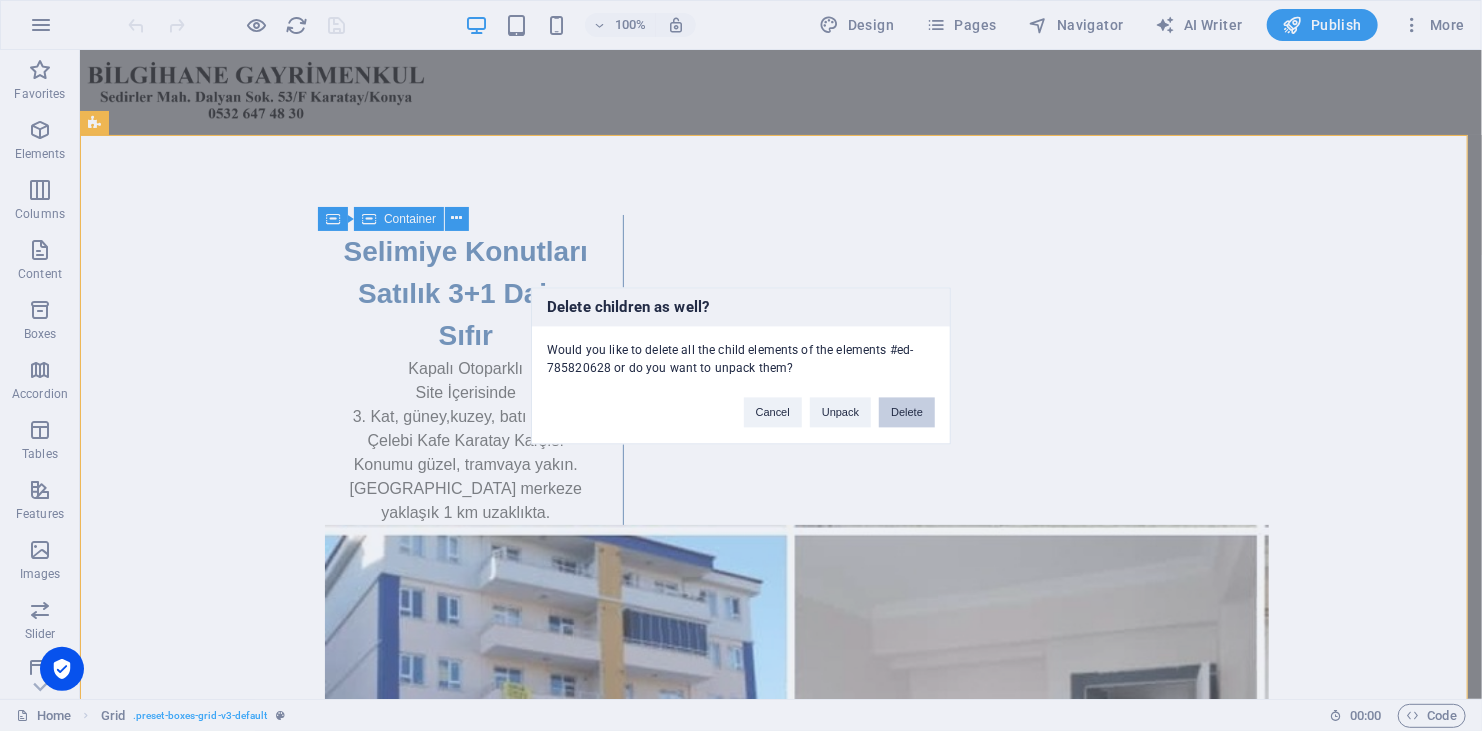 click on "Delete" at bounding box center (907, 412) 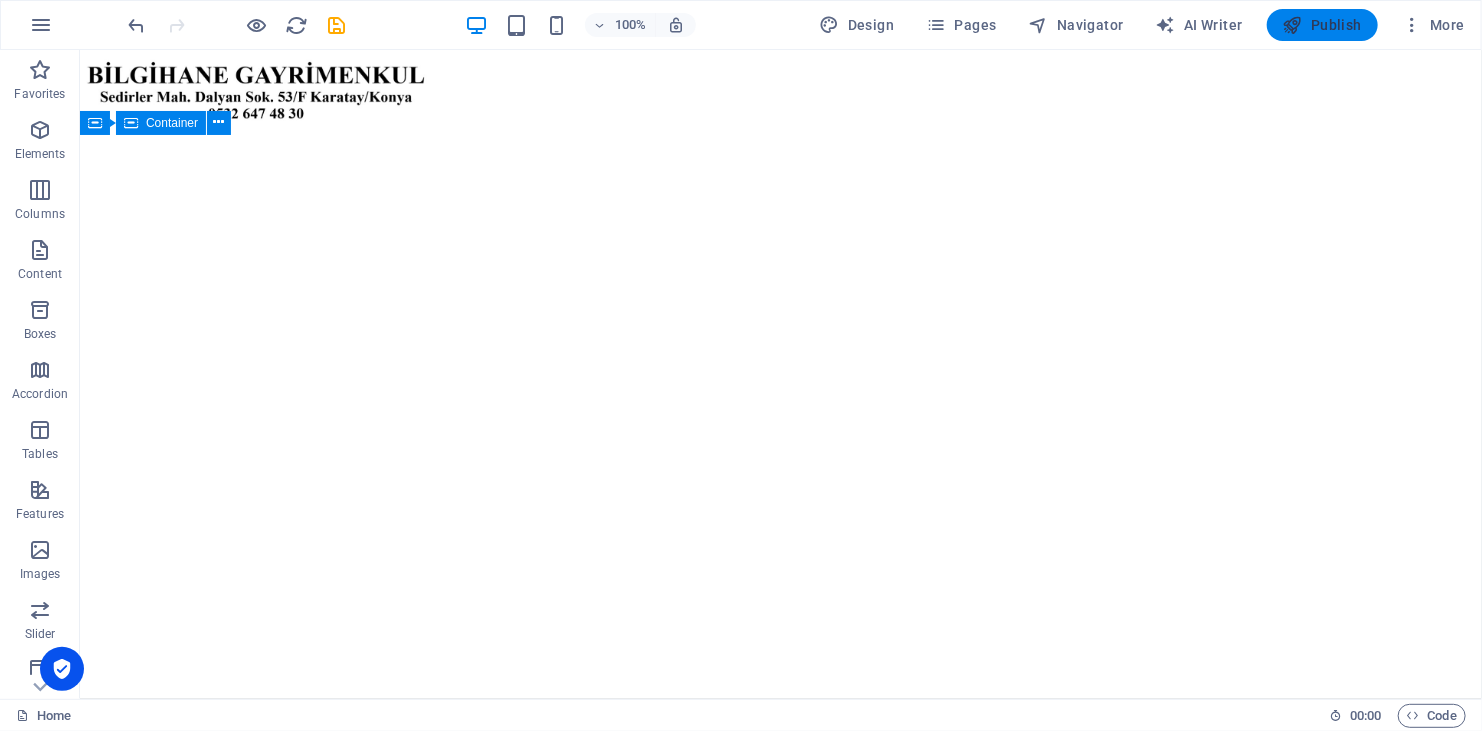 click on "Publish" at bounding box center [1322, 25] 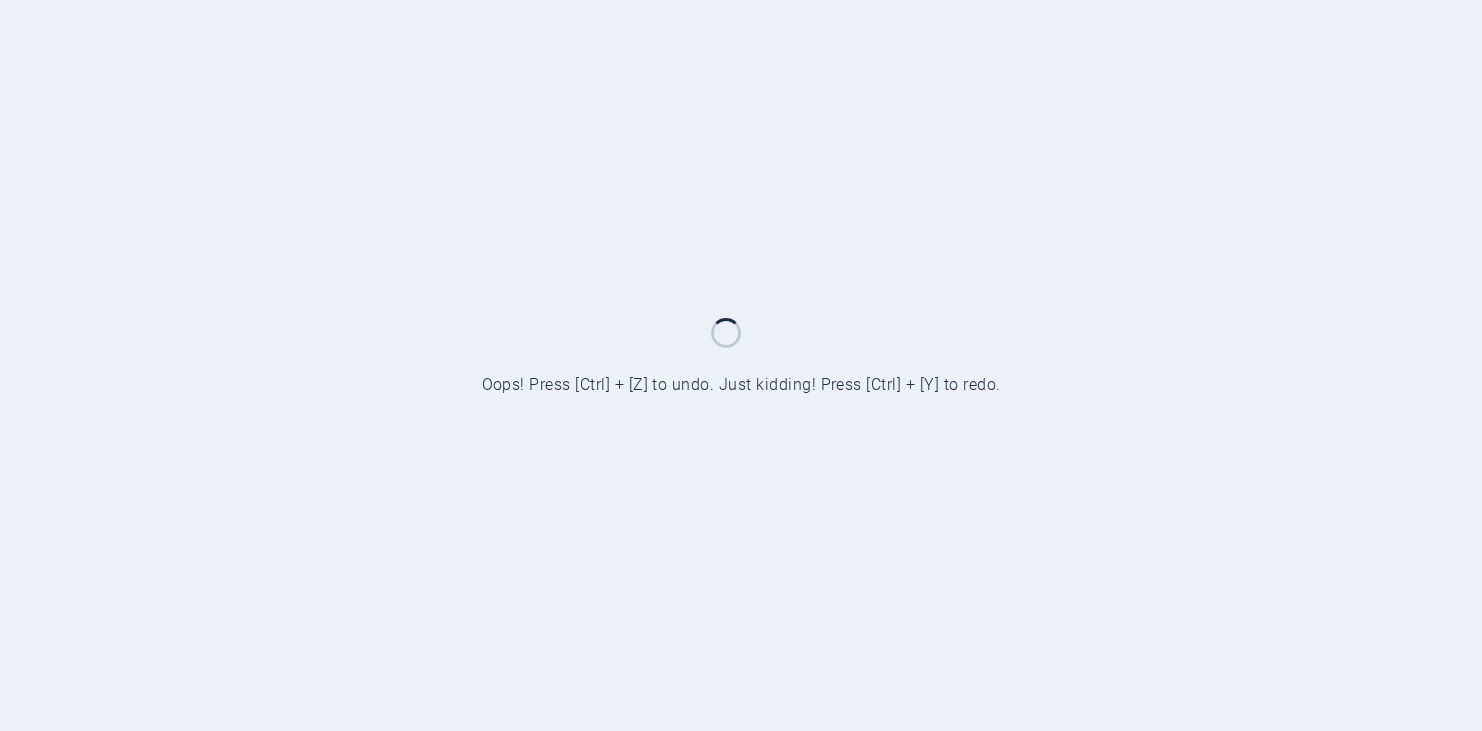 scroll, scrollTop: 0, scrollLeft: 0, axis: both 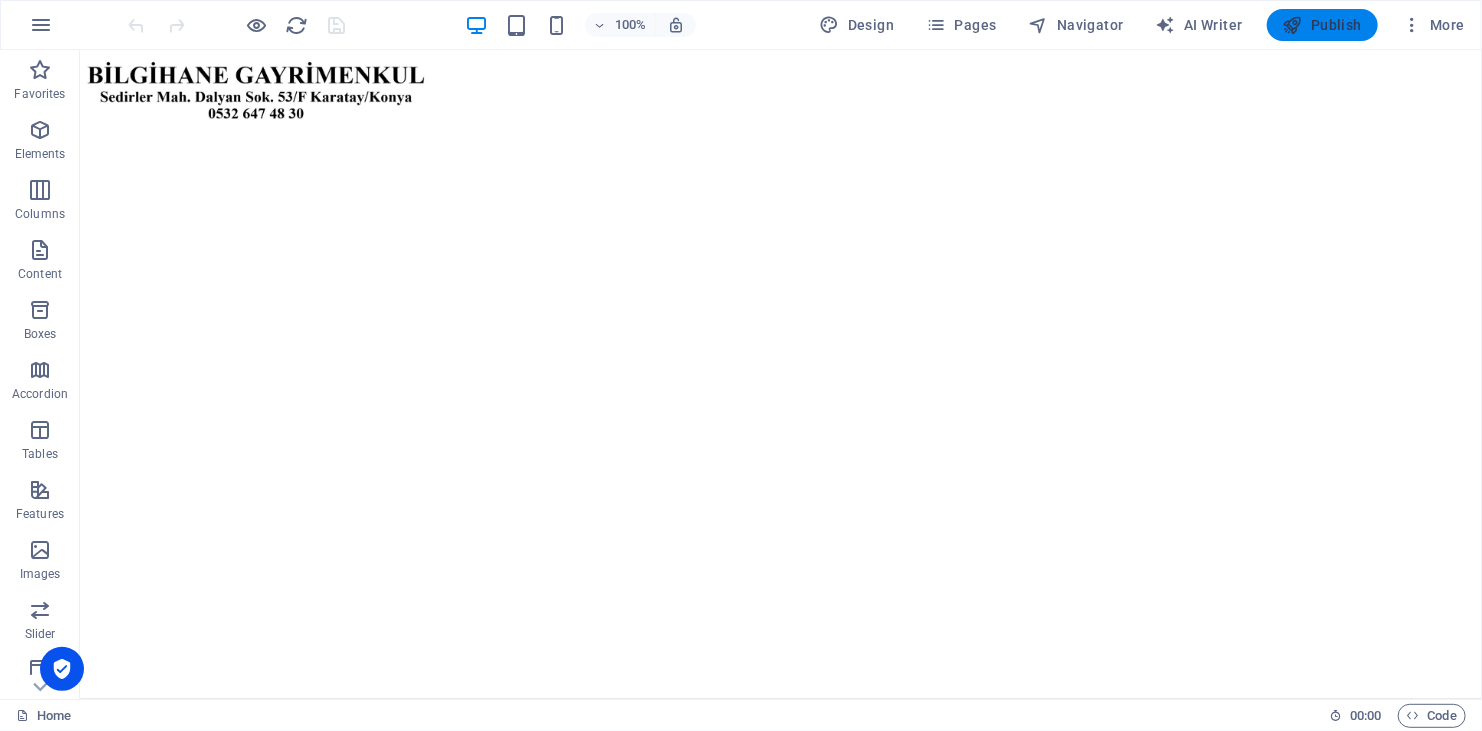 click on "Publish" at bounding box center [1322, 25] 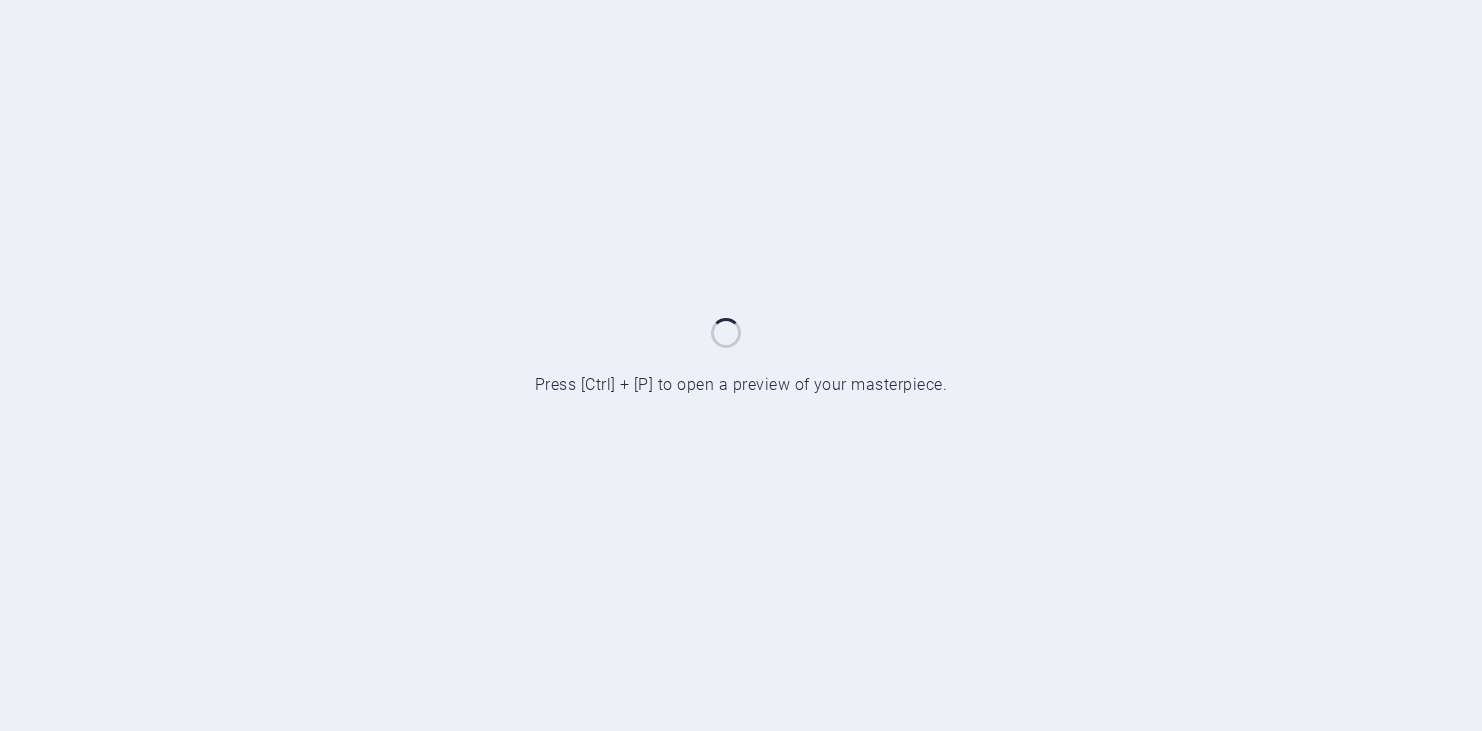 scroll, scrollTop: 0, scrollLeft: 0, axis: both 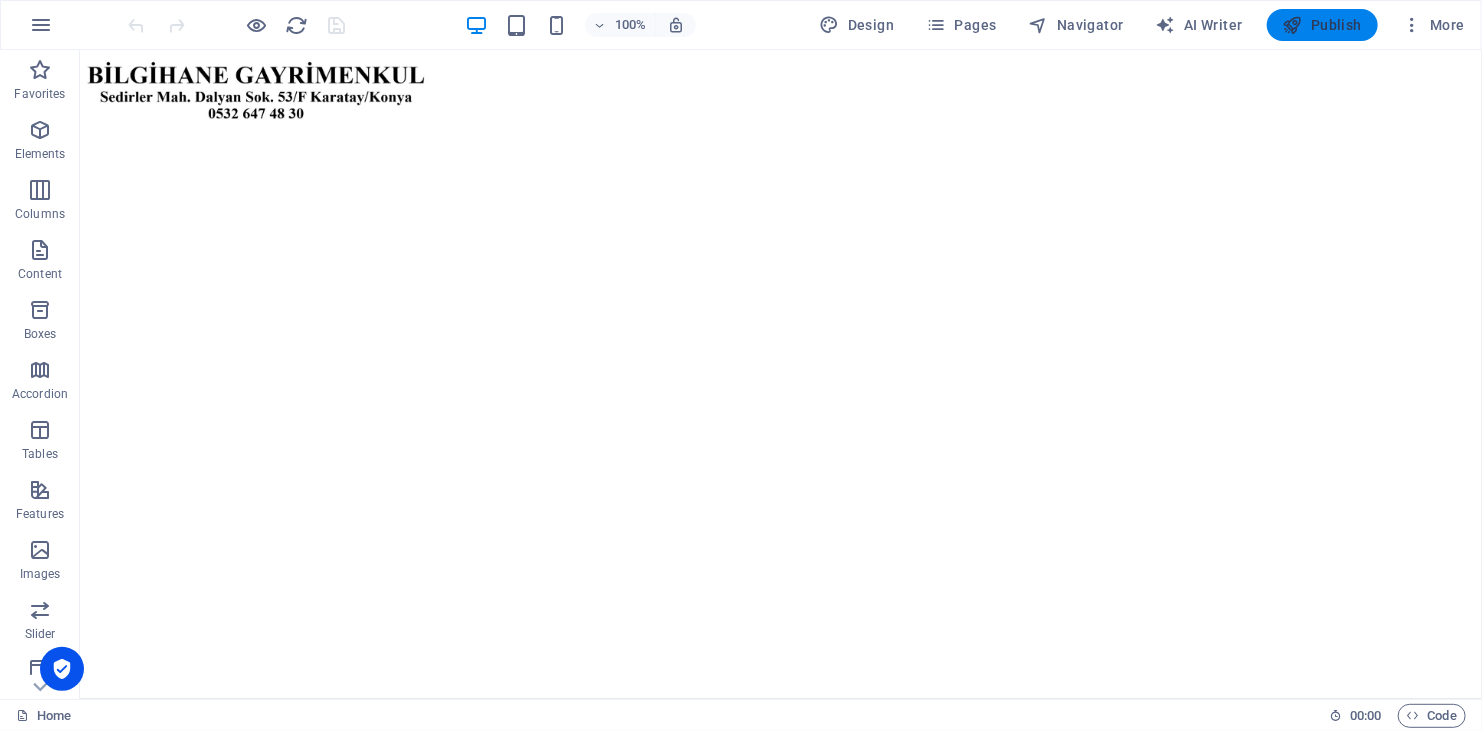 click on "Publish" at bounding box center [1322, 25] 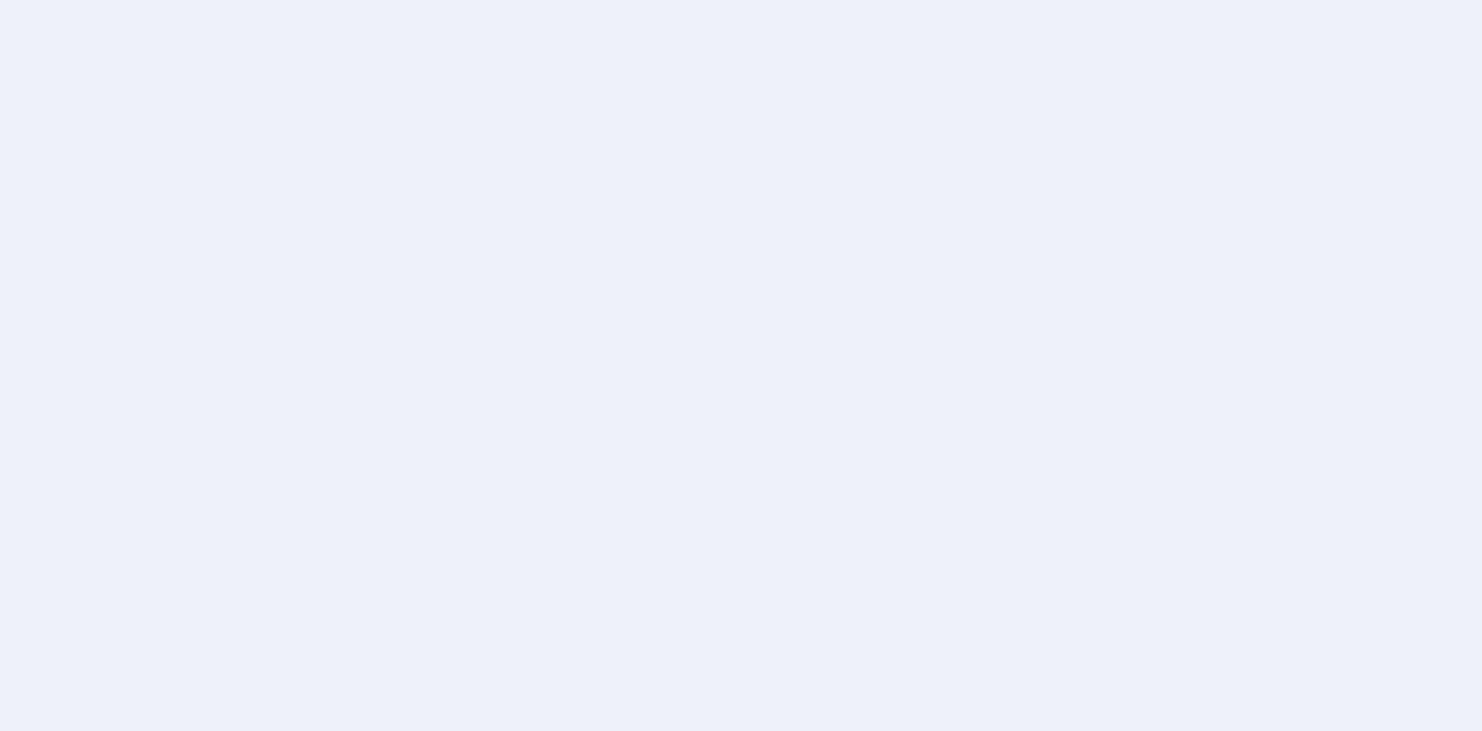 scroll, scrollTop: 0, scrollLeft: 0, axis: both 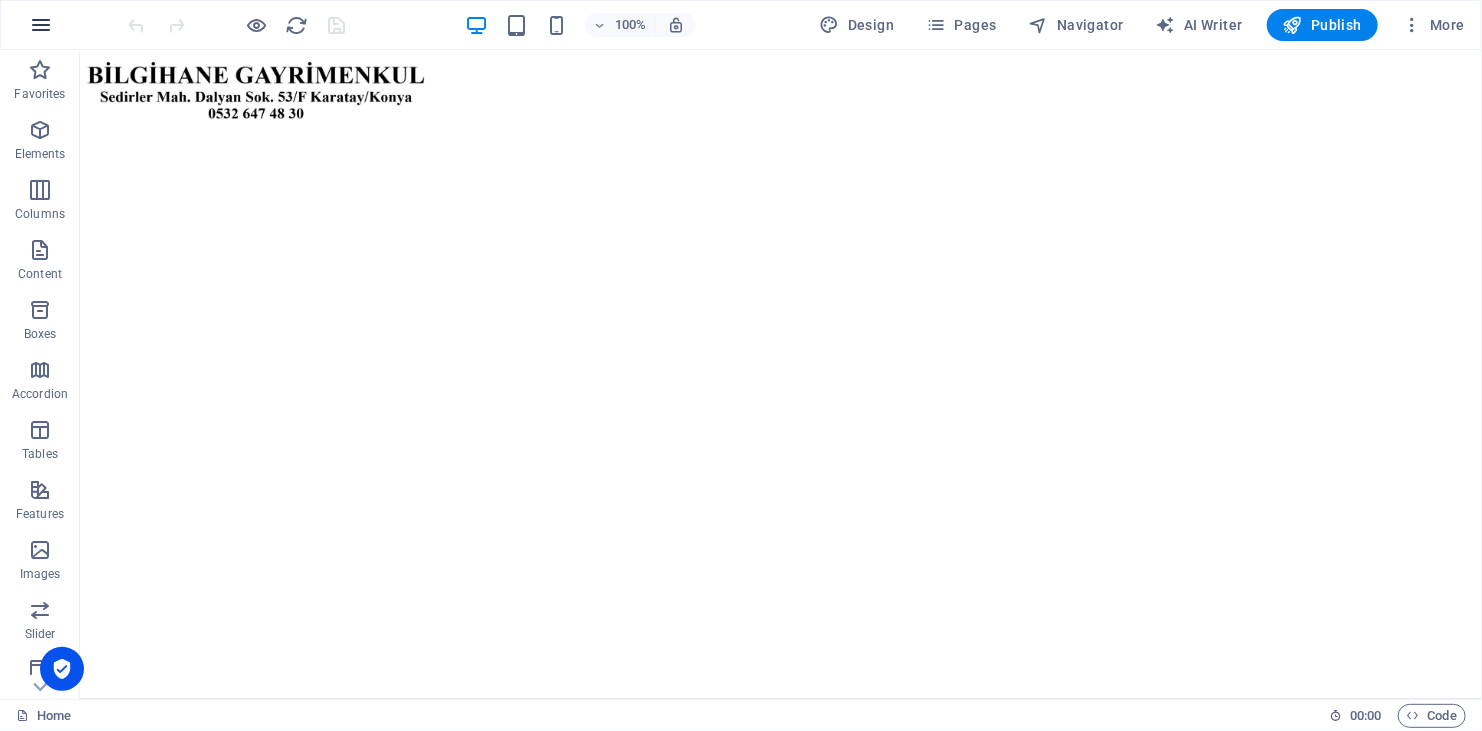click at bounding box center (41, 25) 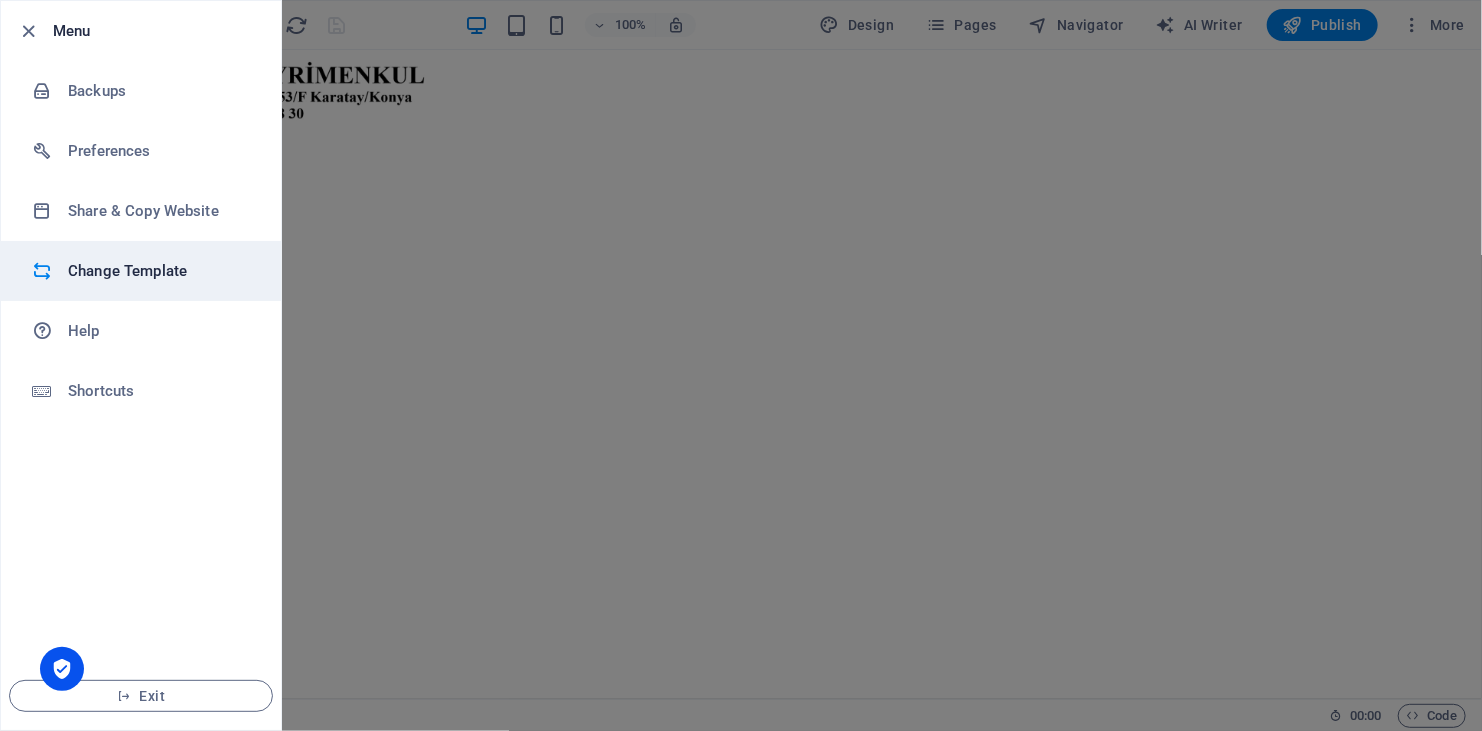 click on "Change Template" at bounding box center (160, 271) 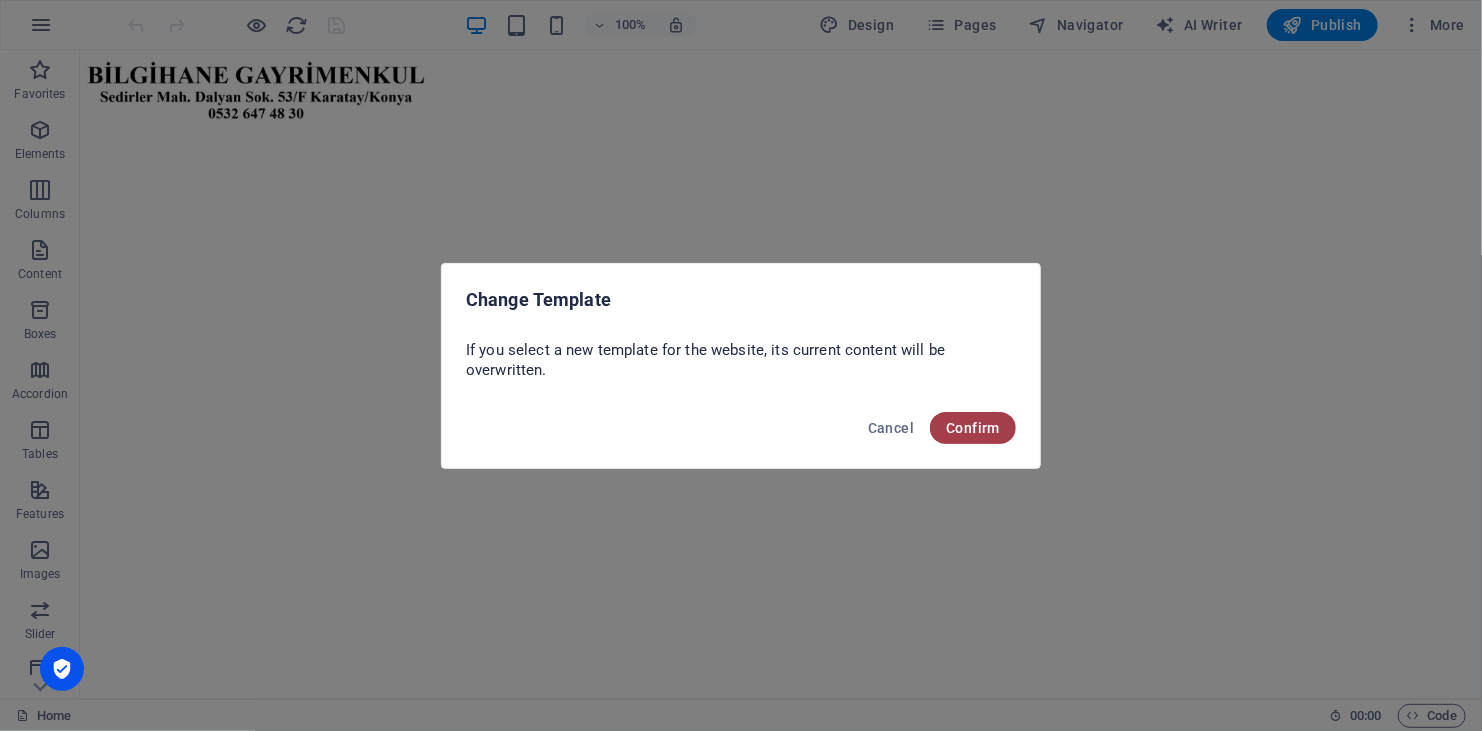 click on "Confirm" at bounding box center [973, 428] 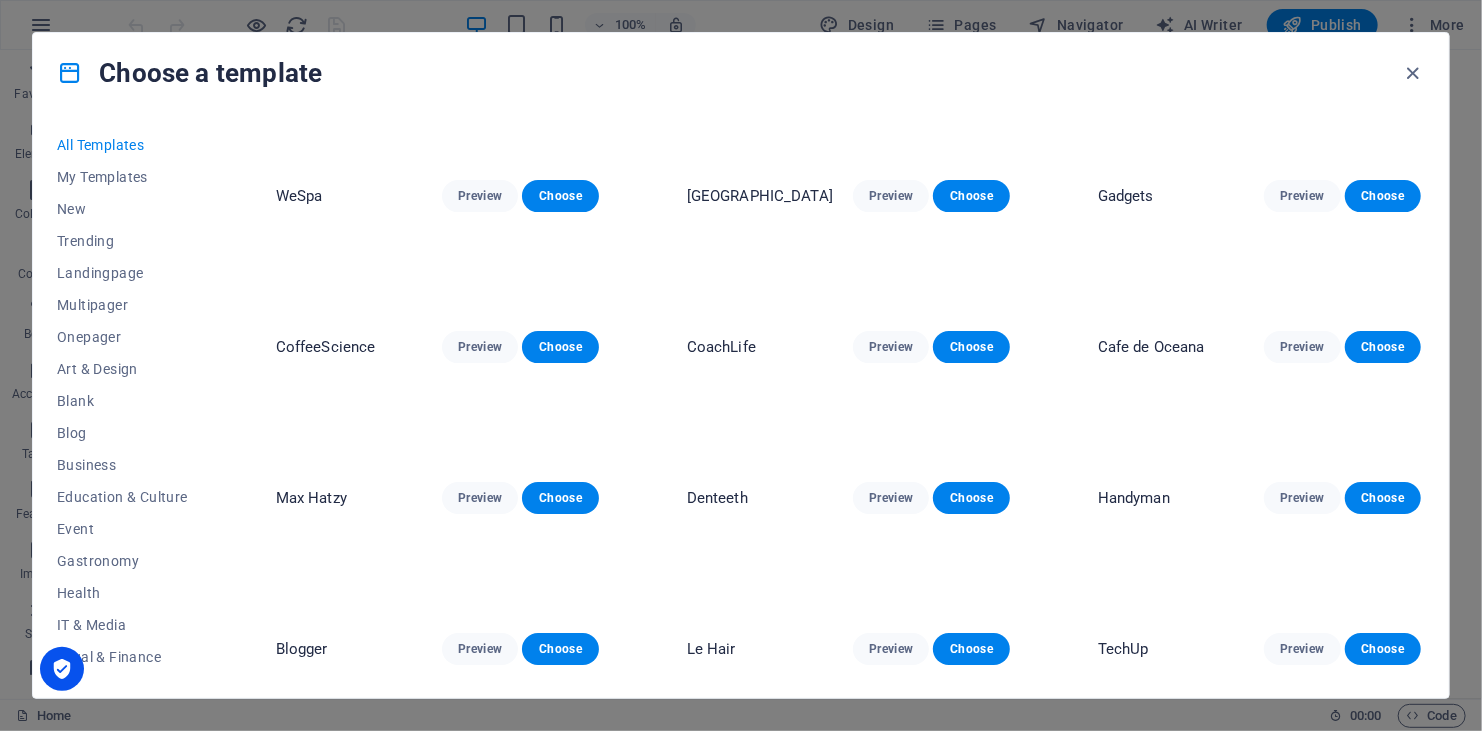 scroll, scrollTop: 3500, scrollLeft: 0, axis: vertical 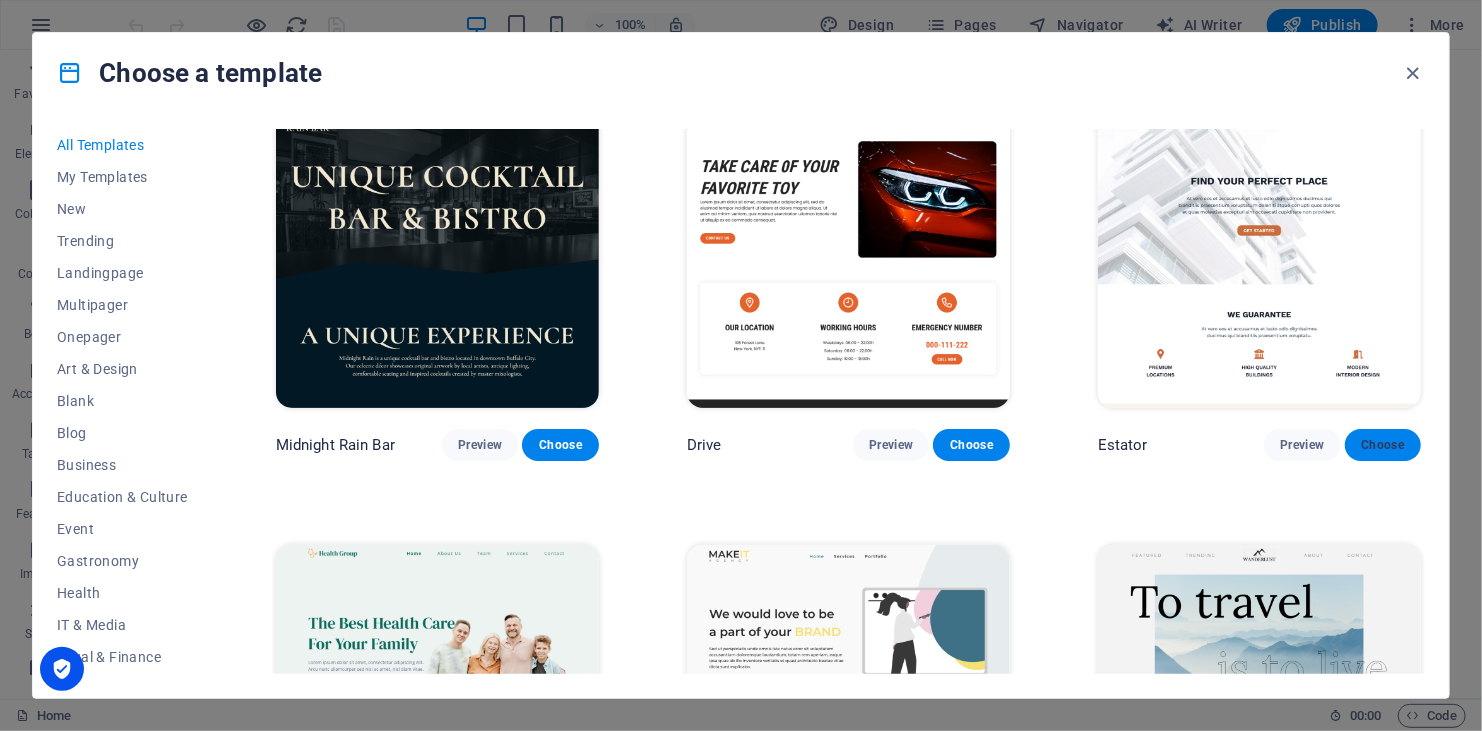 click on "Choose" at bounding box center (1383, 445) 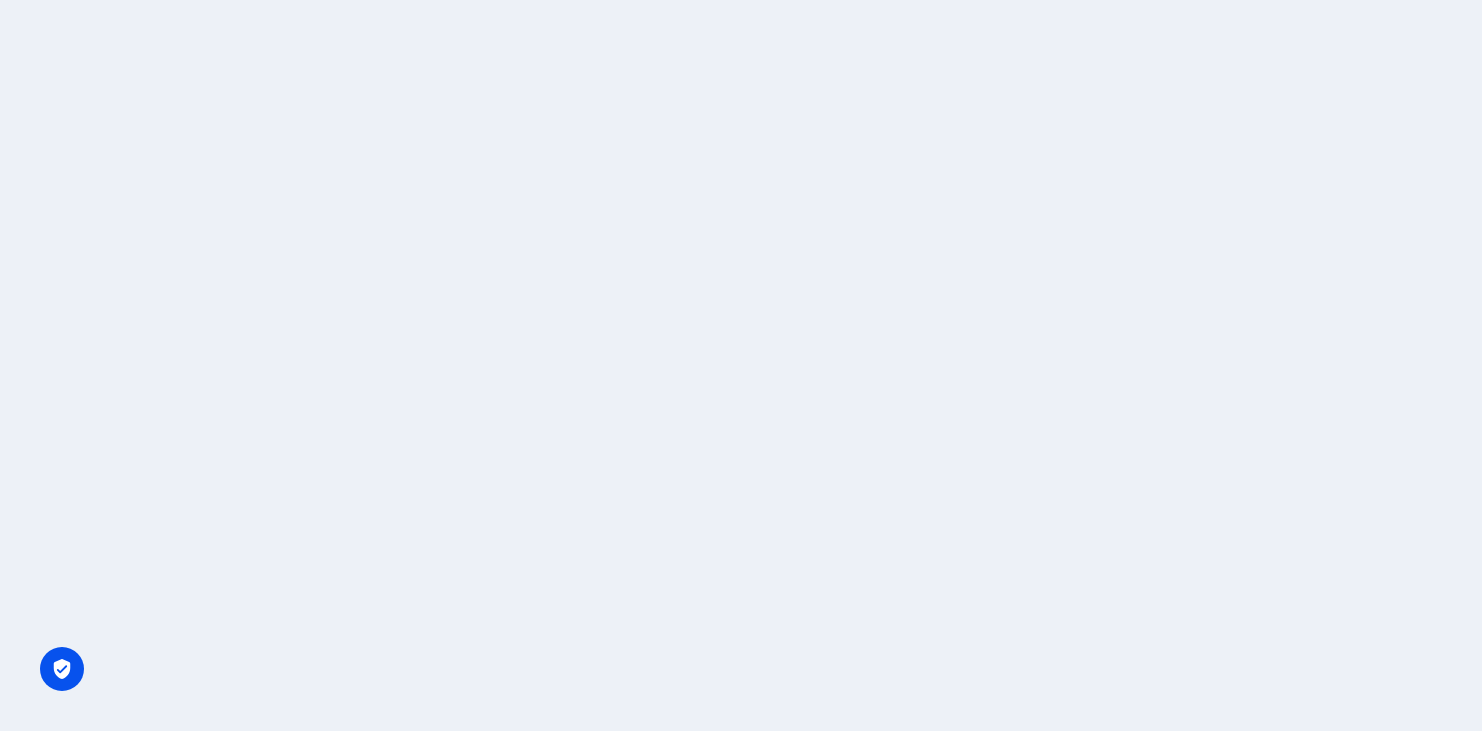 scroll, scrollTop: 0, scrollLeft: 0, axis: both 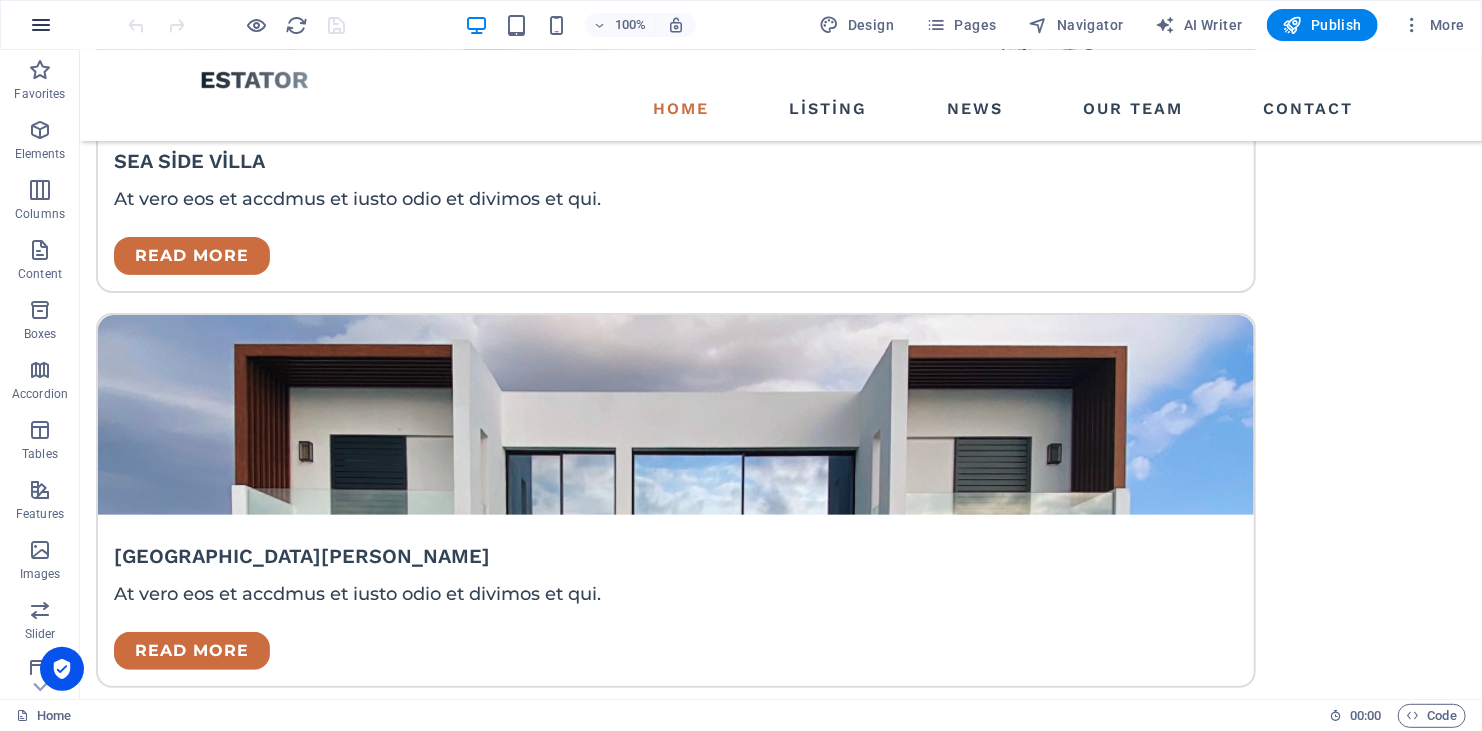 click at bounding box center [41, 25] 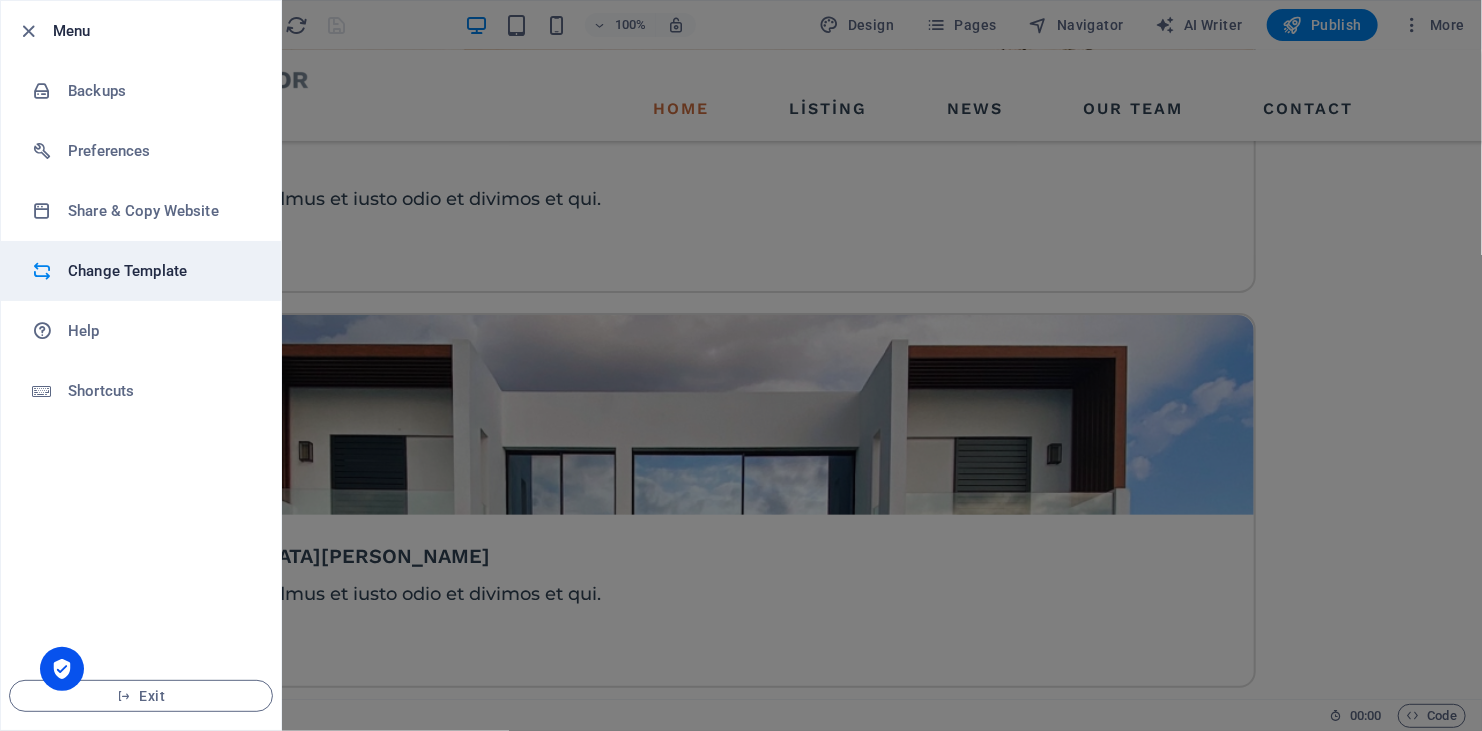 click on "Change Template" at bounding box center [160, 271] 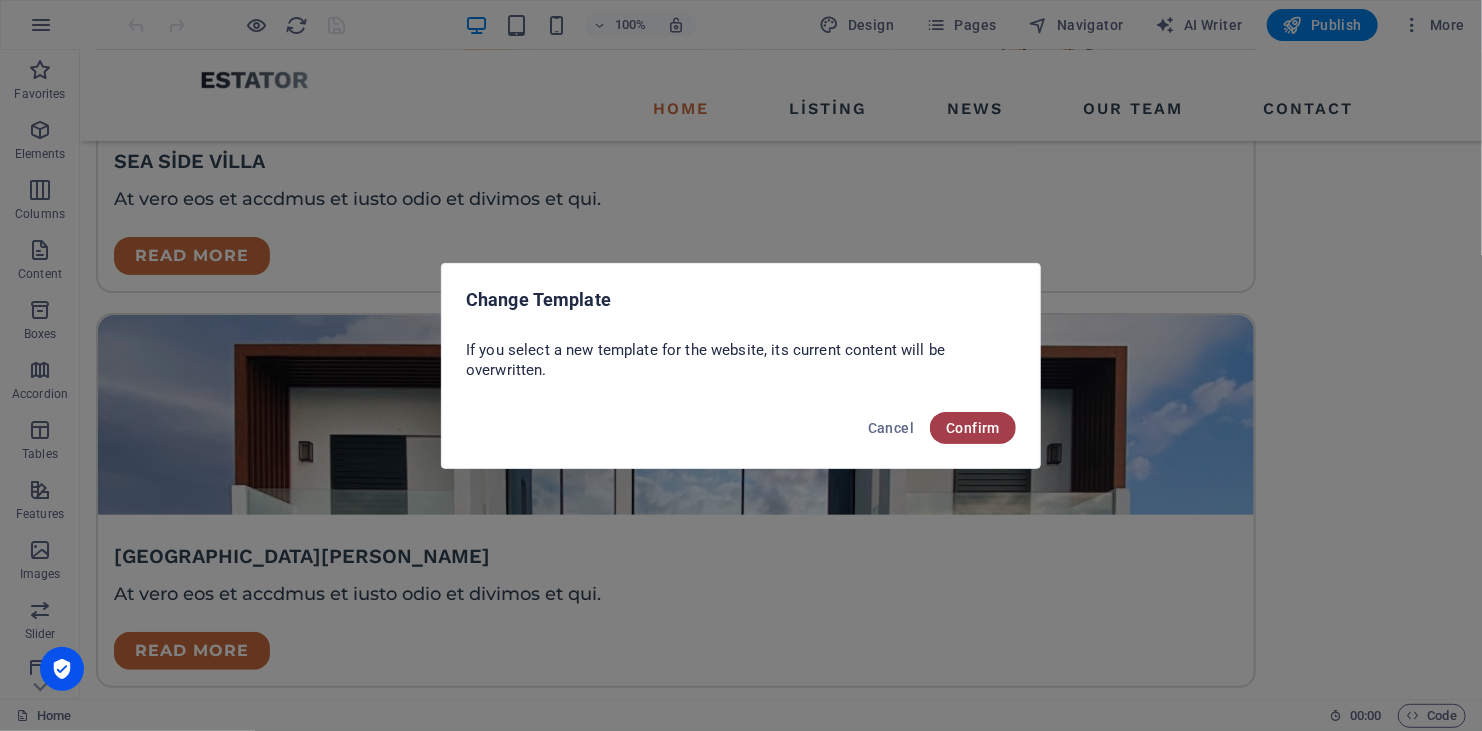 click on "Confirm" at bounding box center (973, 428) 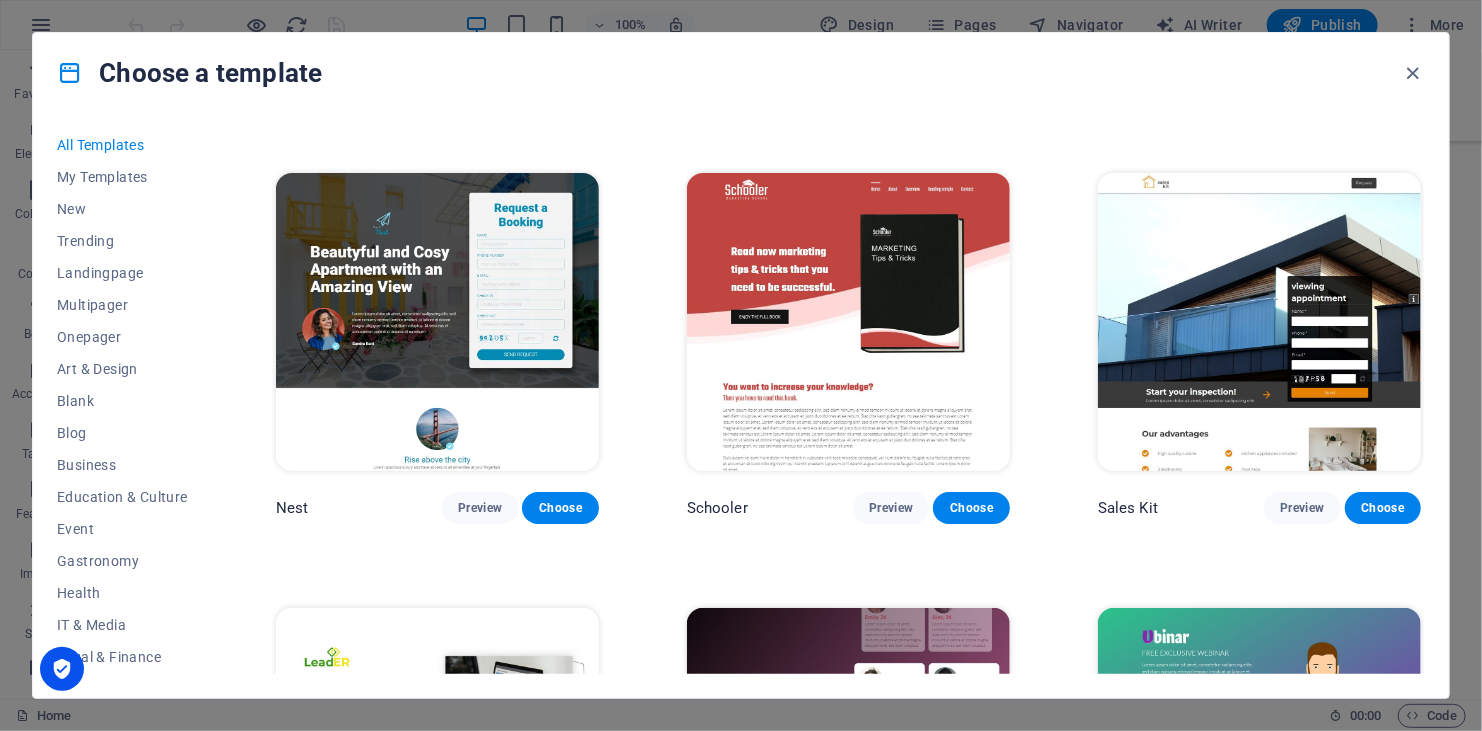 scroll, scrollTop: 21700, scrollLeft: 0, axis: vertical 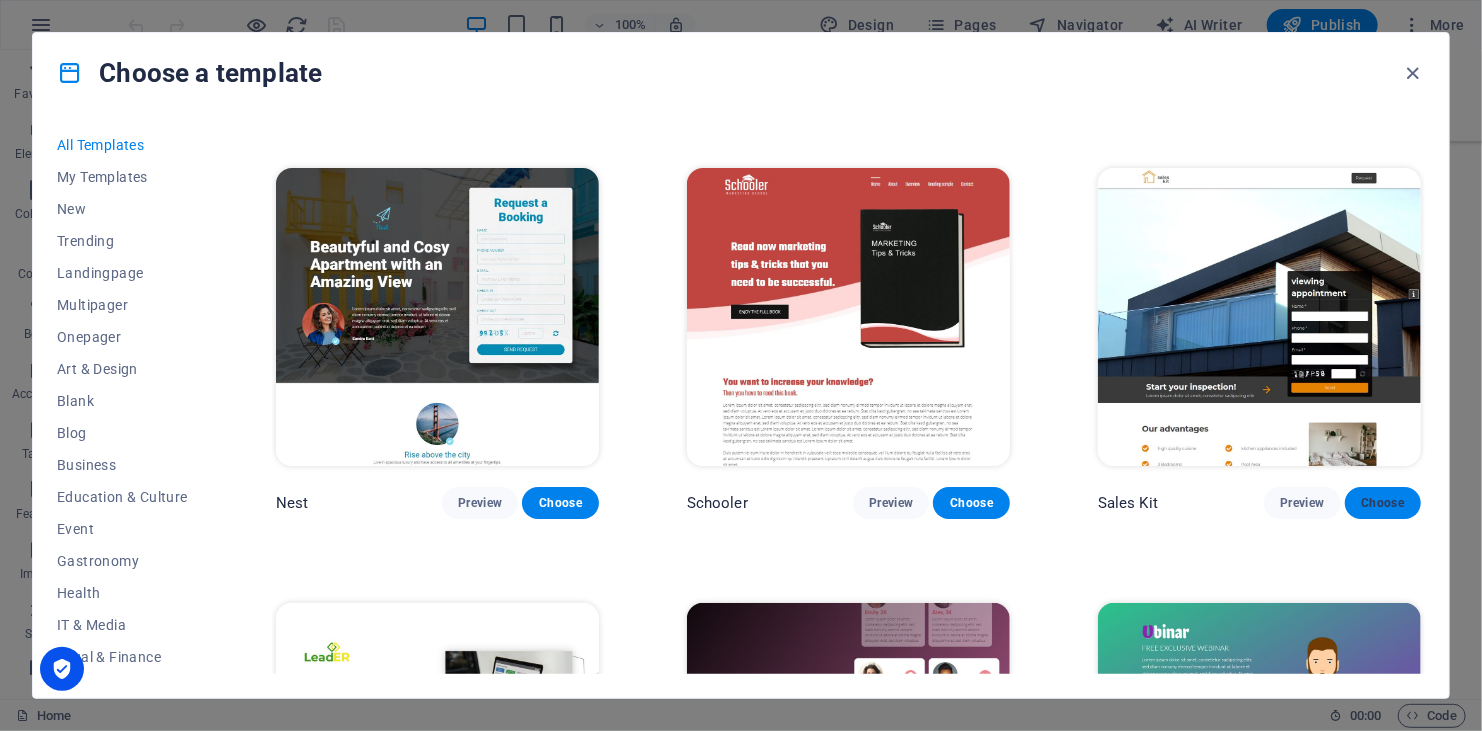 click on "Choose" at bounding box center [1383, 503] 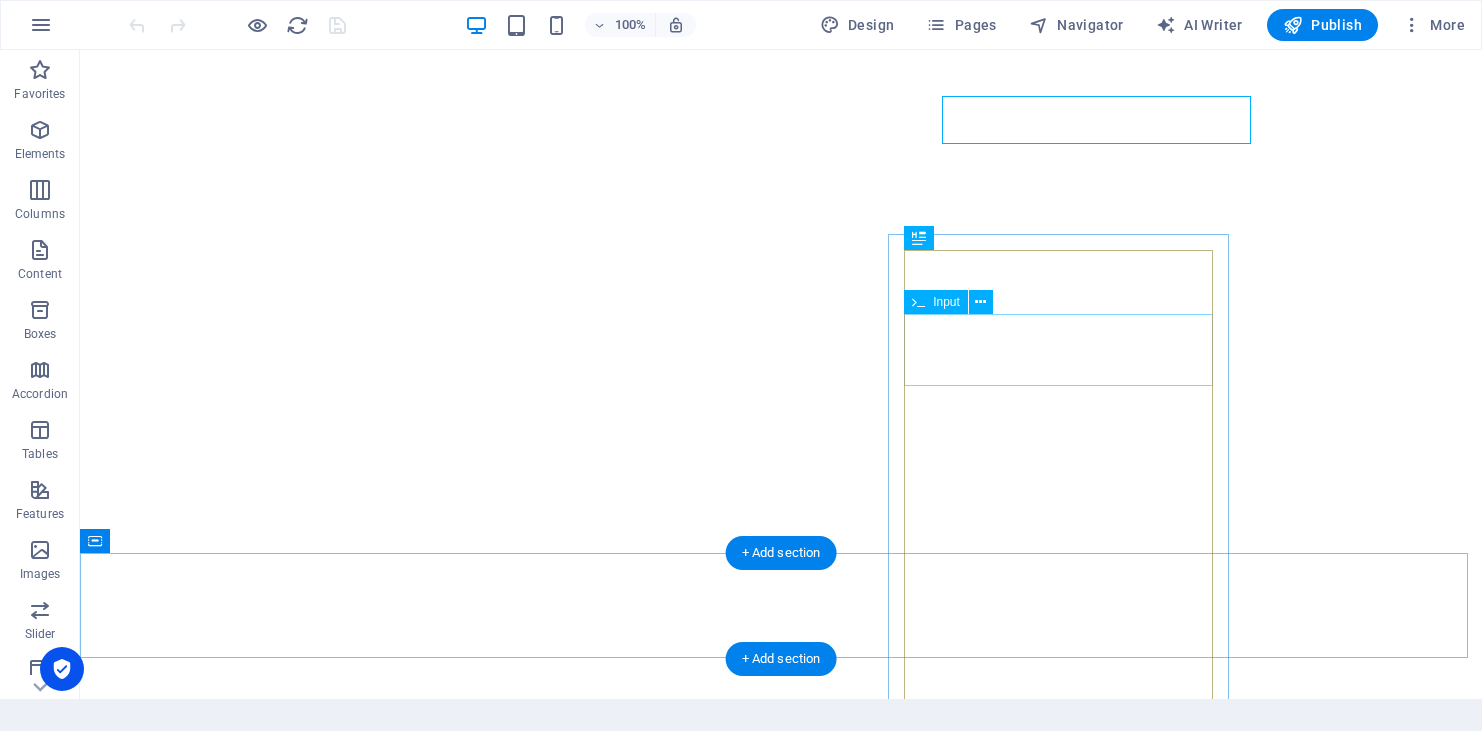 scroll, scrollTop: 0, scrollLeft: 0, axis: both 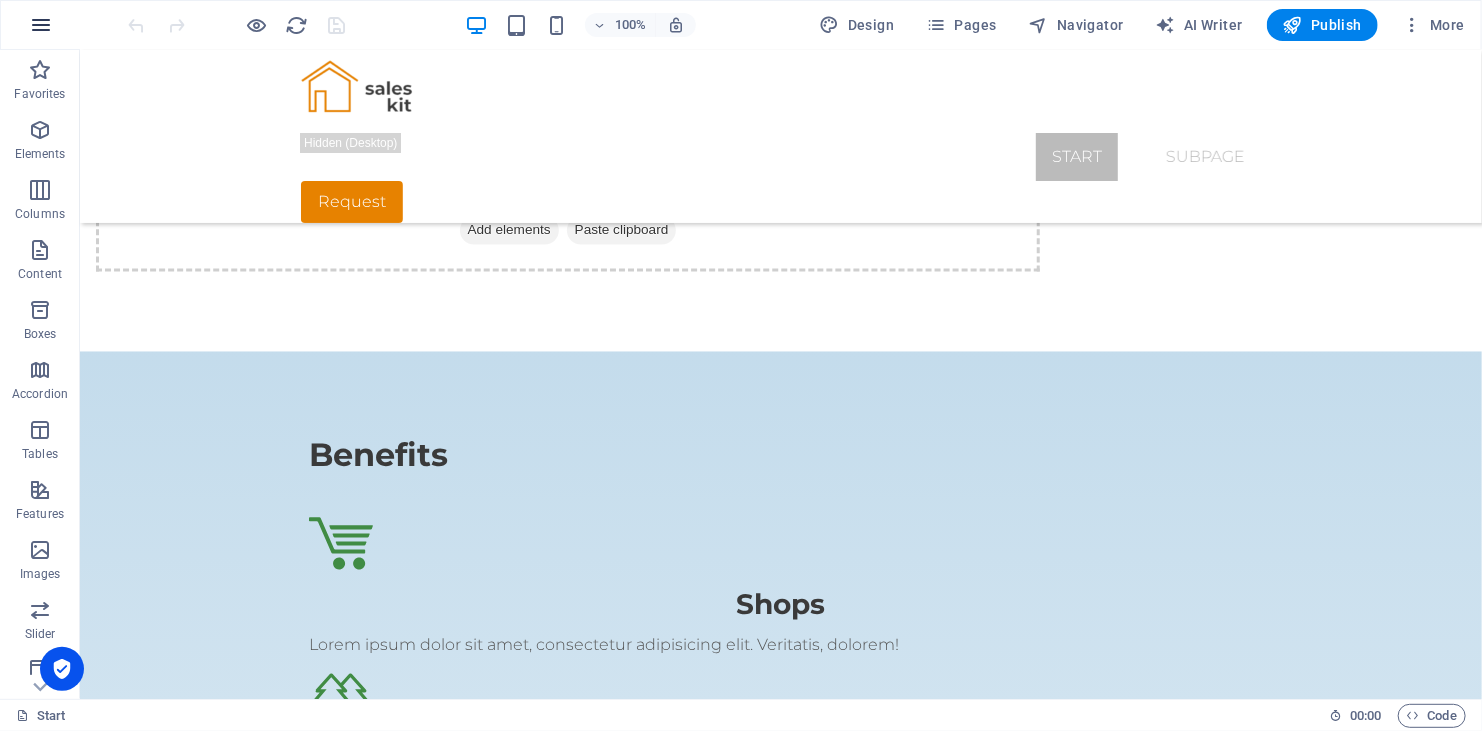 click at bounding box center [41, 25] 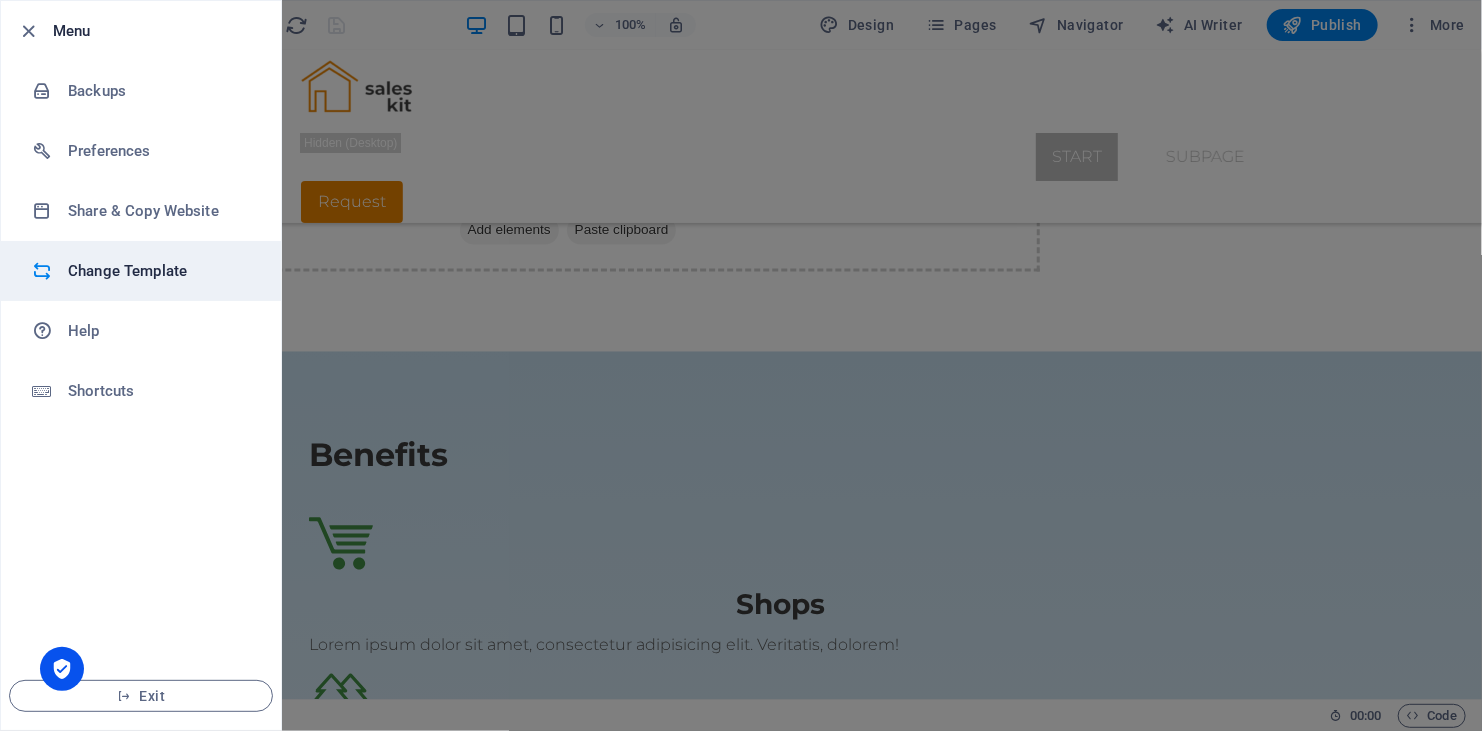 click on "Change Template" at bounding box center [160, 271] 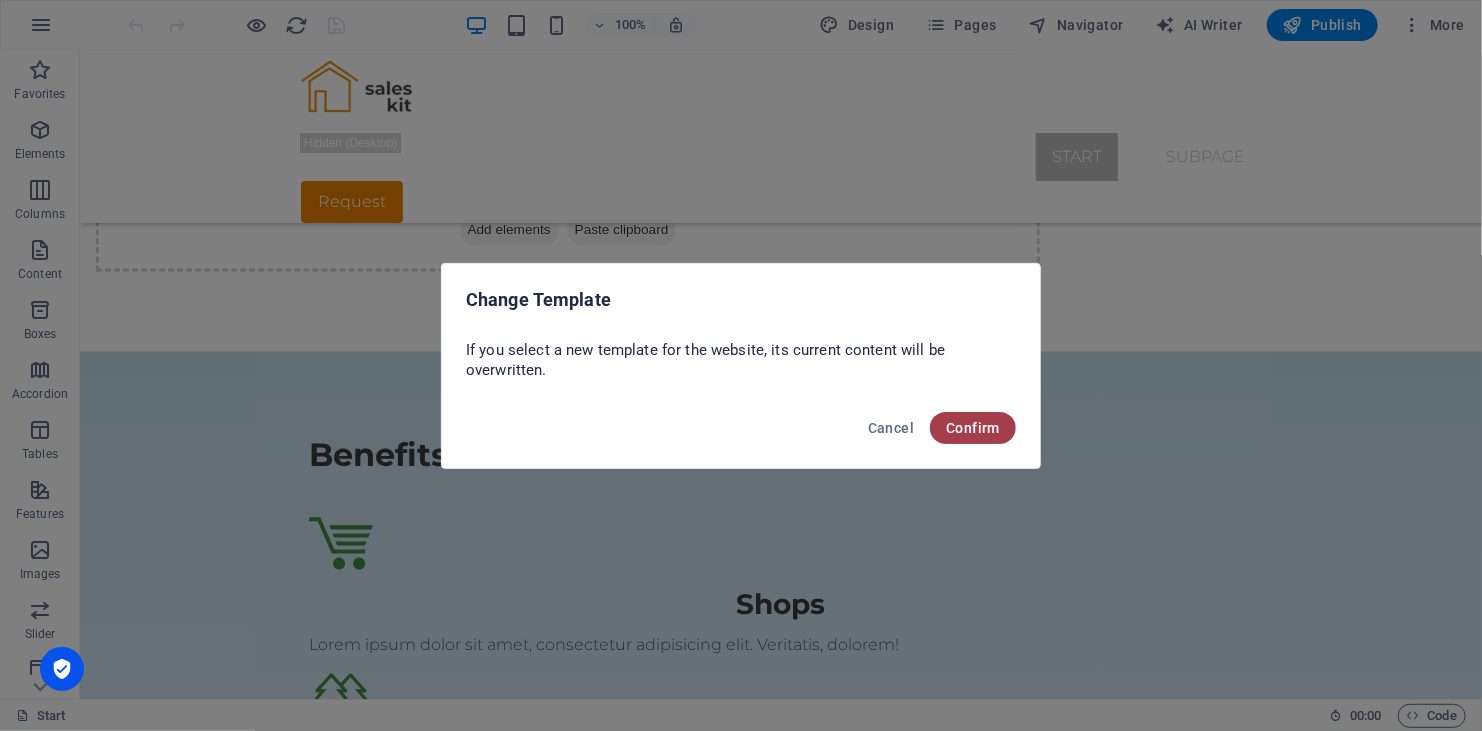 click on "Confirm" at bounding box center (973, 428) 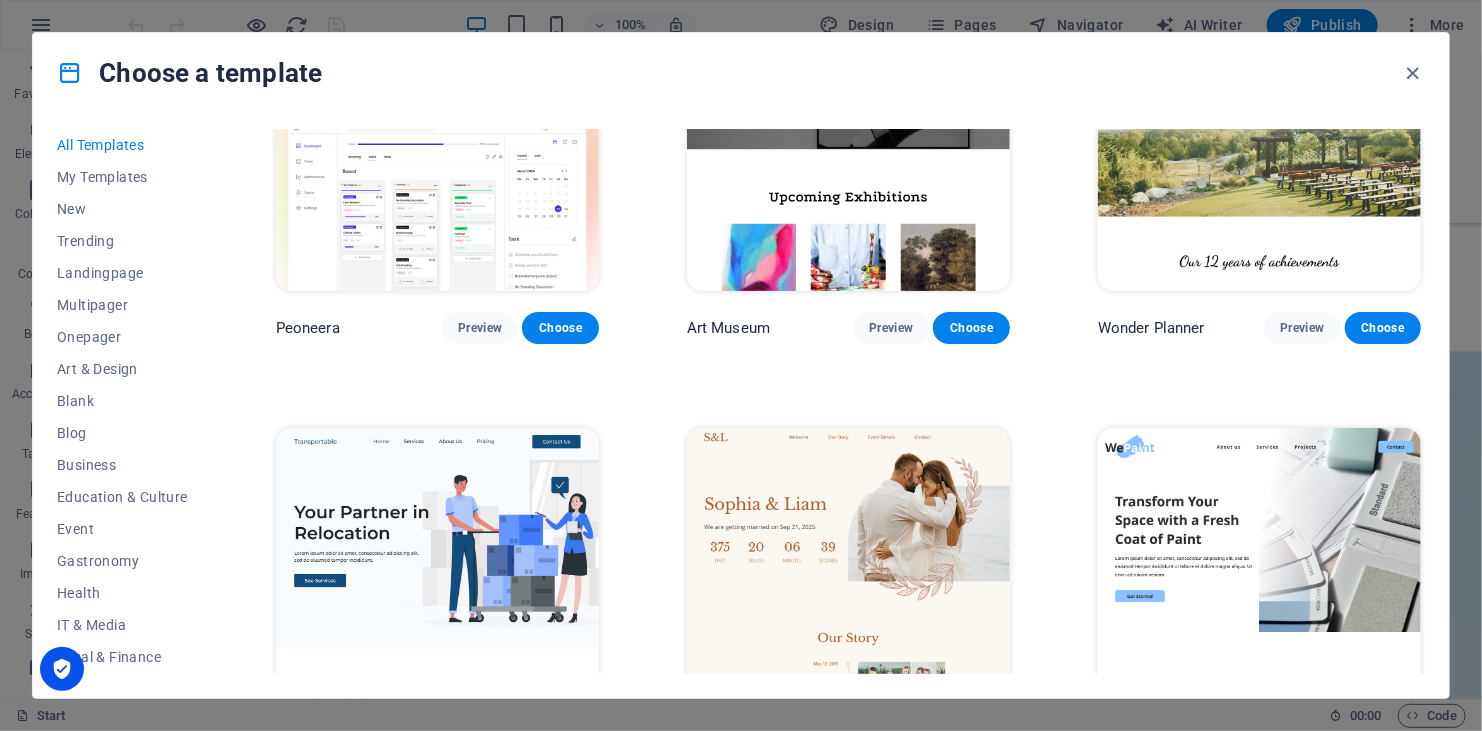 scroll, scrollTop: 200, scrollLeft: 0, axis: vertical 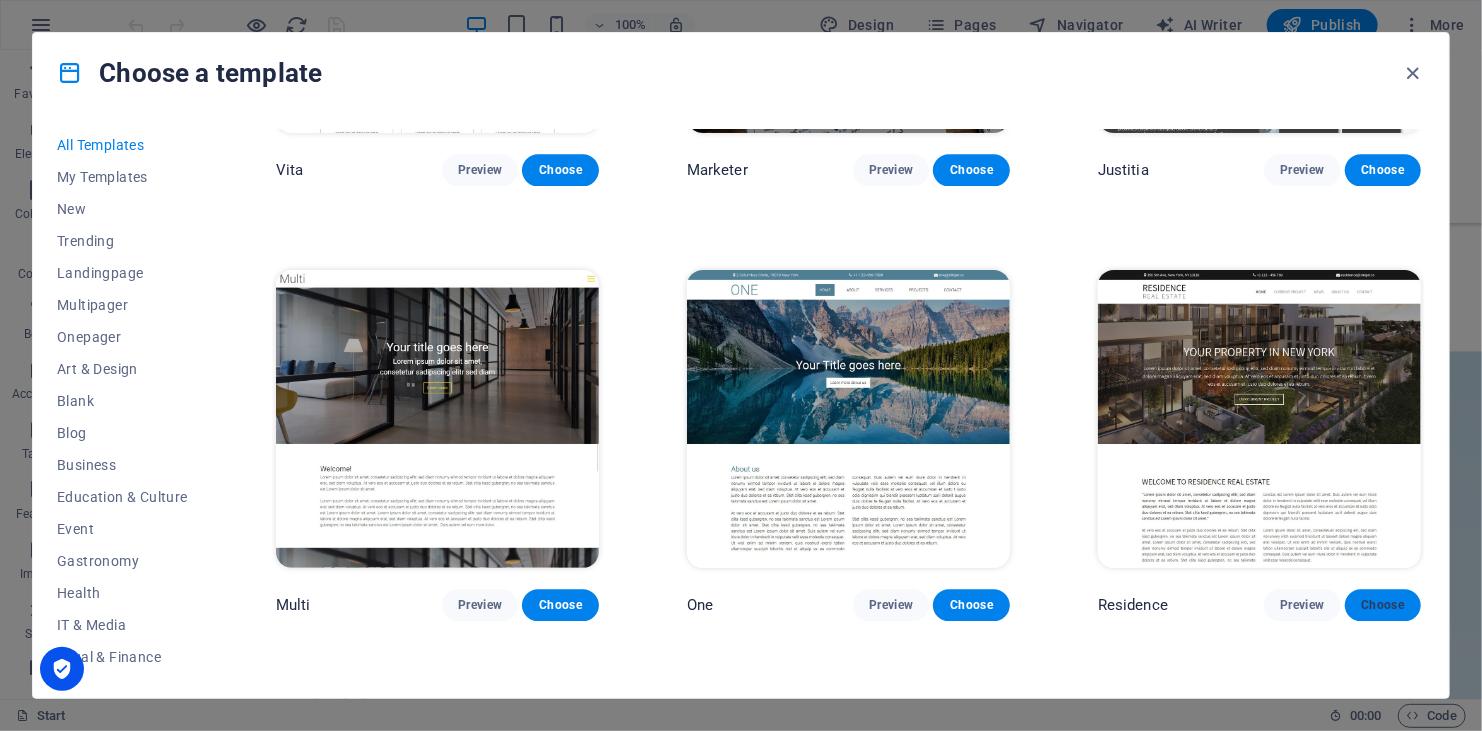 click on "Choose" at bounding box center (1383, 605) 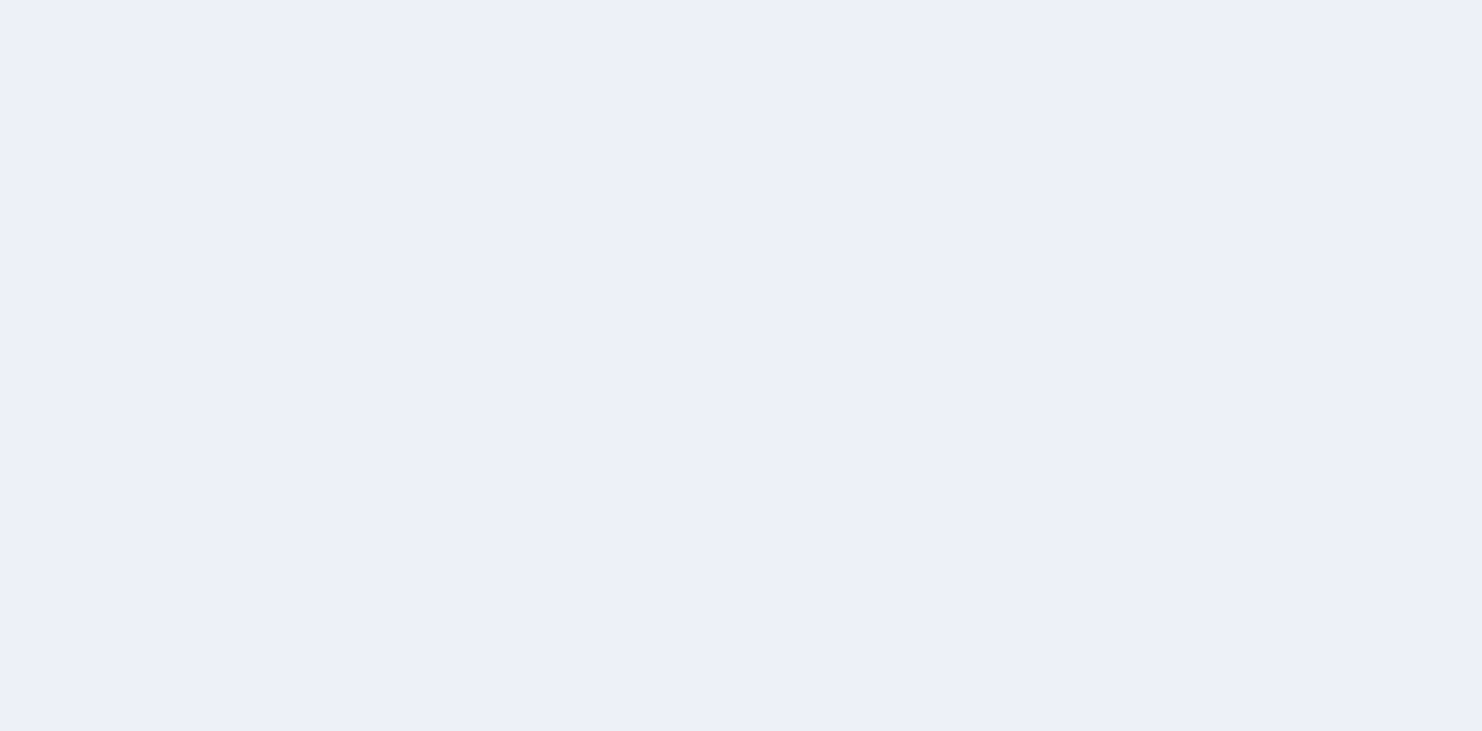 scroll, scrollTop: 0, scrollLeft: 0, axis: both 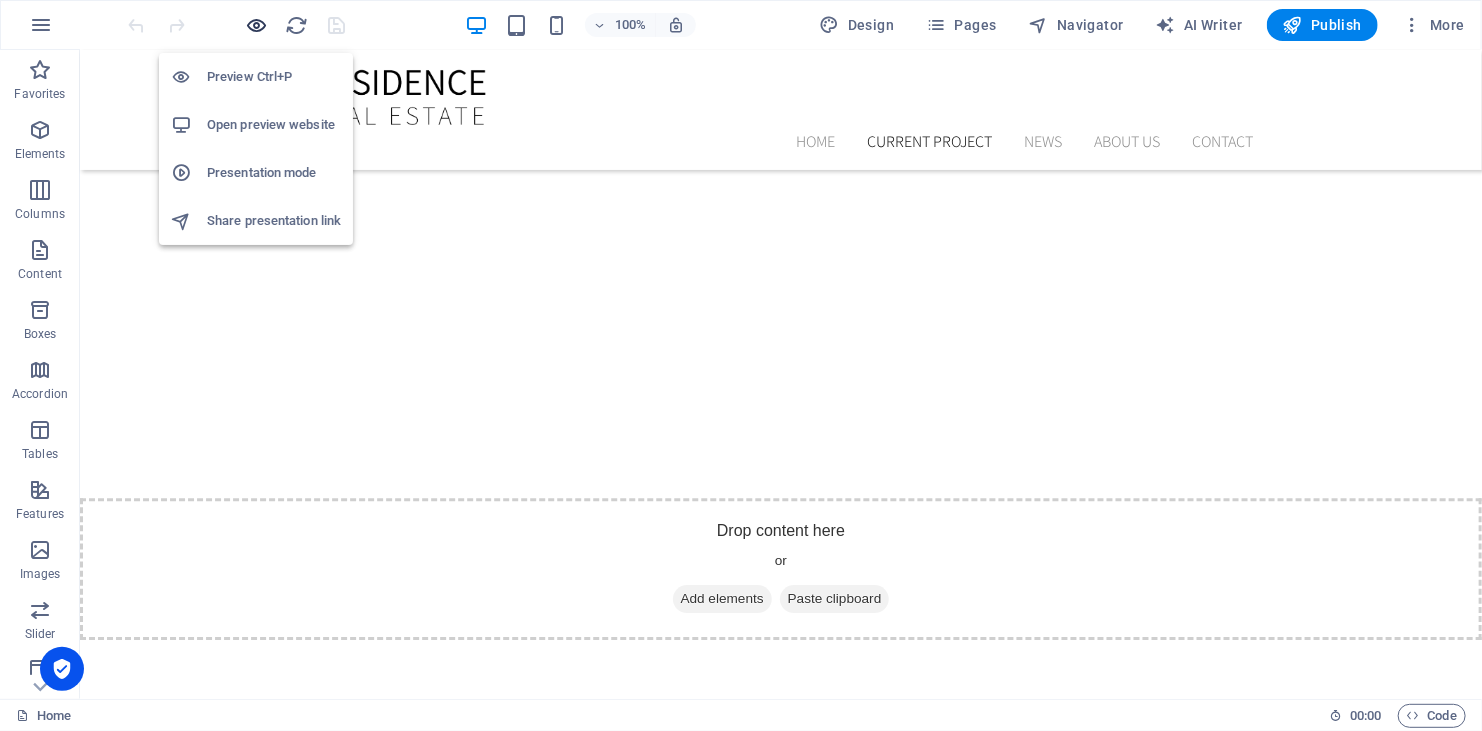 click at bounding box center (257, 25) 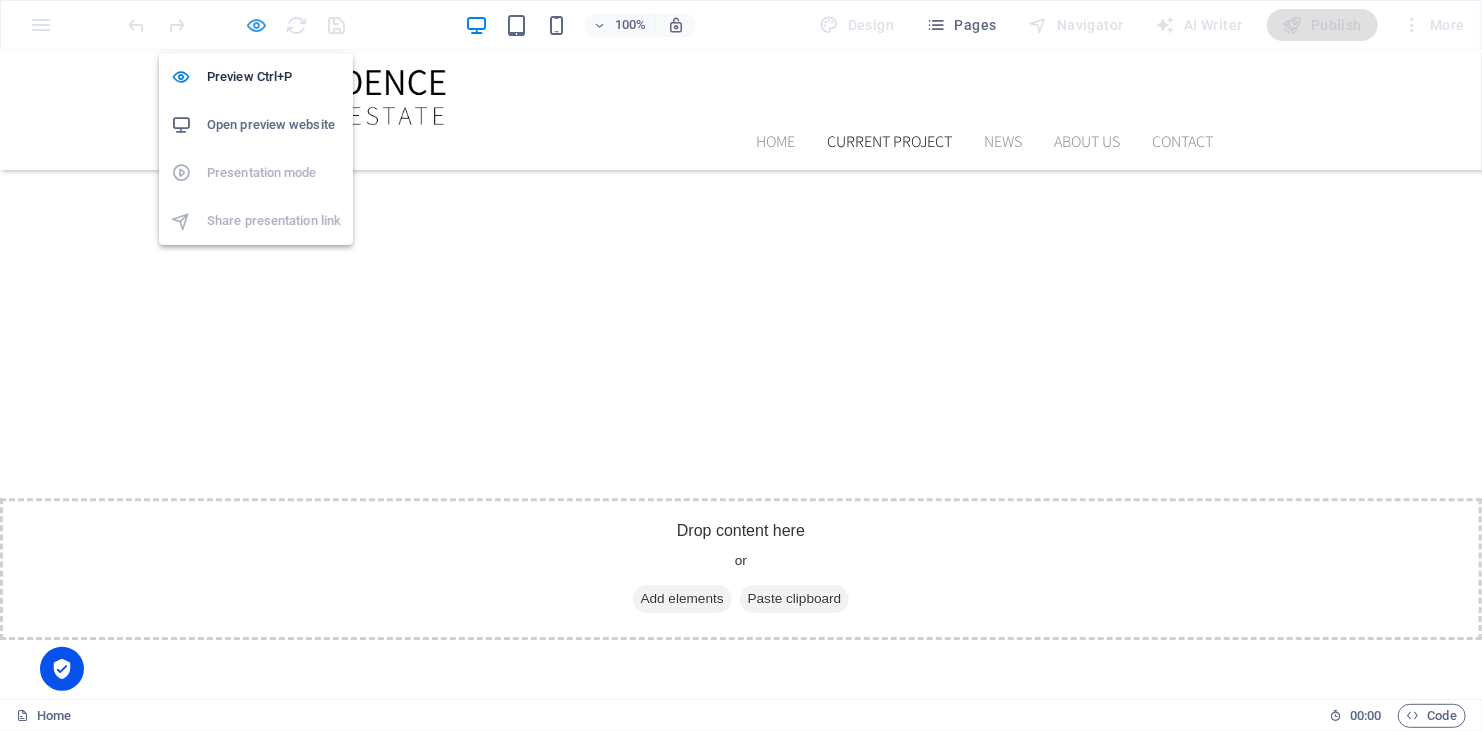 scroll, scrollTop: 2762, scrollLeft: 0, axis: vertical 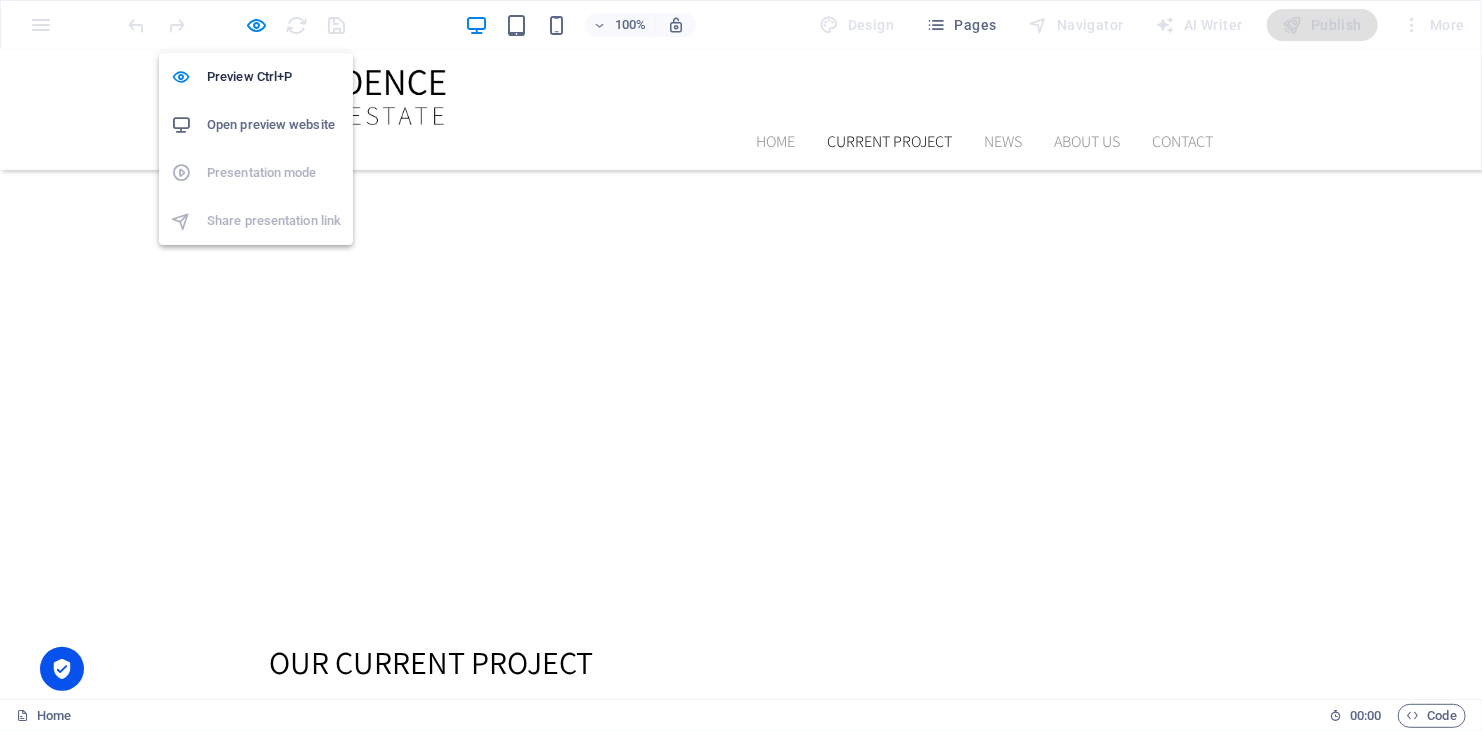 click on "Open preview website" at bounding box center (274, 125) 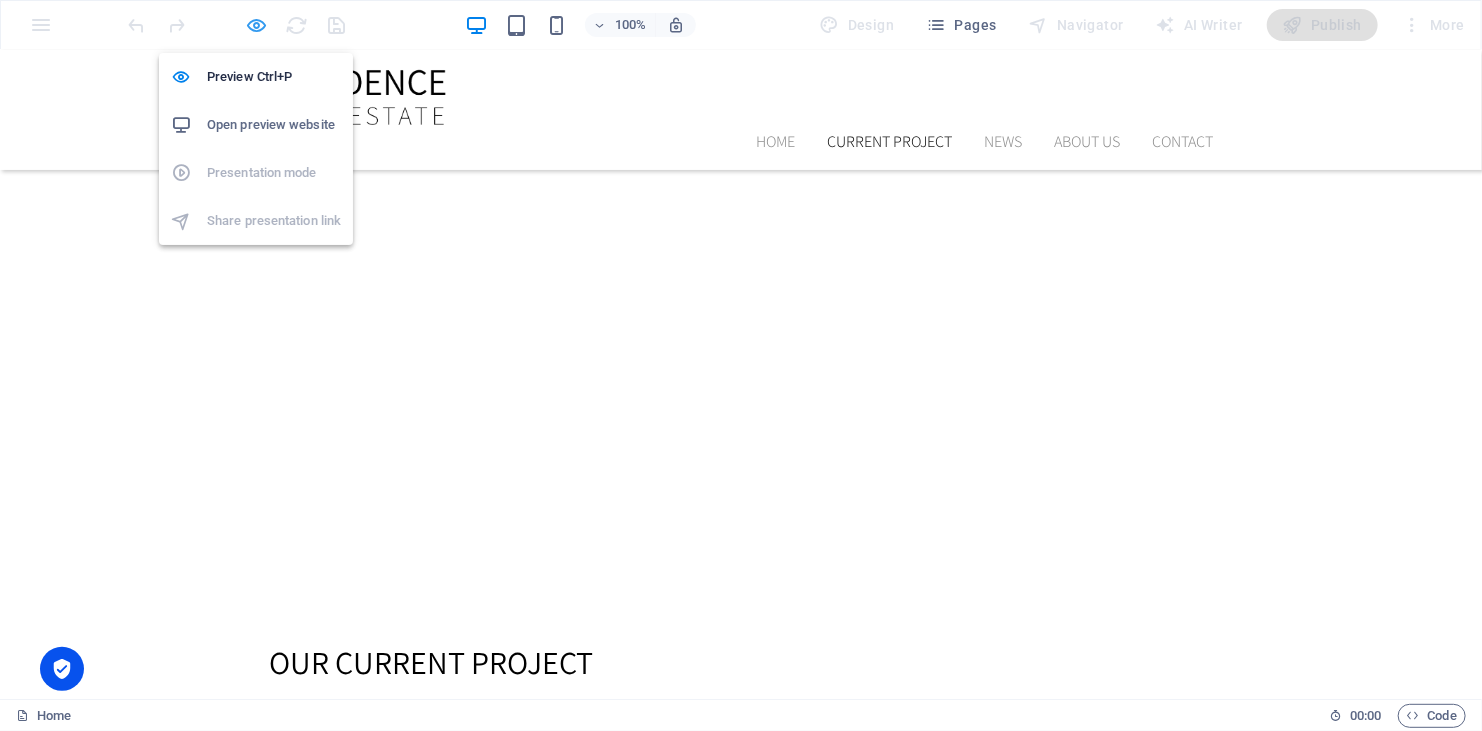 click at bounding box center (257, 25) 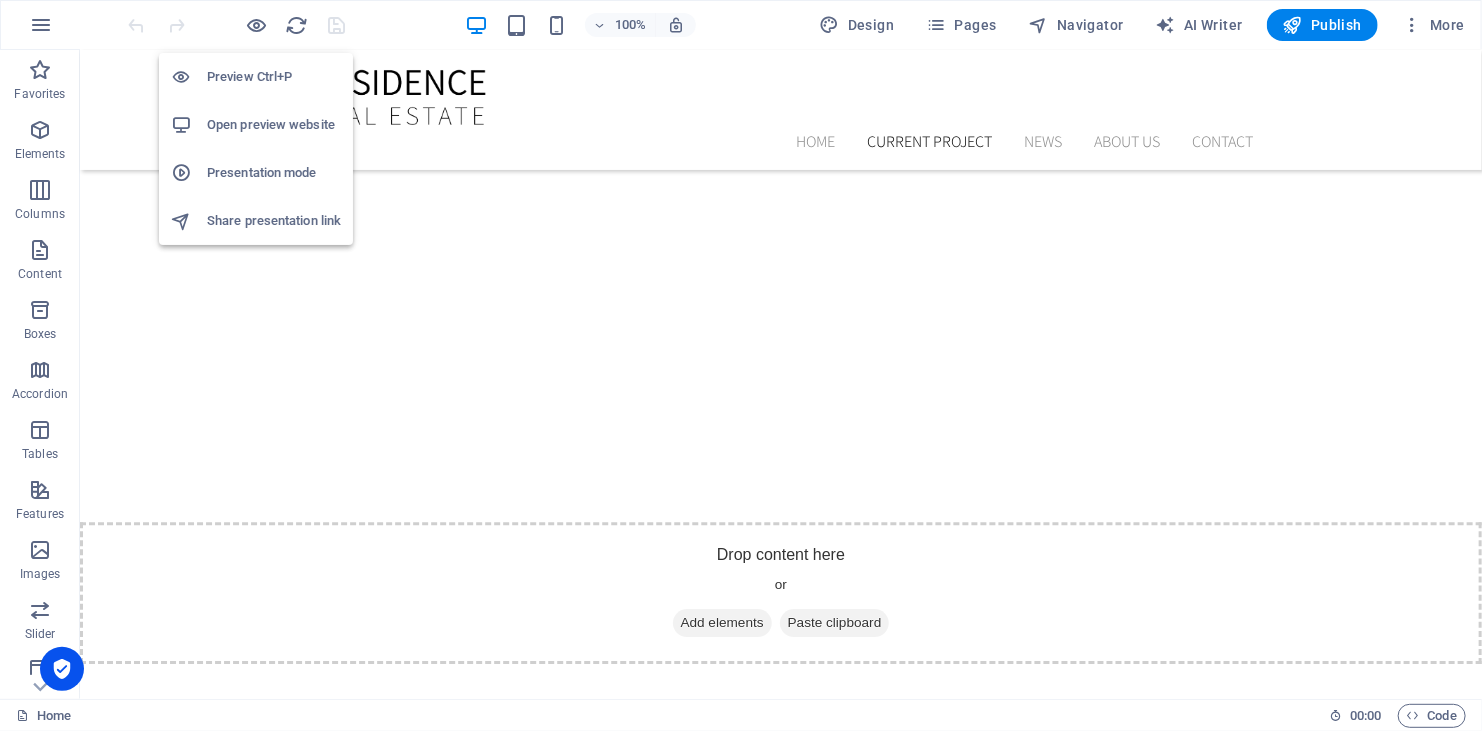 scroll, scrollTop: 2786, scrollLeft: 0, axis: vertical 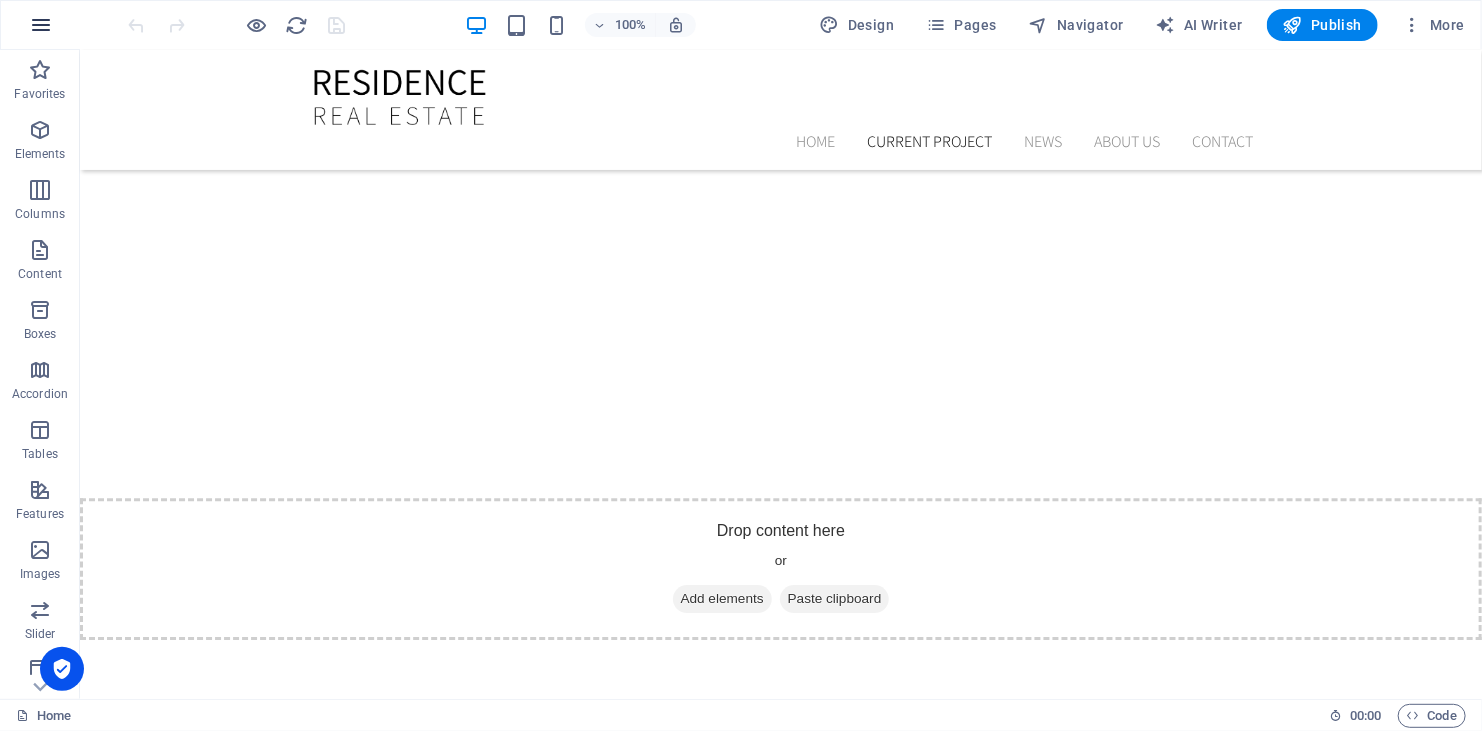 click at bounding box center (41, 25) 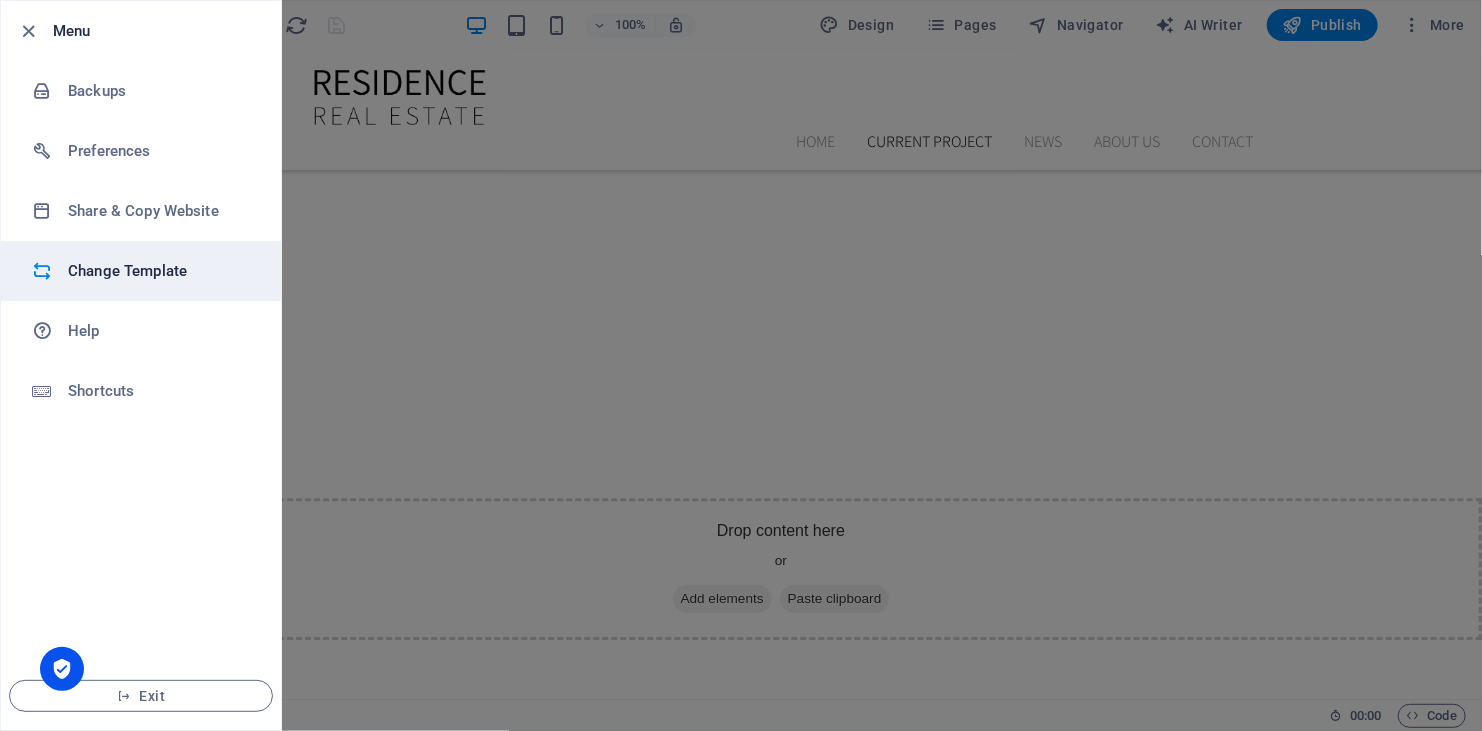 click on "Change Template" at bounding box center [160, 271] 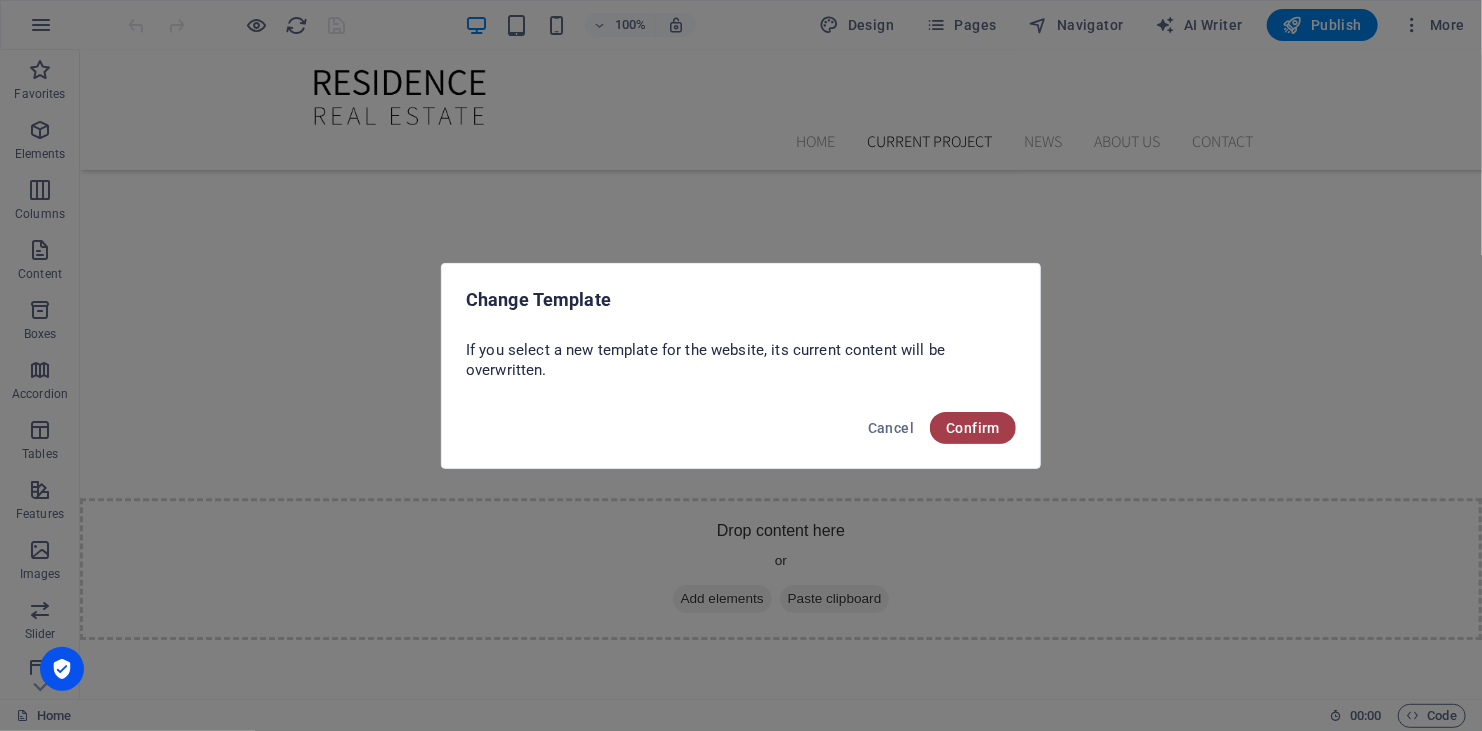 click on "Confirm" at bounding box center [973, 428] 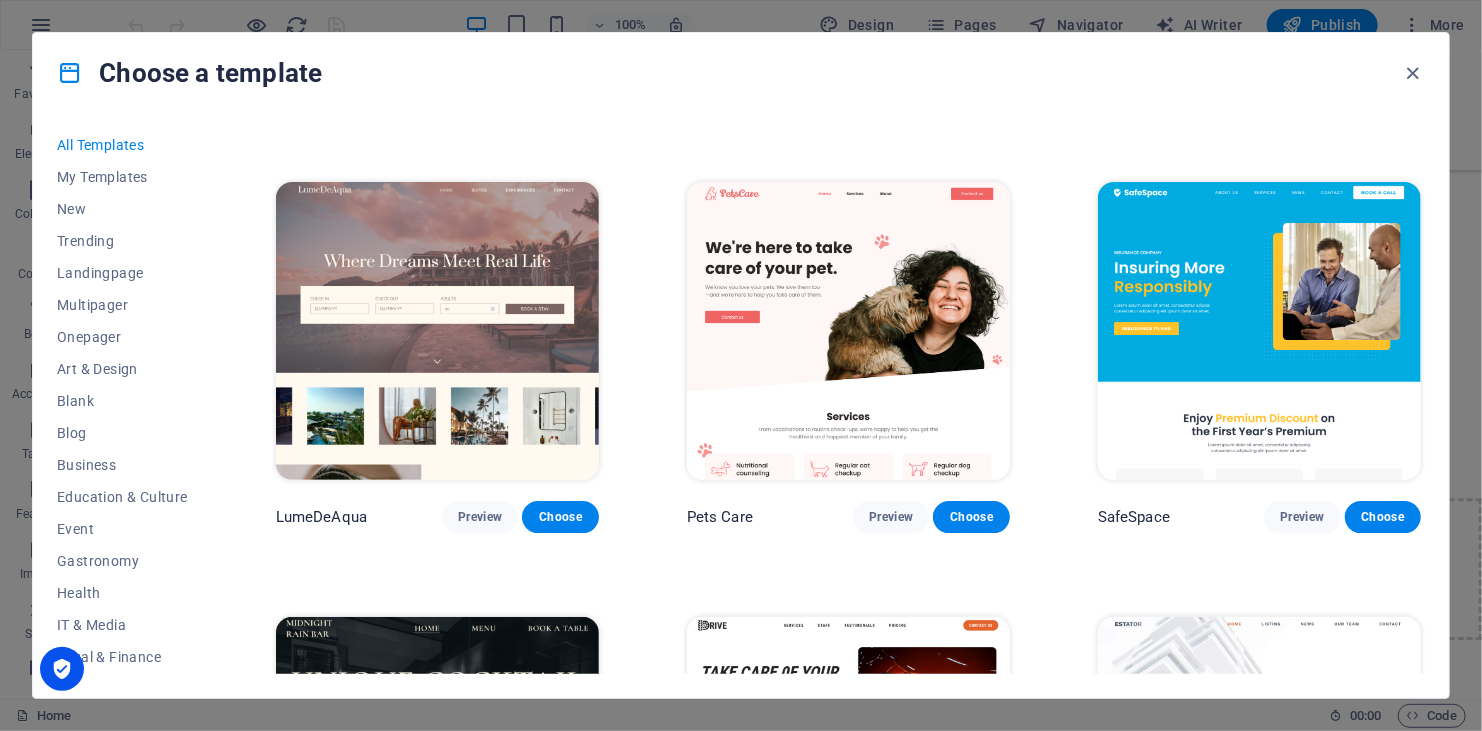 scroll, scrollTop: 3000, scrollLeft: 0, axis: vertical 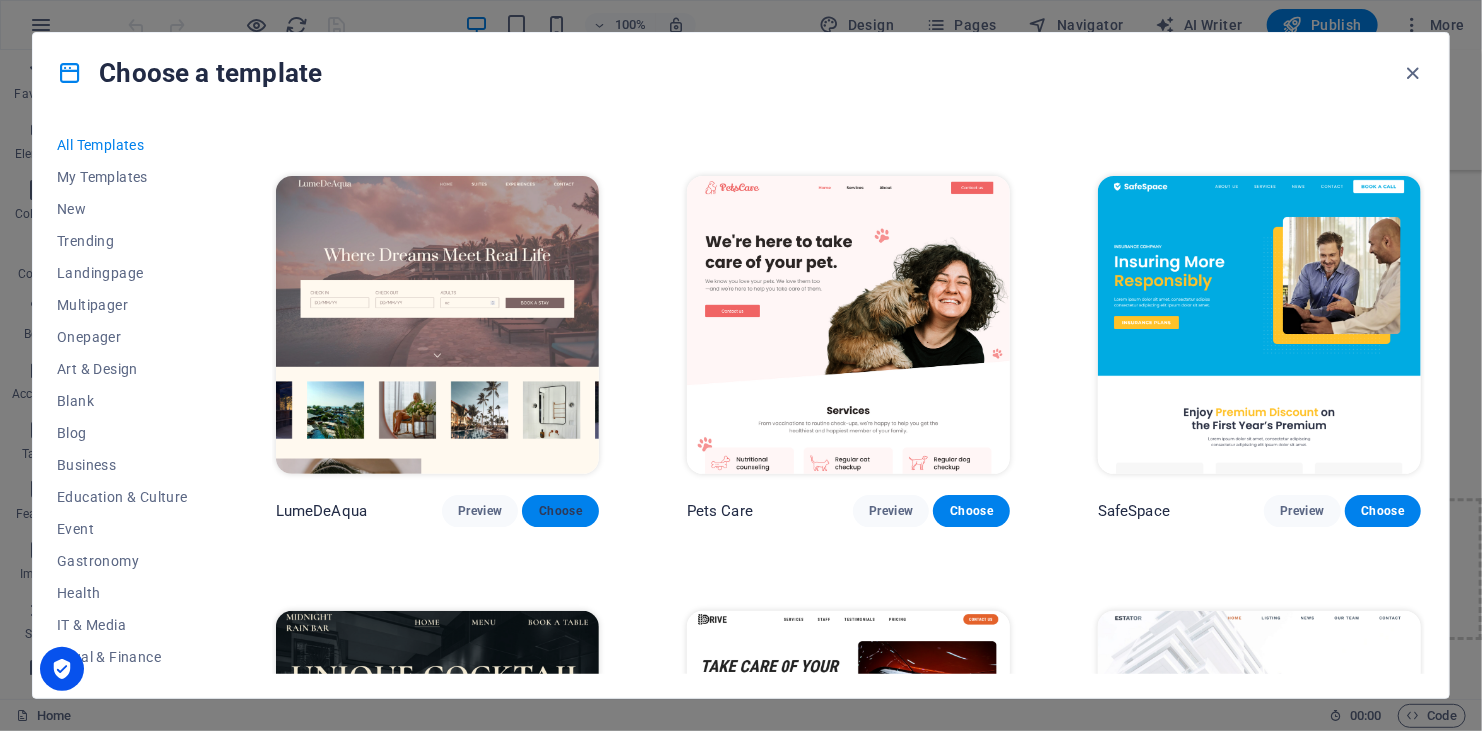 click on "Choose" at bounding box center [560, 511] 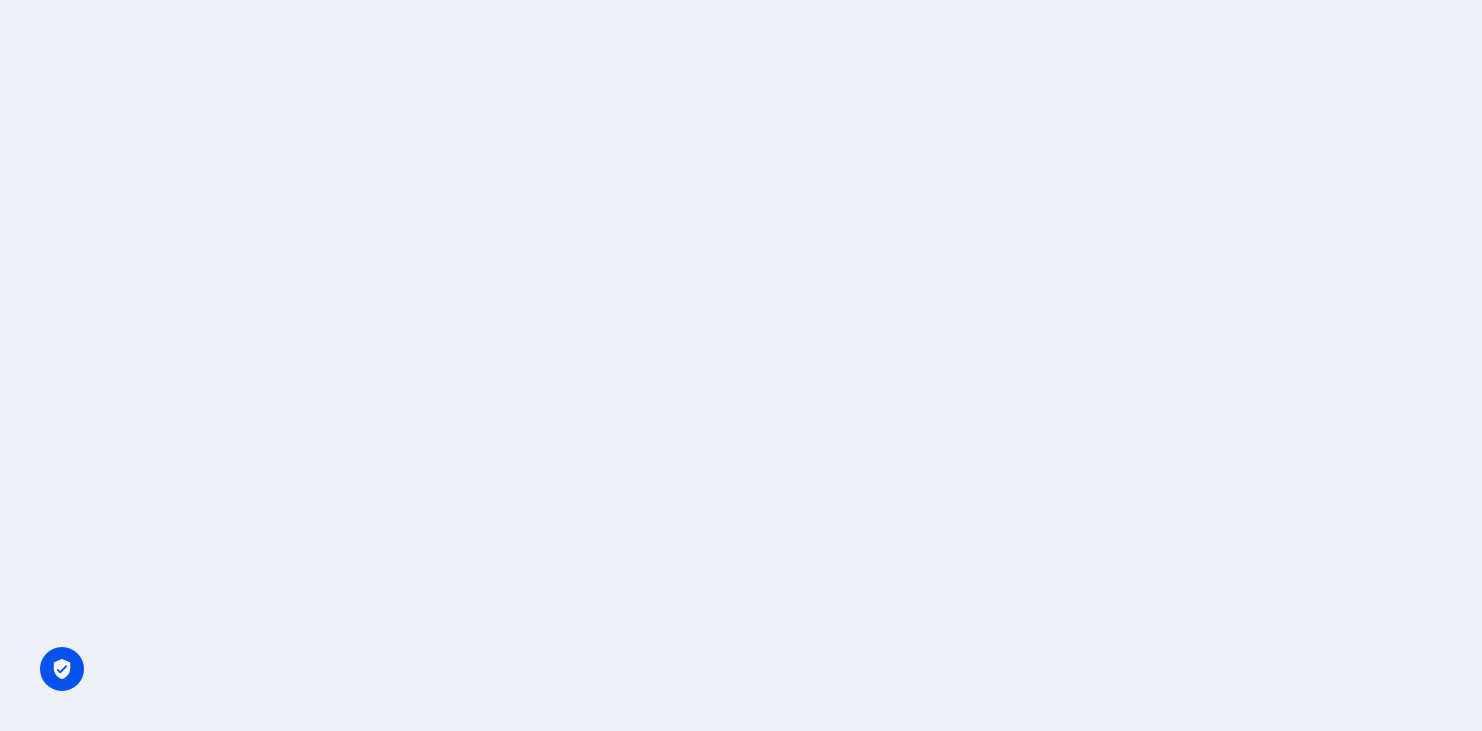 scroll, scrollTop: 0, scrollLeft: 0, axis: both 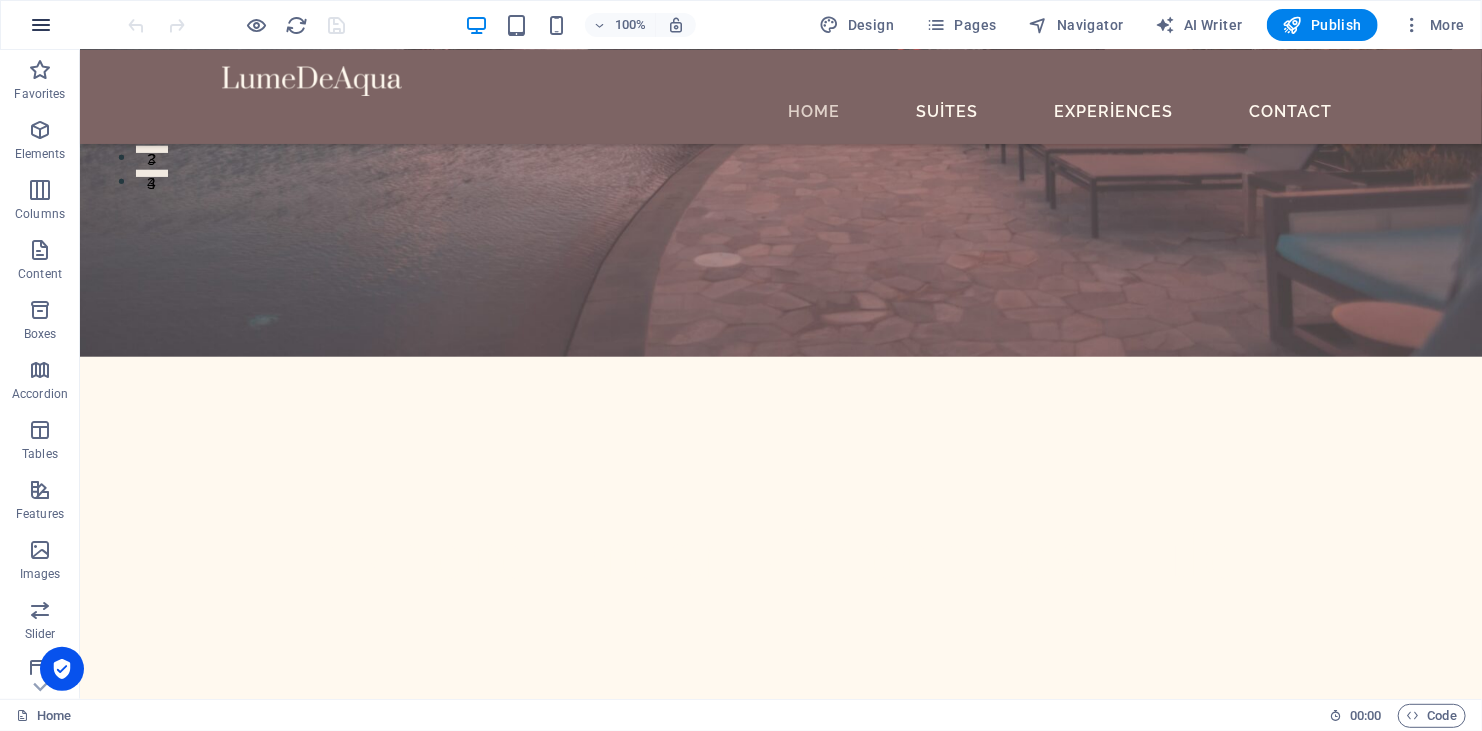 click at bounding box center [41, 25] 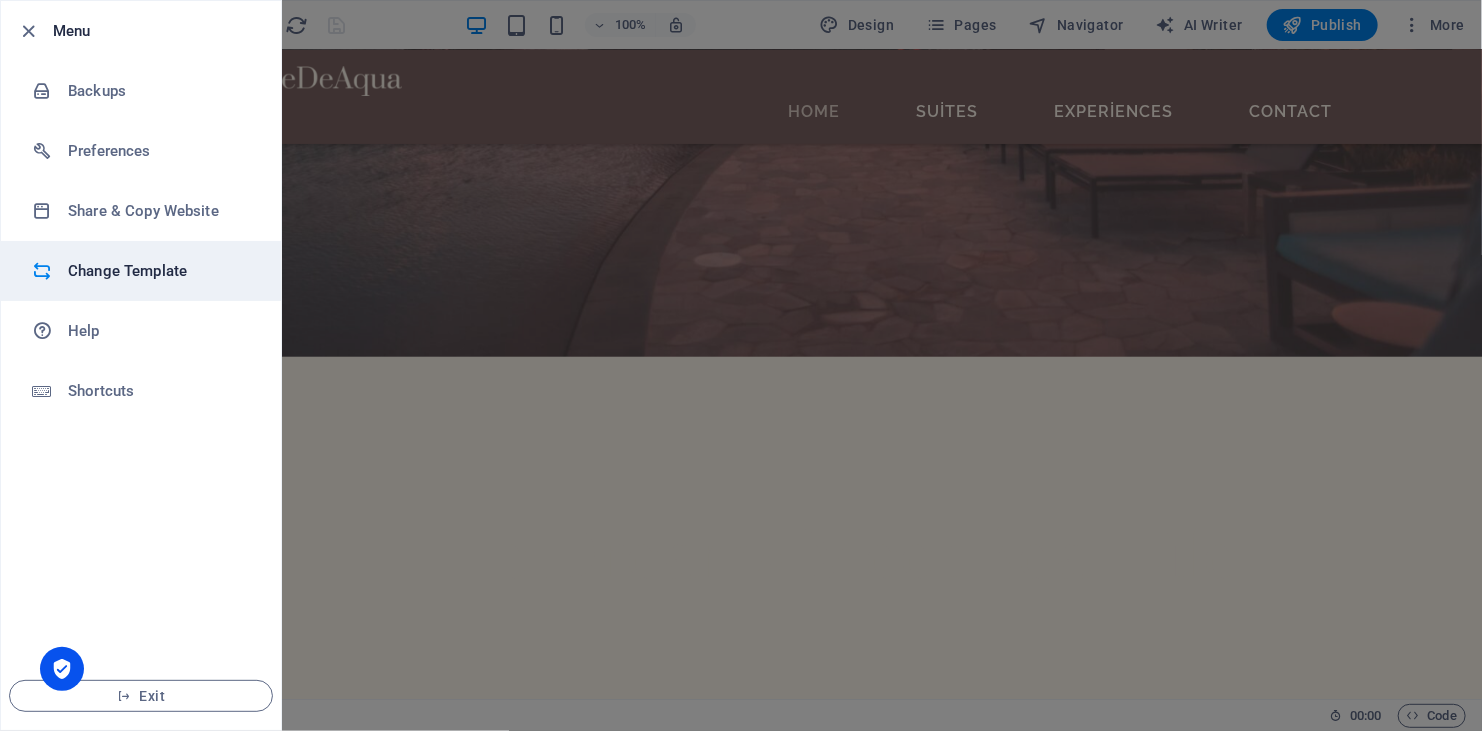 click on "Change Template" at bounding box center [160, 271] 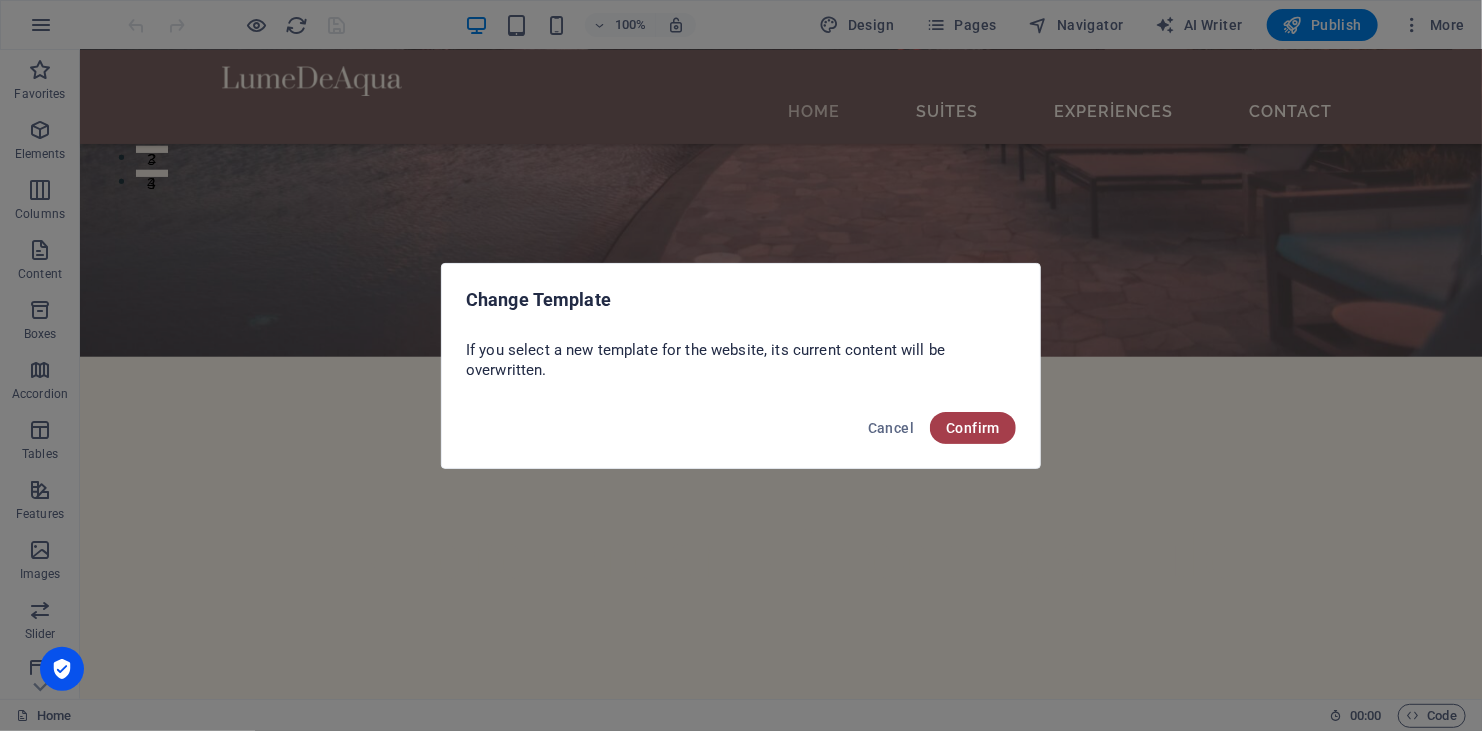 click on "Confirm" at bounding box center (973, 428) 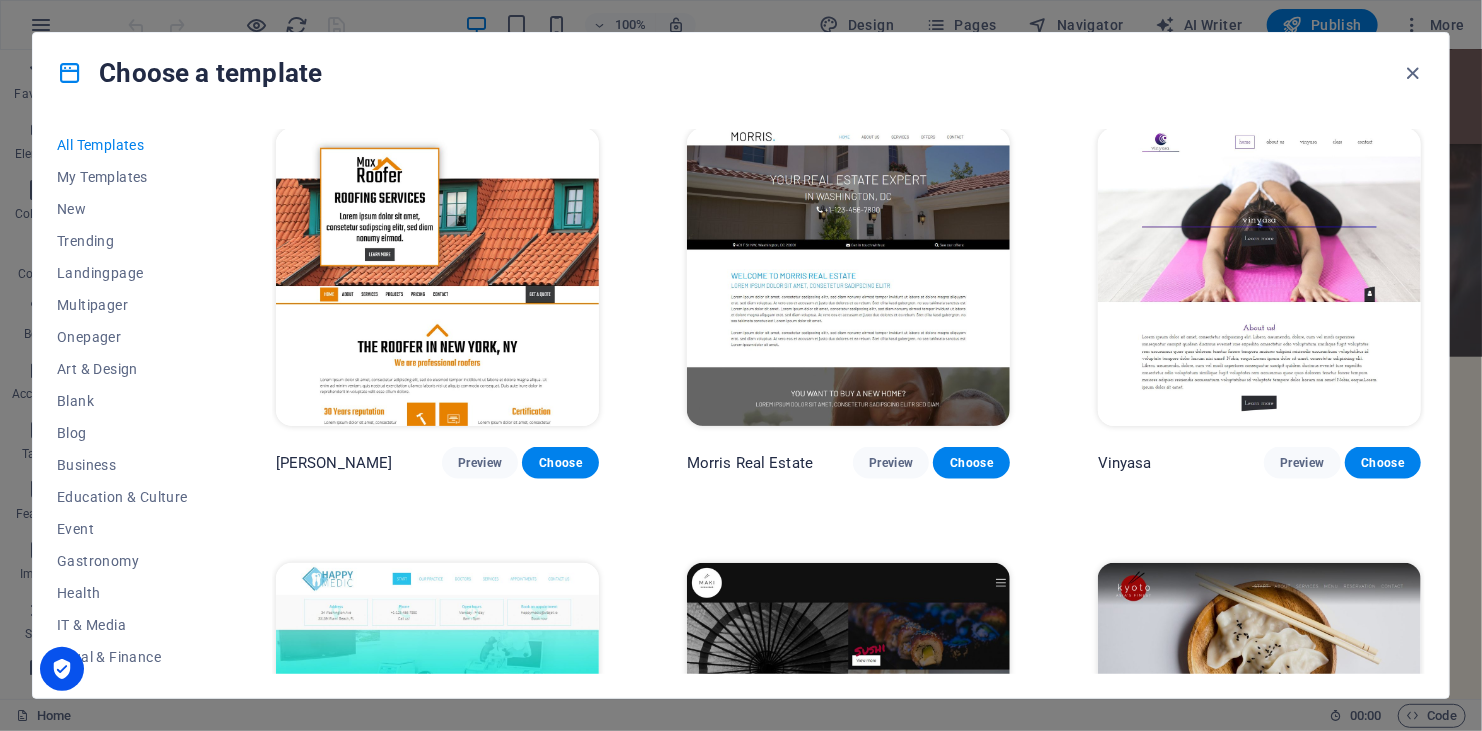scroll, scrollTop: 8700, scrollLeft: 0, axis: vertical 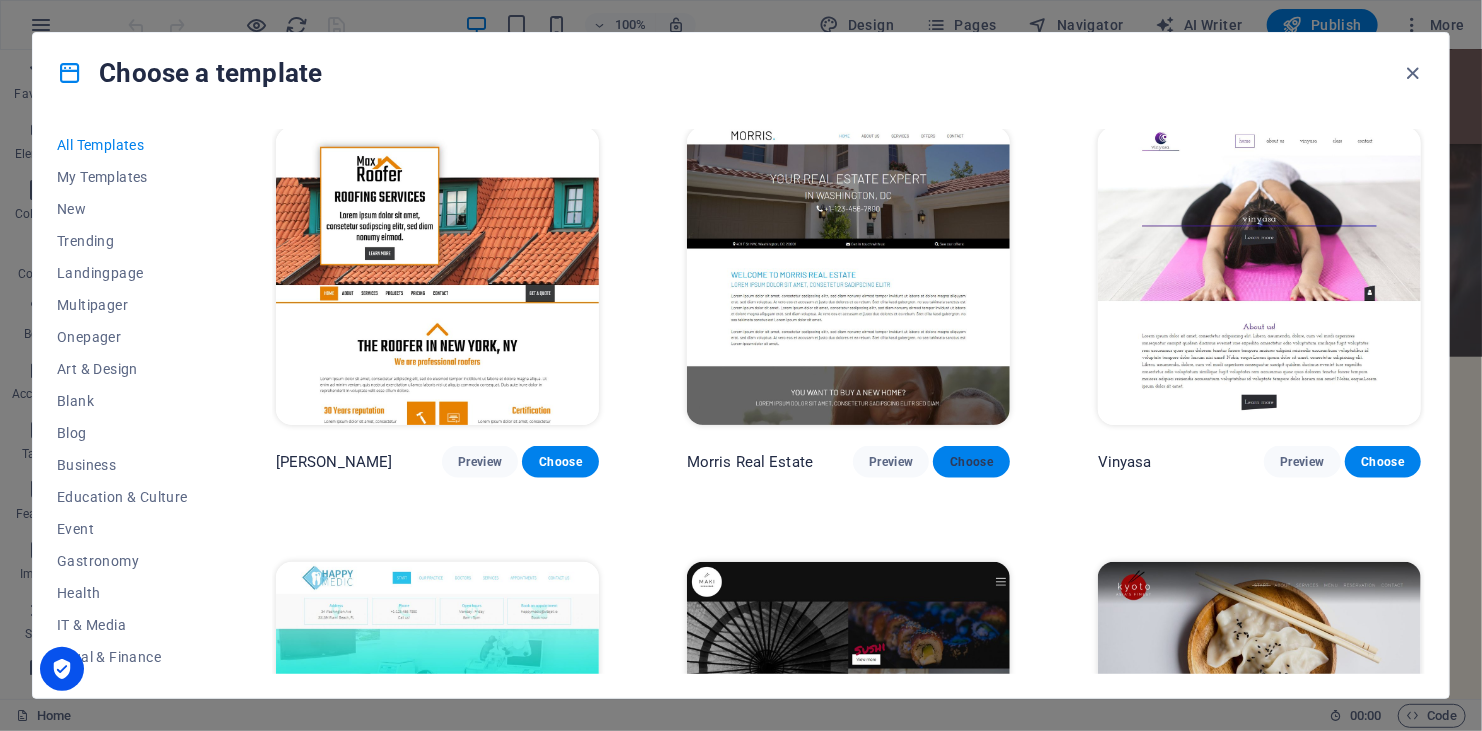 click on "Choose" at bounding box center [971, 462] 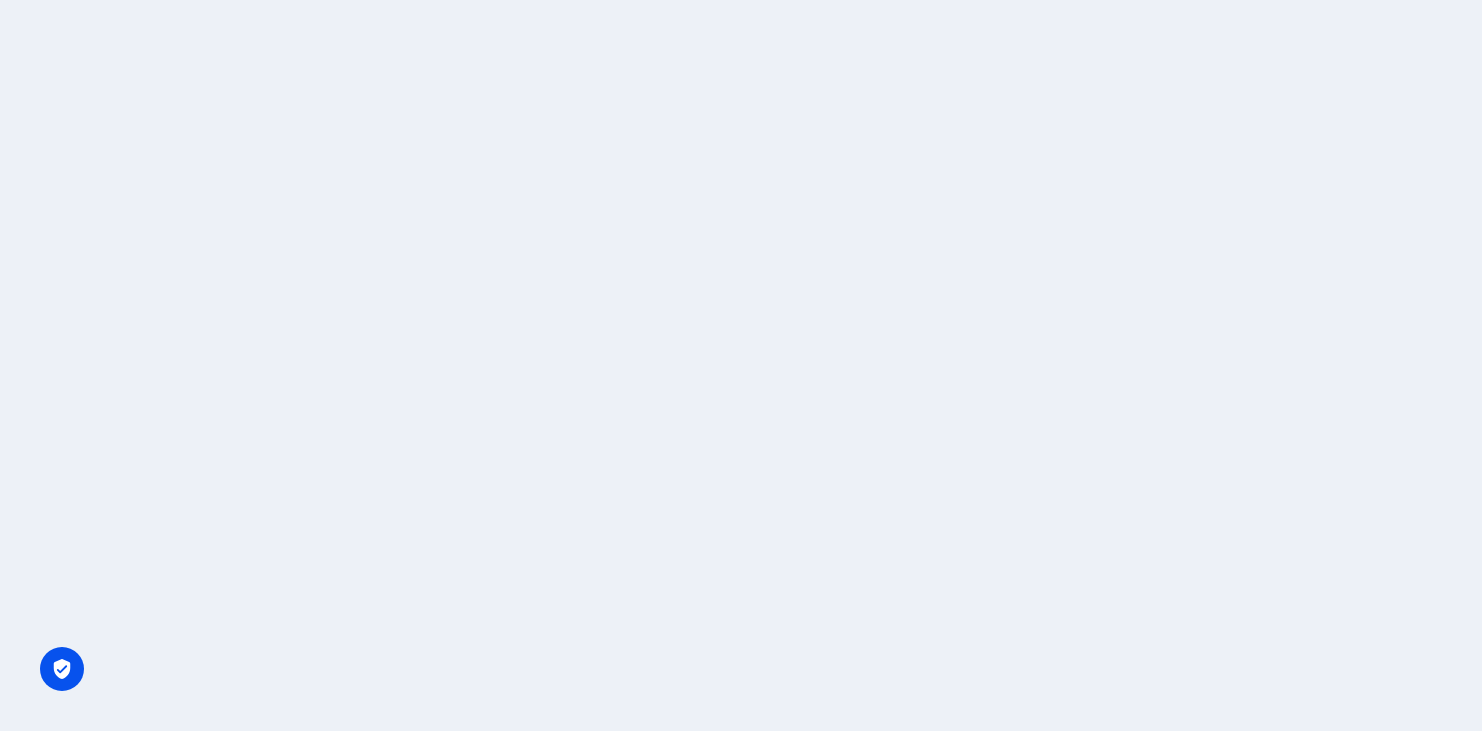 scroll, scrollTop: 0, scrollLeft: 0, axis: both 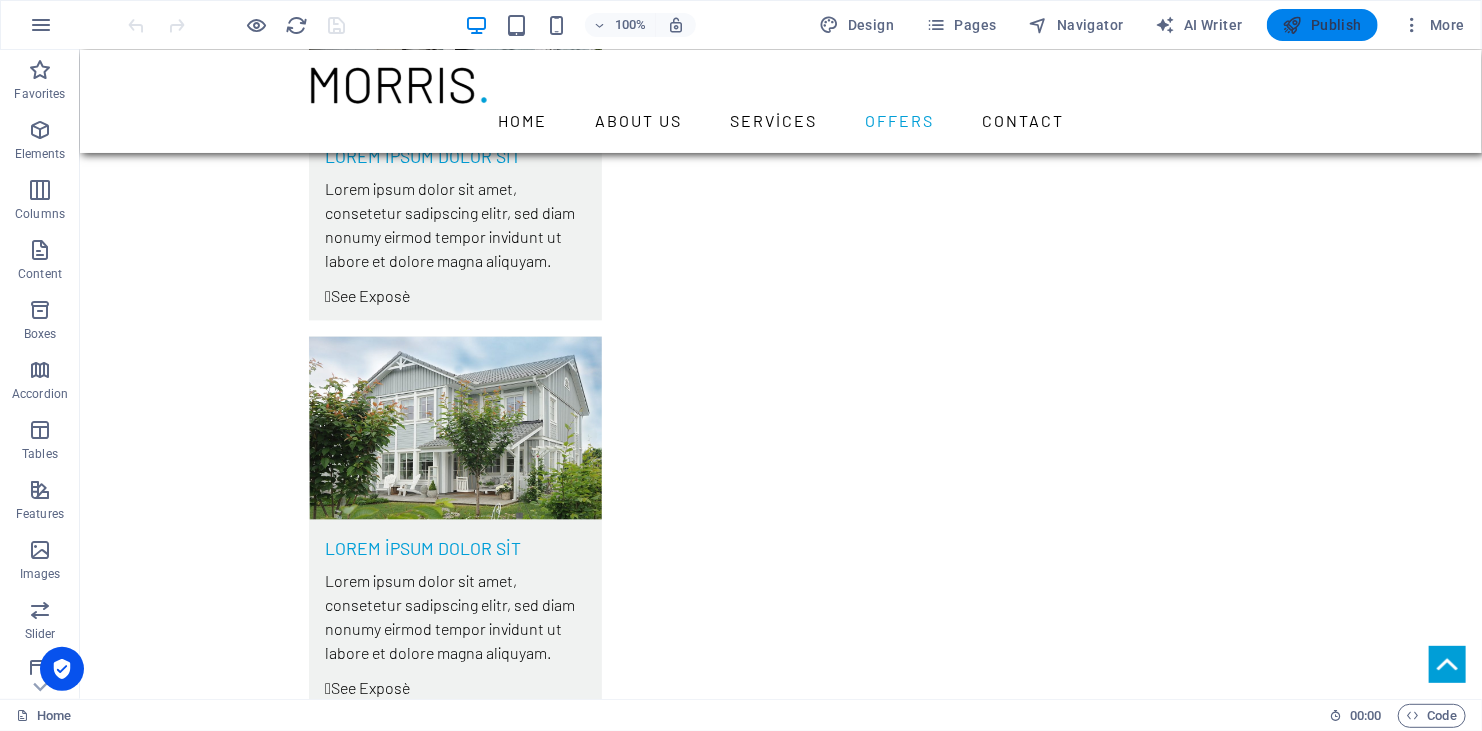 click on "Publish" at bounding box center (1322, 25) 